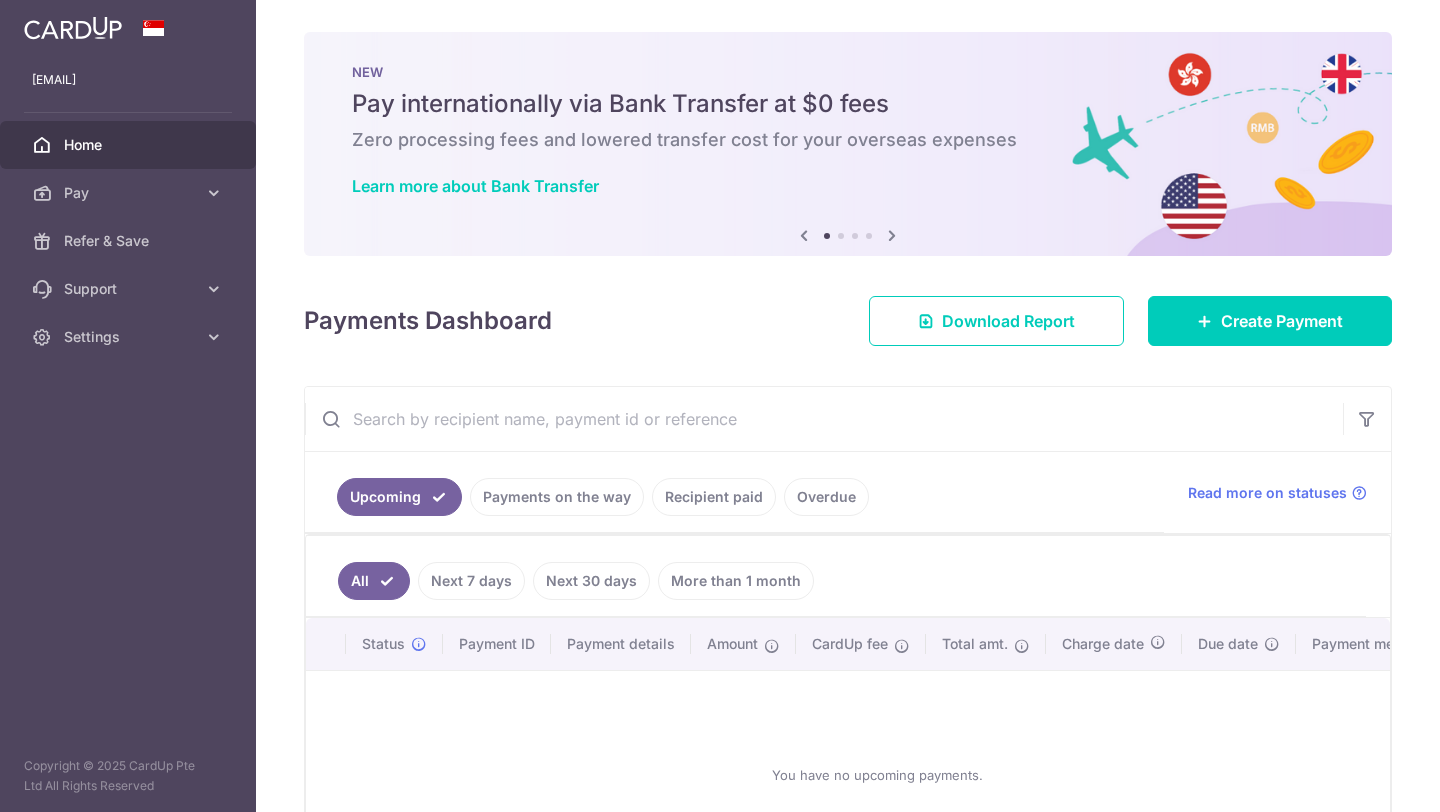 scroll, scrollTop: 0, scrollLeft: 0, axis: both 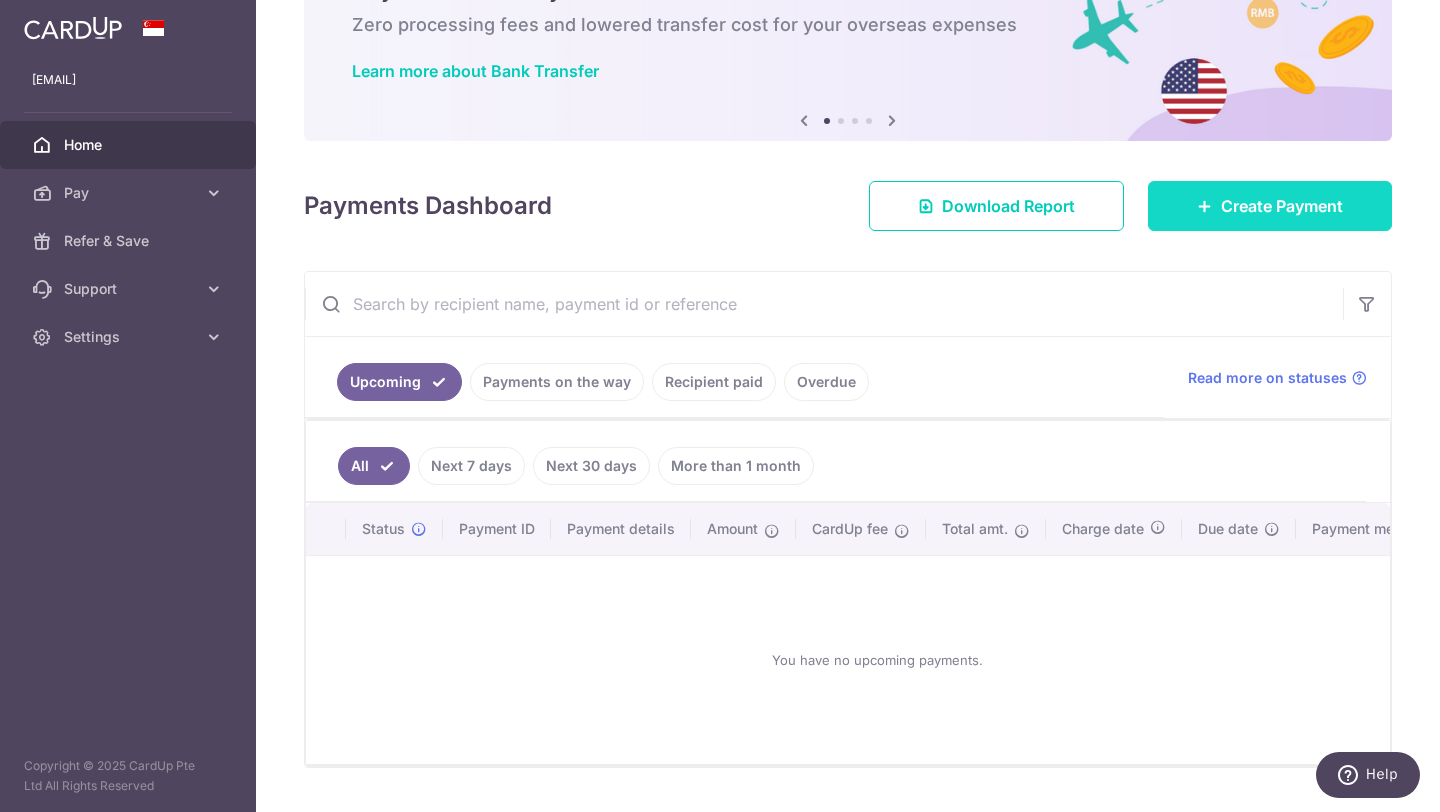 click on "Create Payment" at bounding box center (1282, 206) 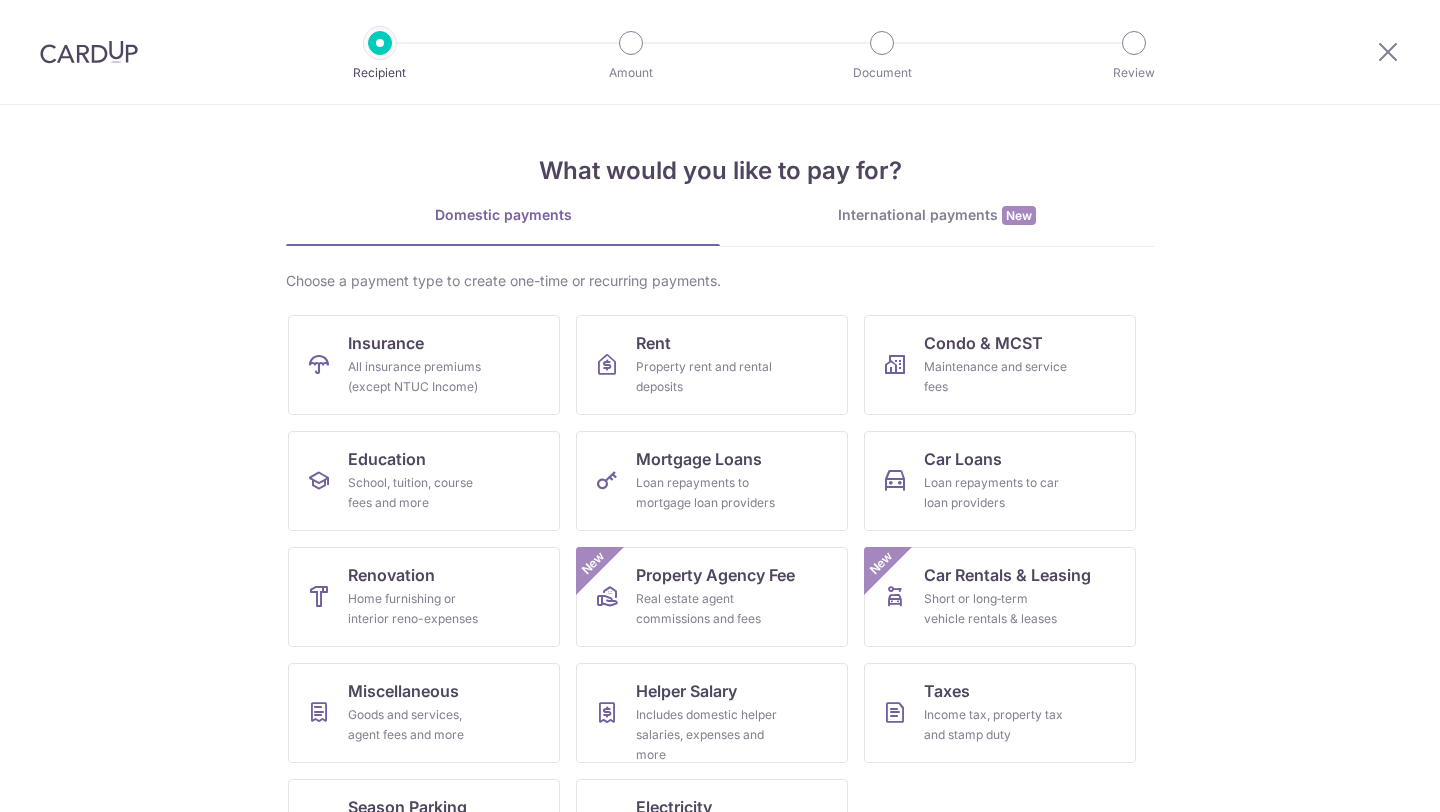scroll, scrollTop: 0, scrollLeft: 0, axis: both 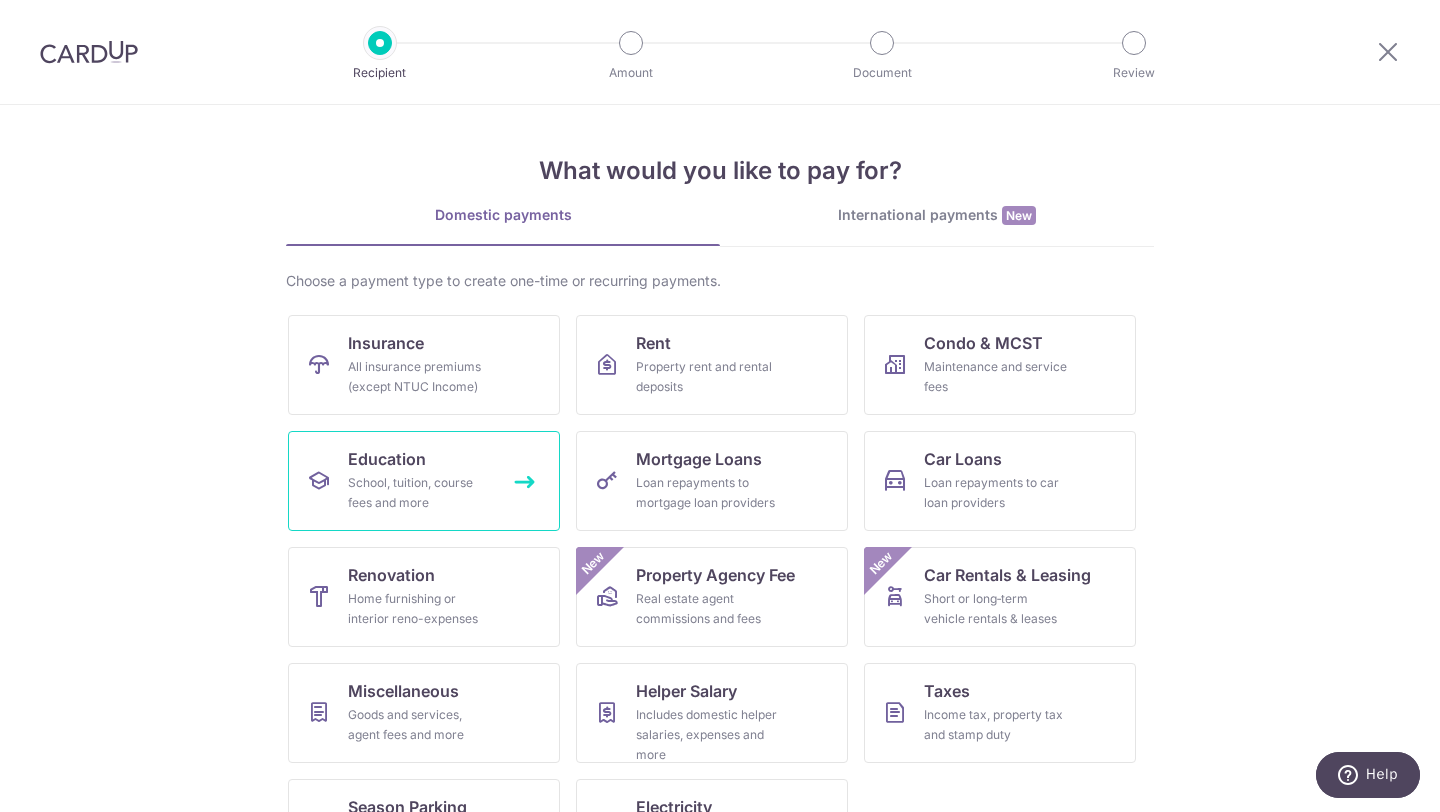 click on "Education School, tuition, course fees and more" at bounding box center (424, 481) 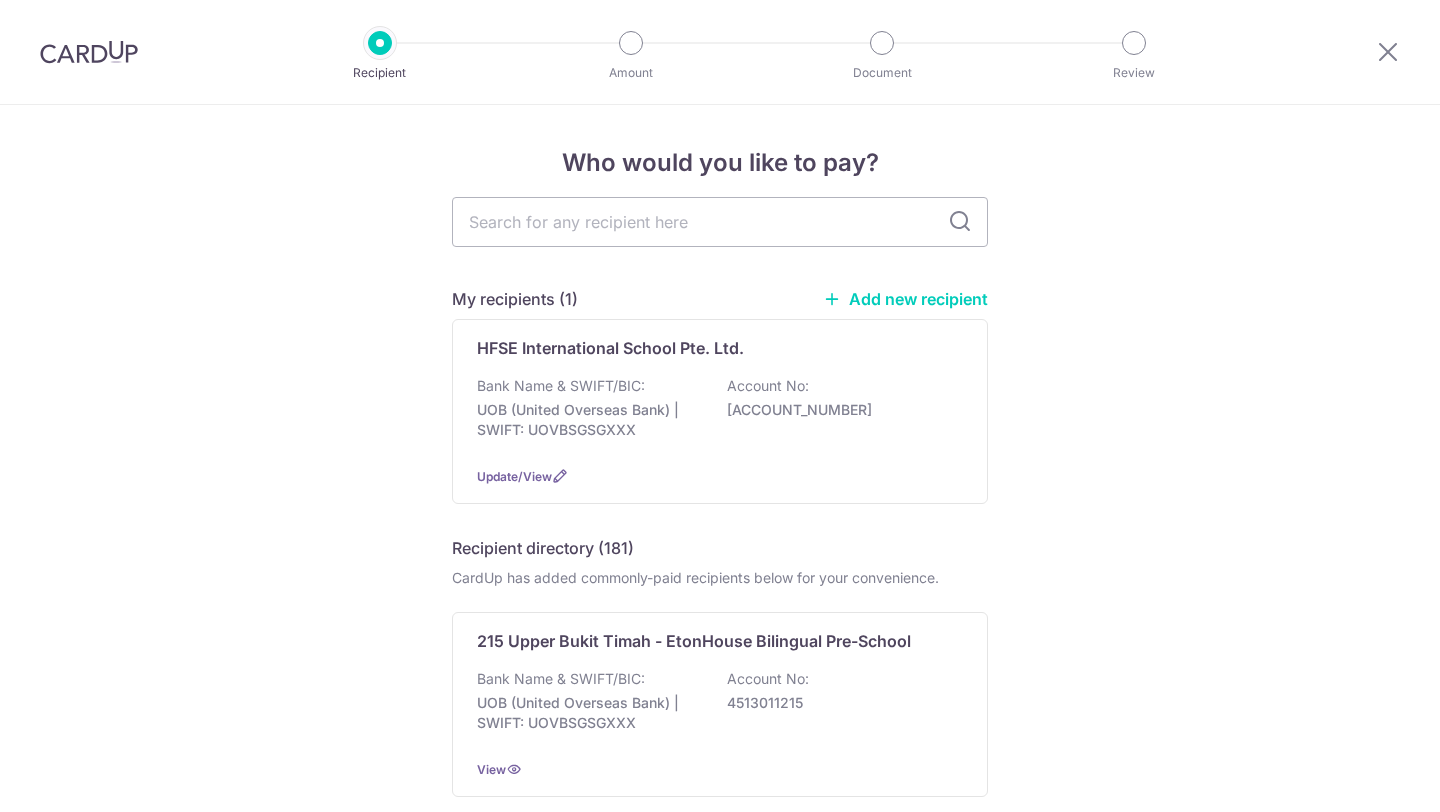 scroll, scrollTop: 0, scrollLeft: 0, axis: both 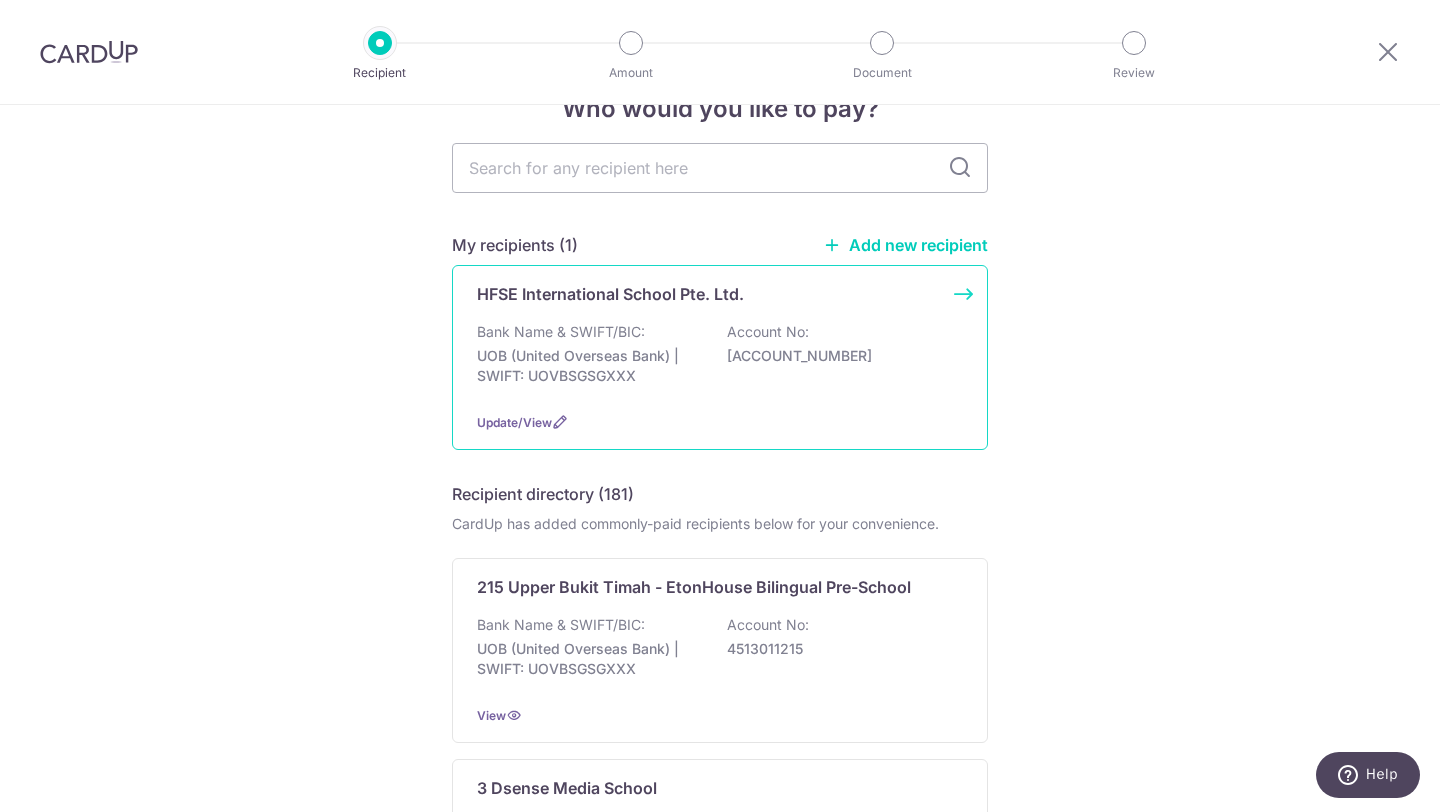 click on "HFSE International School Pte. Ltd.
Bank Name & SWIFT/BIC:
UOB (United Overseas Bank) | SWIFT: UOVBSGSGXXX
Account No:
[ACCOUNT_NUMBER]
Update/View" at bounding box center [720, 357] 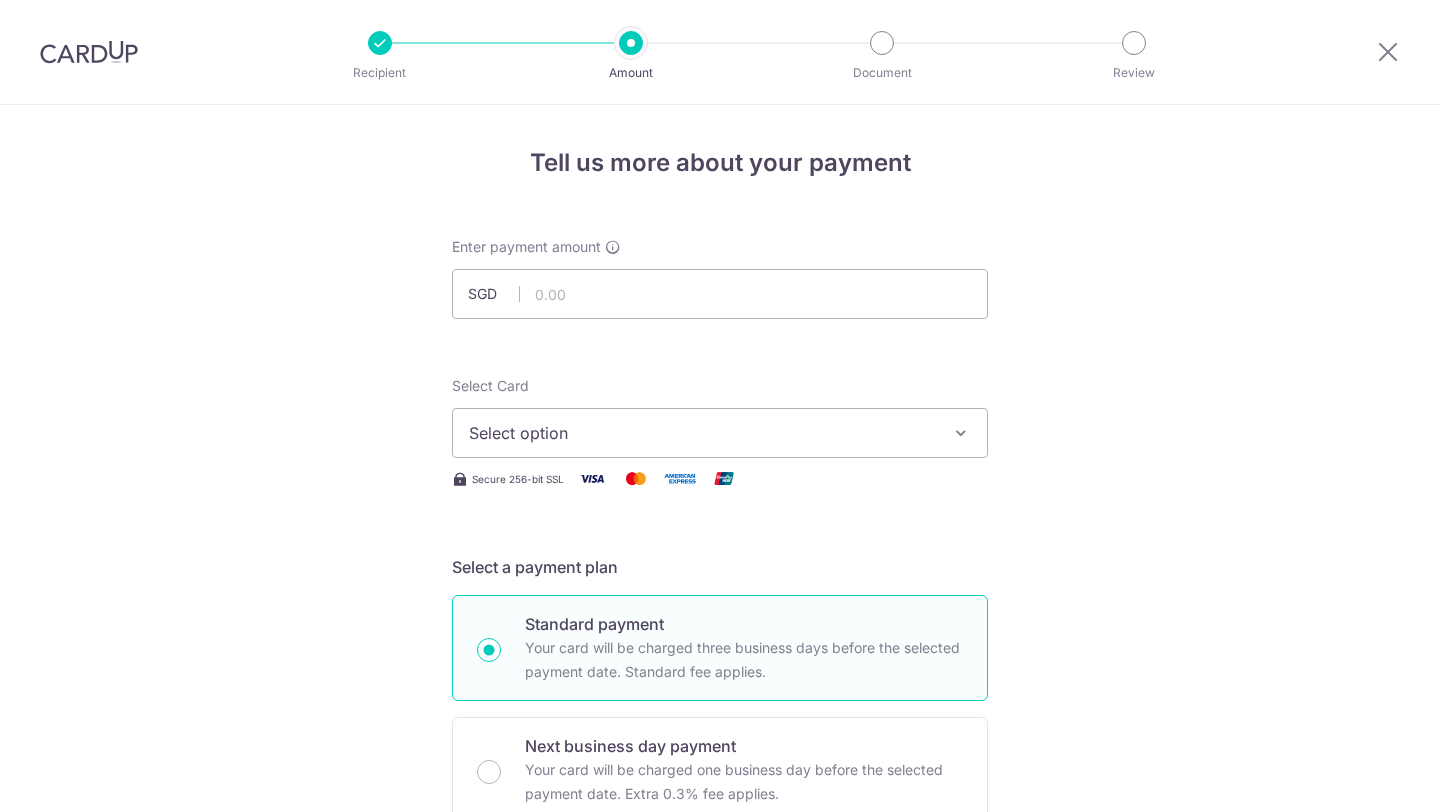 scroll, scrollTop: 0, scrollLeft: 0, axis: both 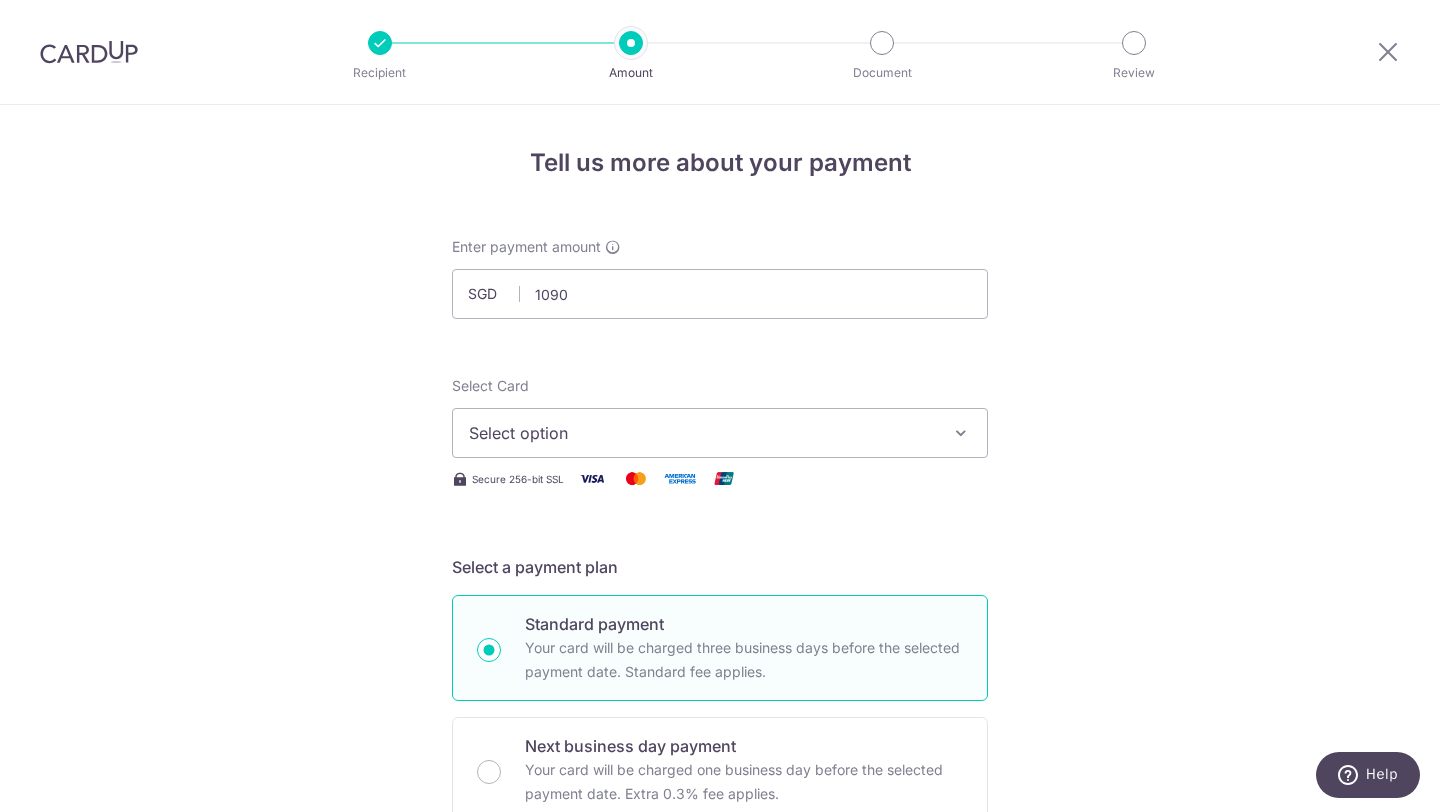 type on "1,090.00" 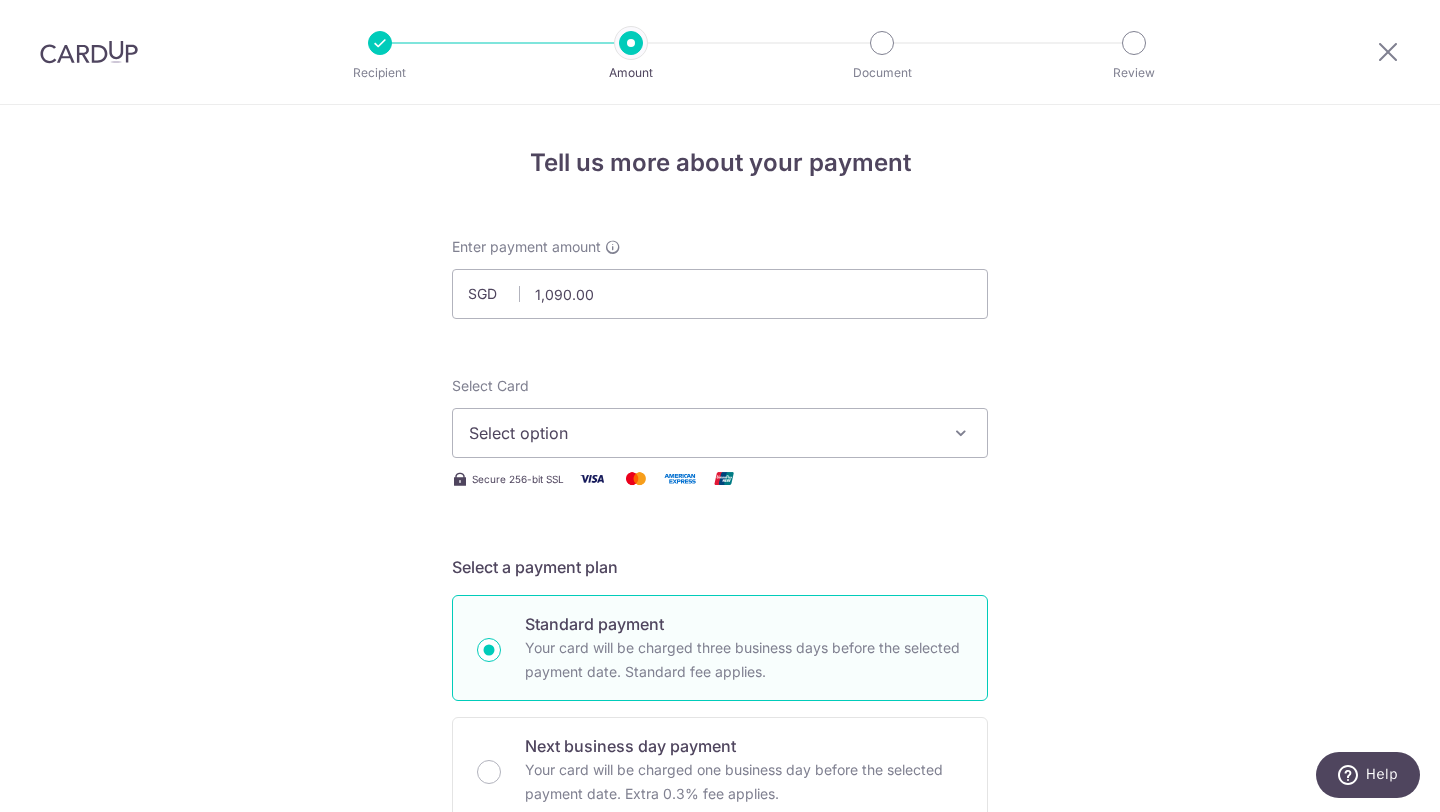 click on "Tell us more about your payment
Enter payment amount
SGD
1,090.00
1090.00
Select Card
Select option
Add credit card
Your Cards
**** 9894
**** 1006
**** 6708
**** 0051
**** 9836
**** 7114
**** 9629
Secure 256-bit SSL" at bounding box center (720, 1009) 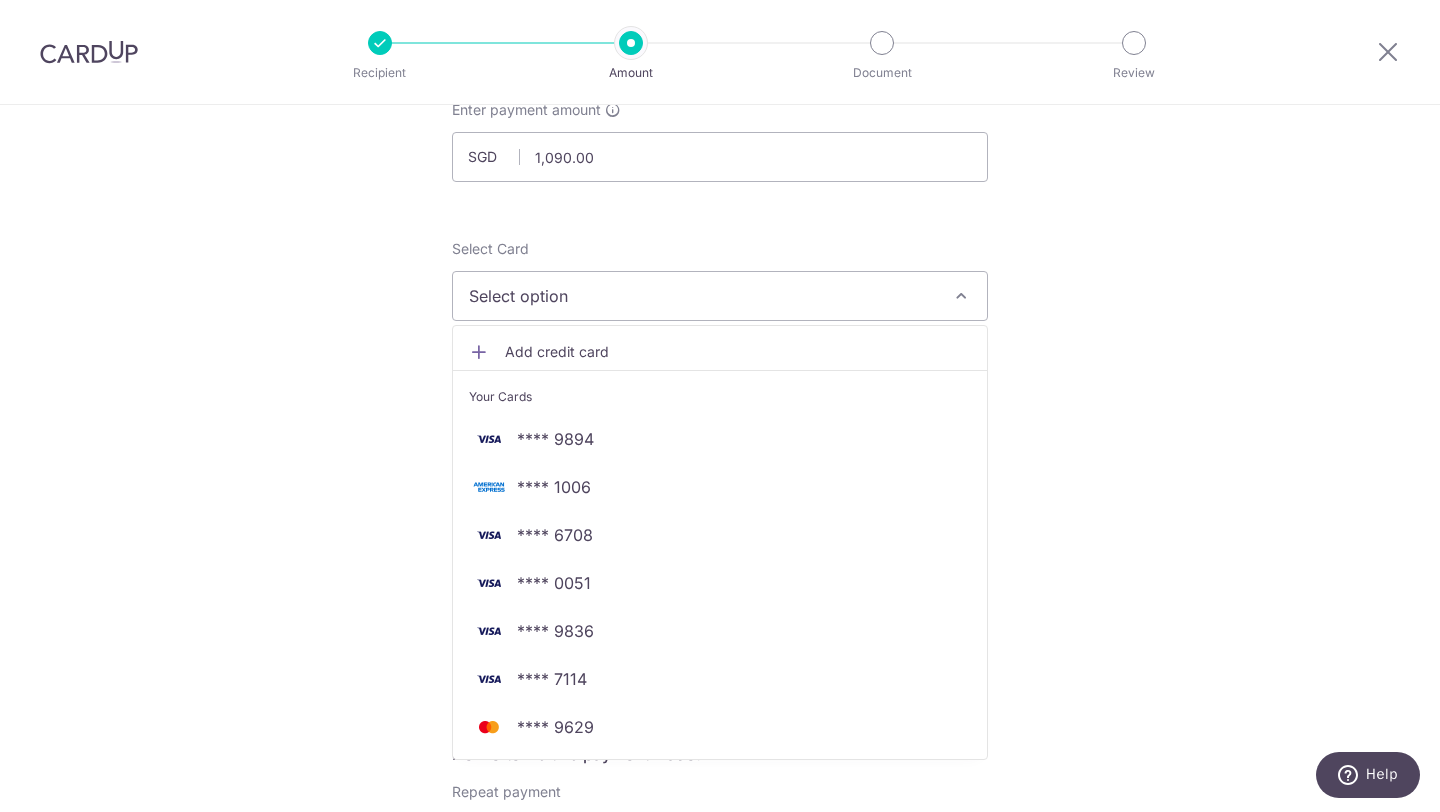 scroll, scrollTop: 143, scrollLeft: 0, axis: vertical 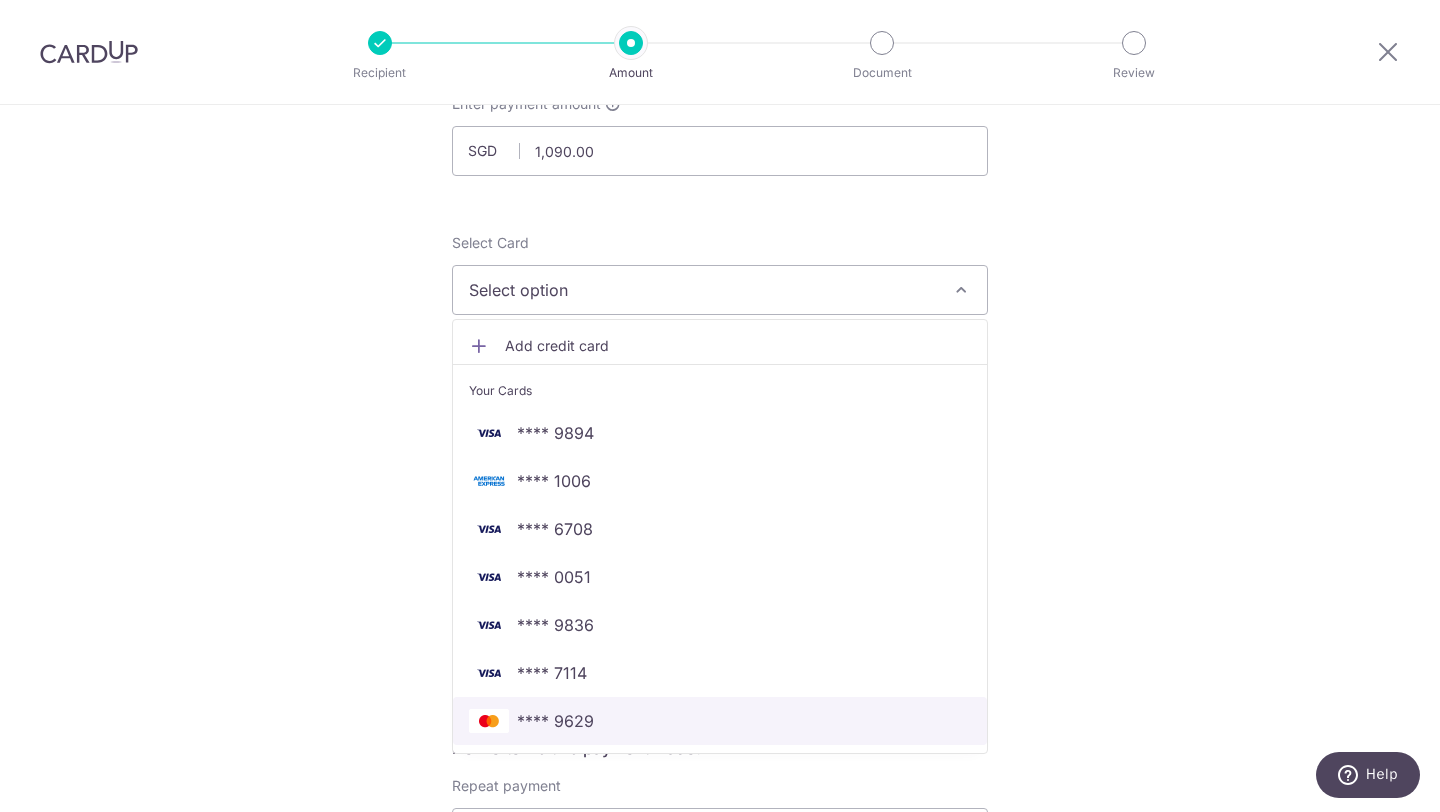 click on "**** 9629" at bounding box center [555, 721] 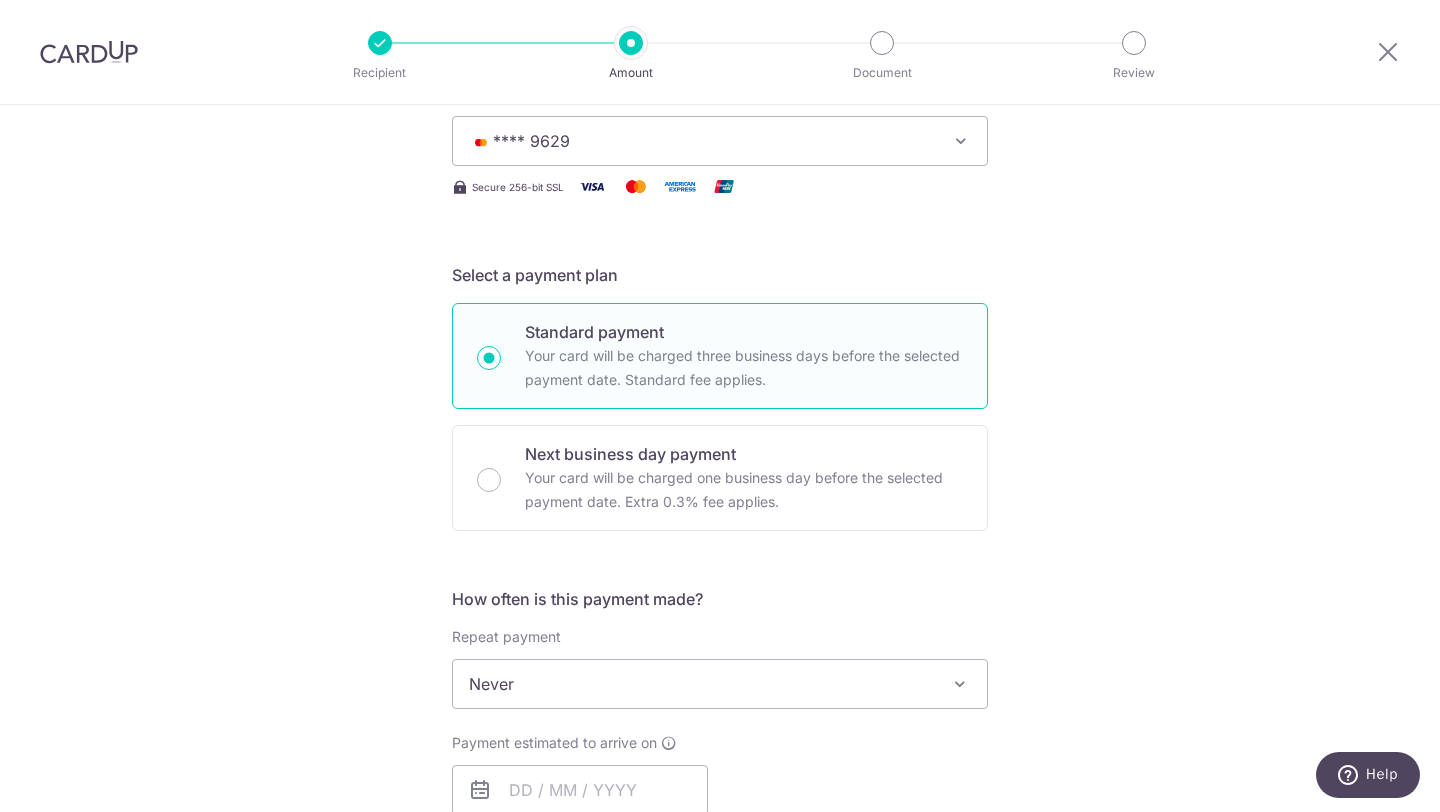 scroll, scrollTop: 293, scrollLeft: 0, axis: vertical 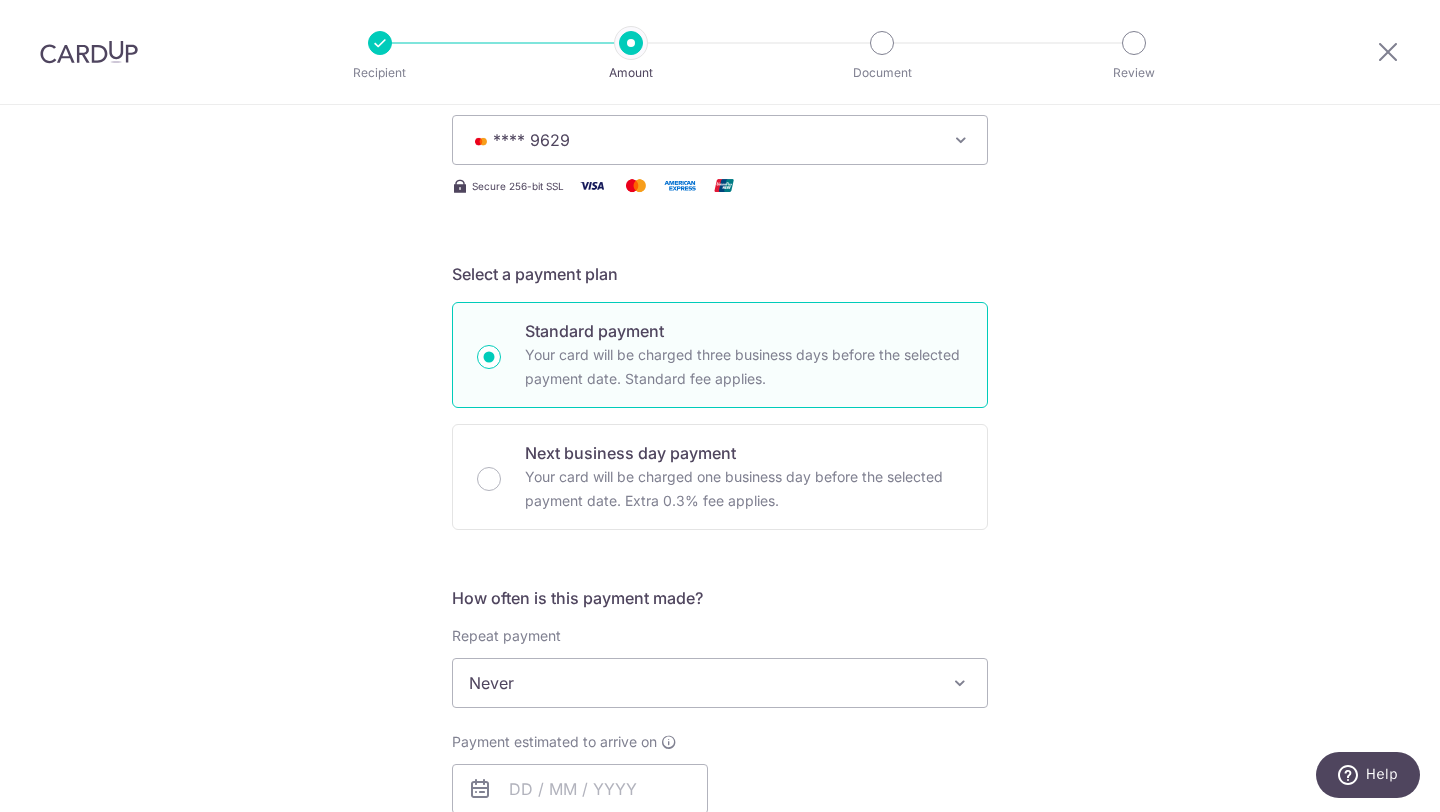 click on "Never" at bounding box center (720, 683) 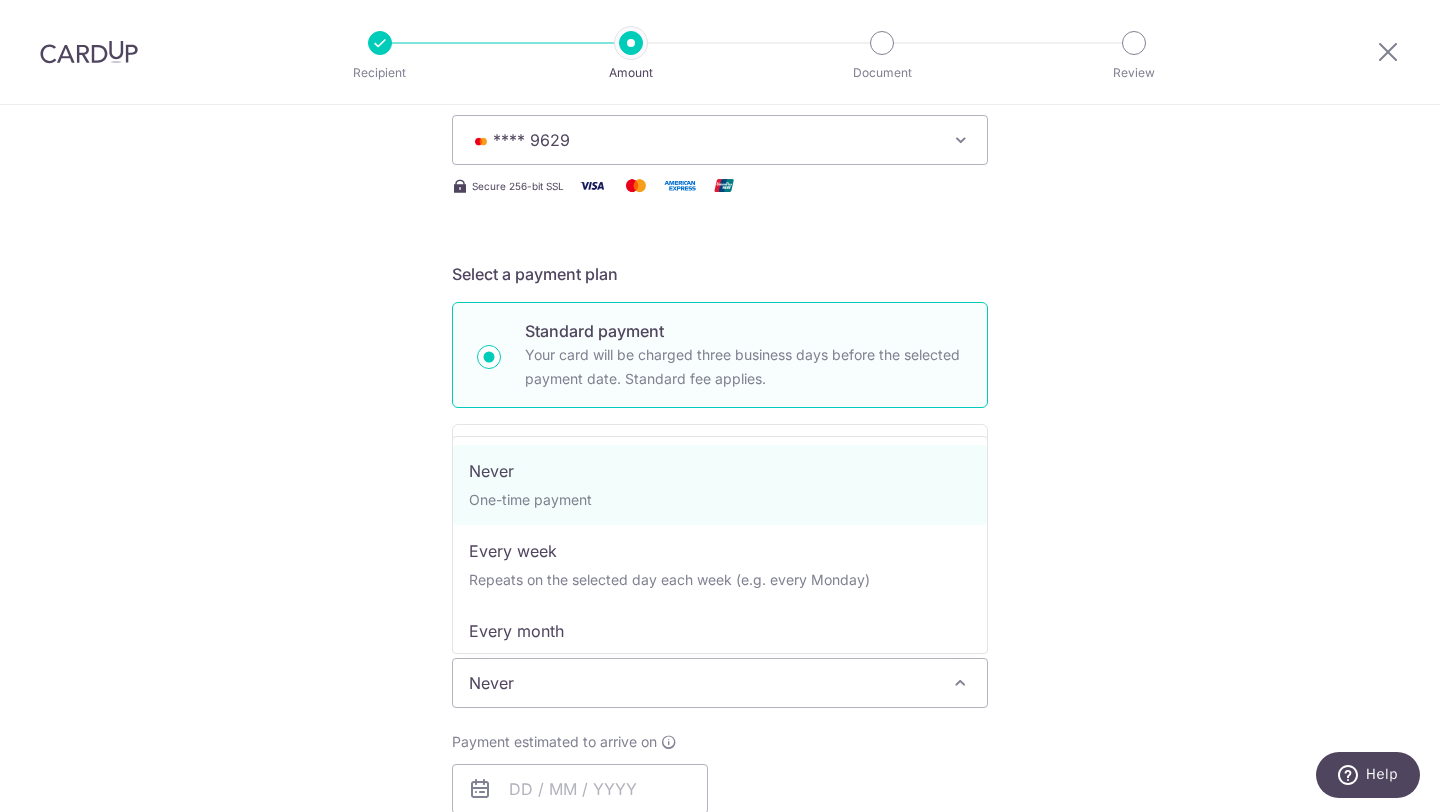 scroll, scrollTop: 293, scrollLeft: 0, axis: vertical 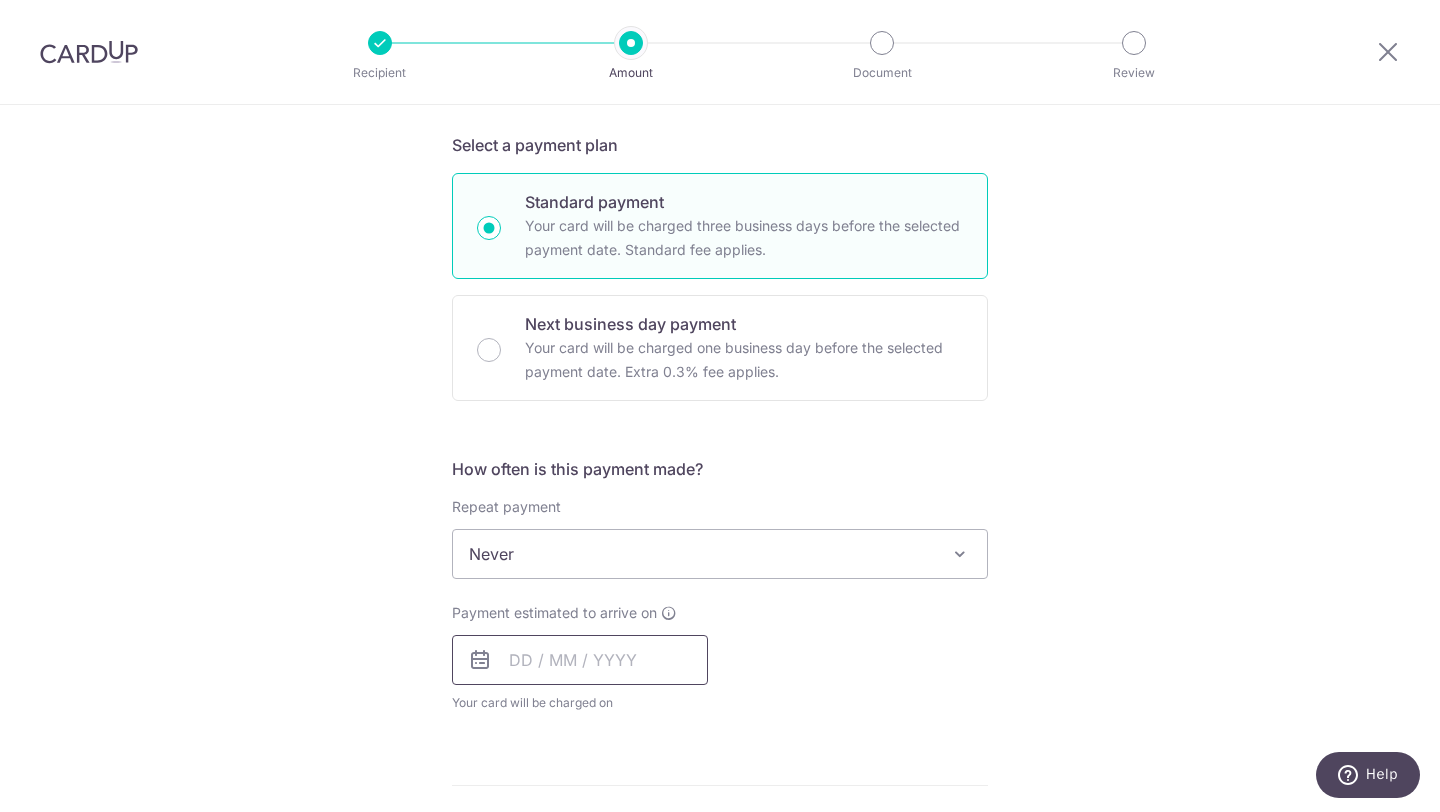 click at bounding box center (580, 660) 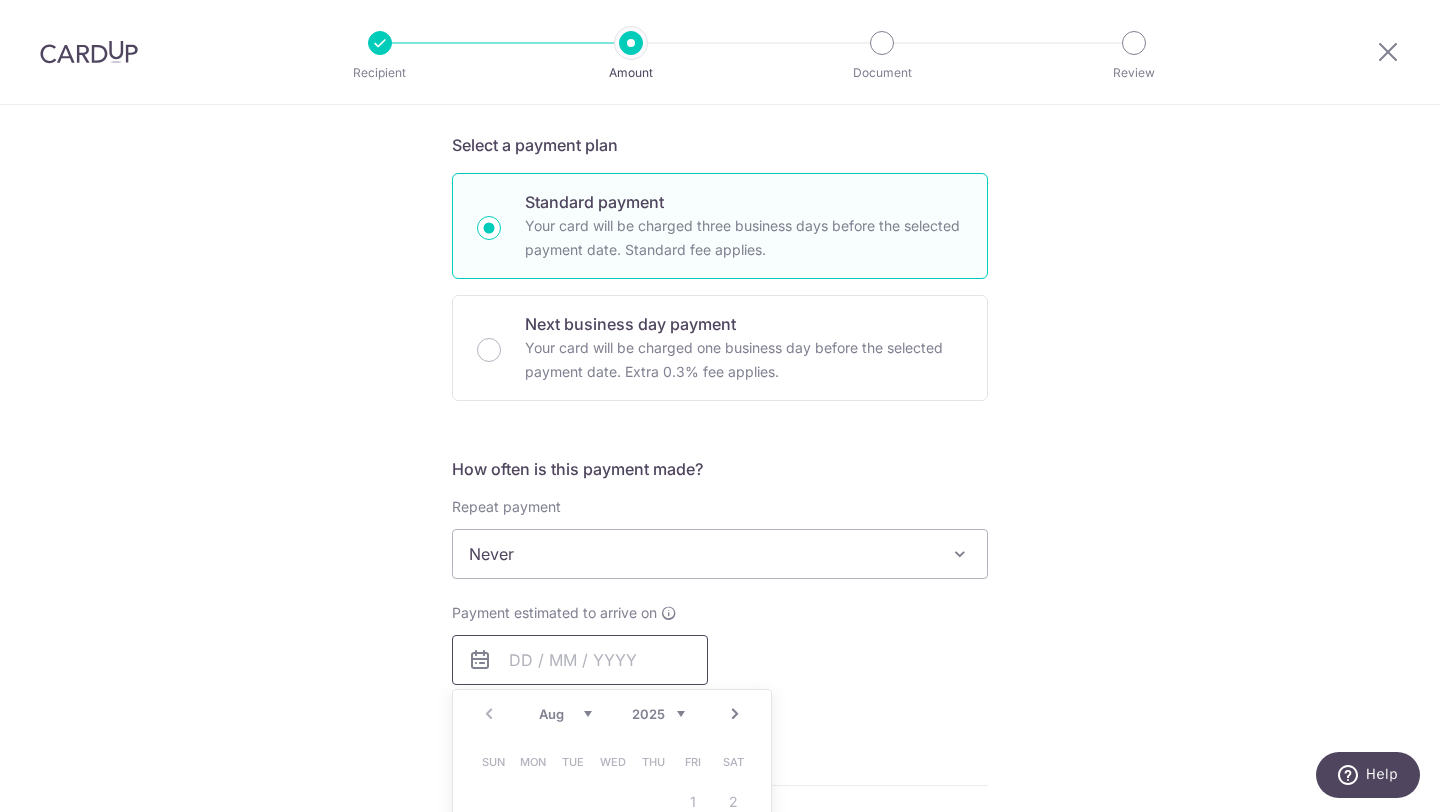 scroll, scrollTop: 582, scrollLeft: 0, axis: vertical 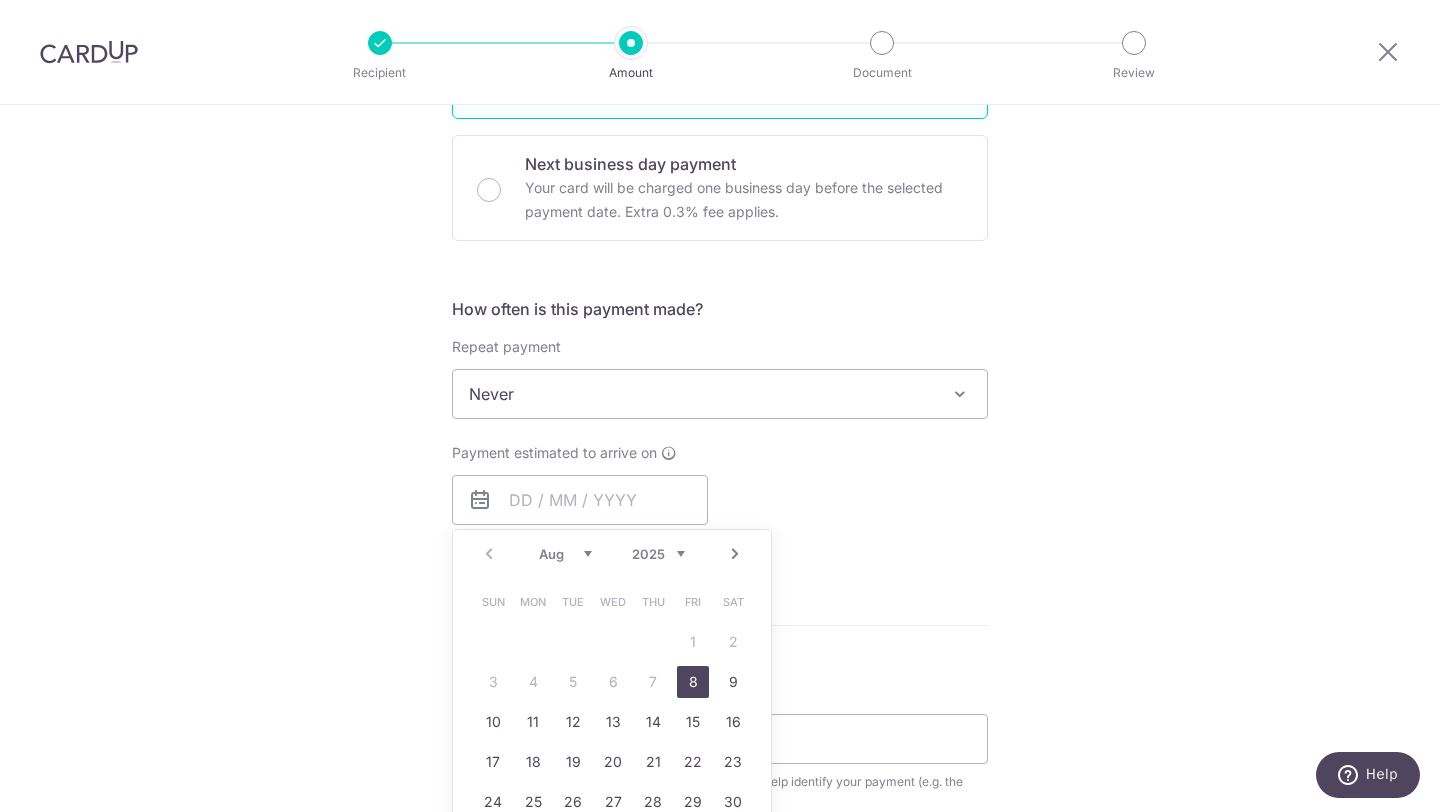click on "8" at bounding box center [693, 682] 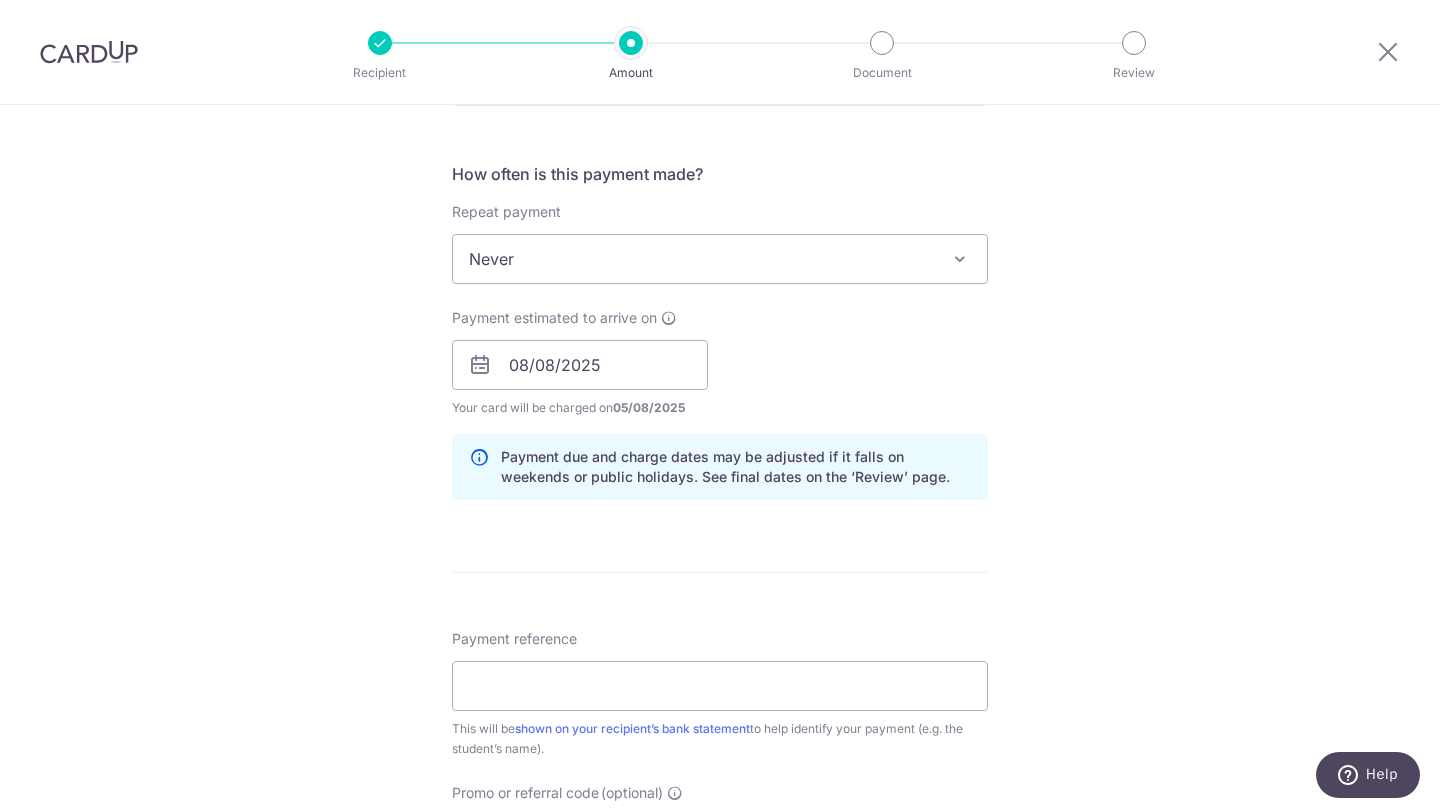 scroll, scrollTop: 742, scrollLeft: 0, axis: vertical 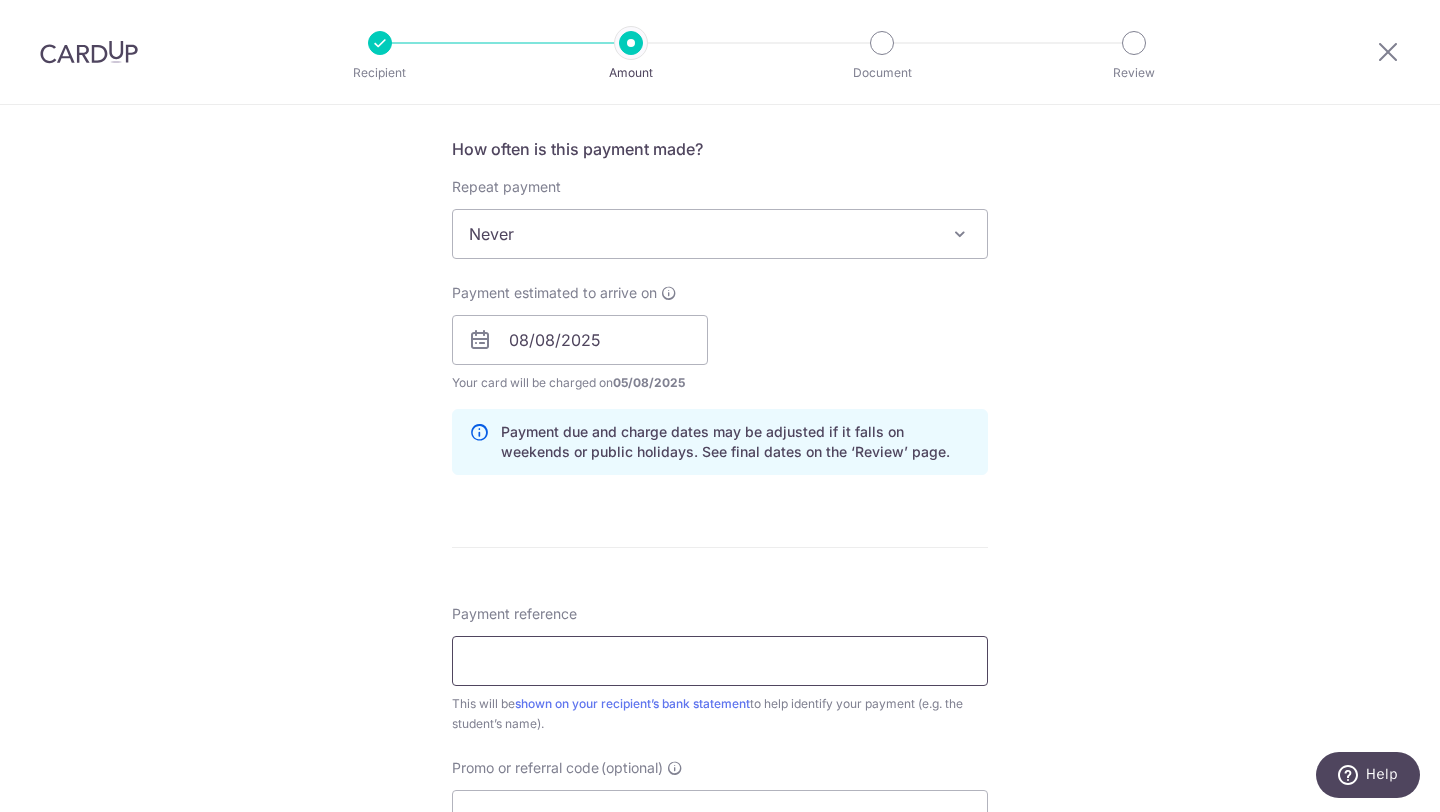 click on "Payment reference" at bounding box center (720, 661) 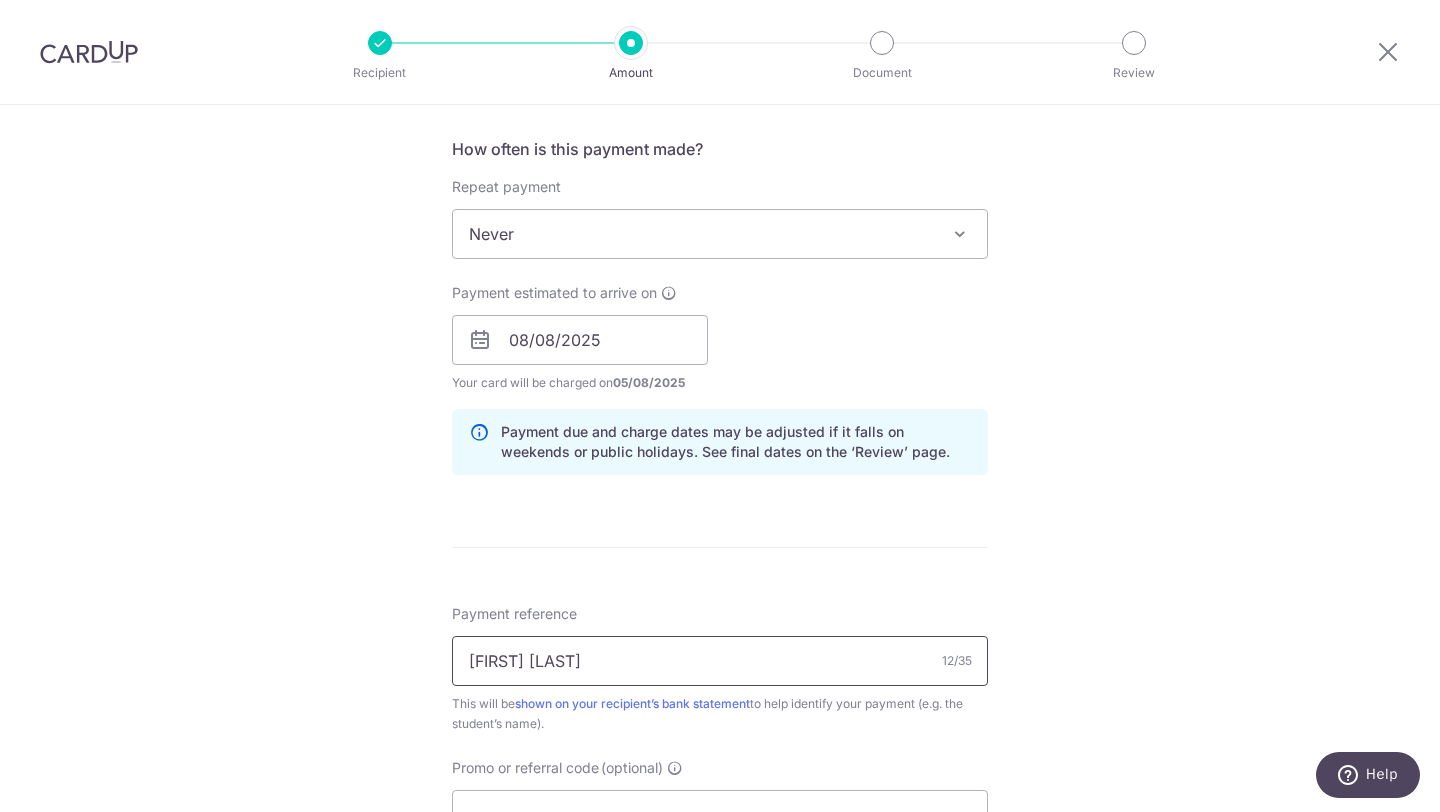 type on "[FIRST] [LAST]" 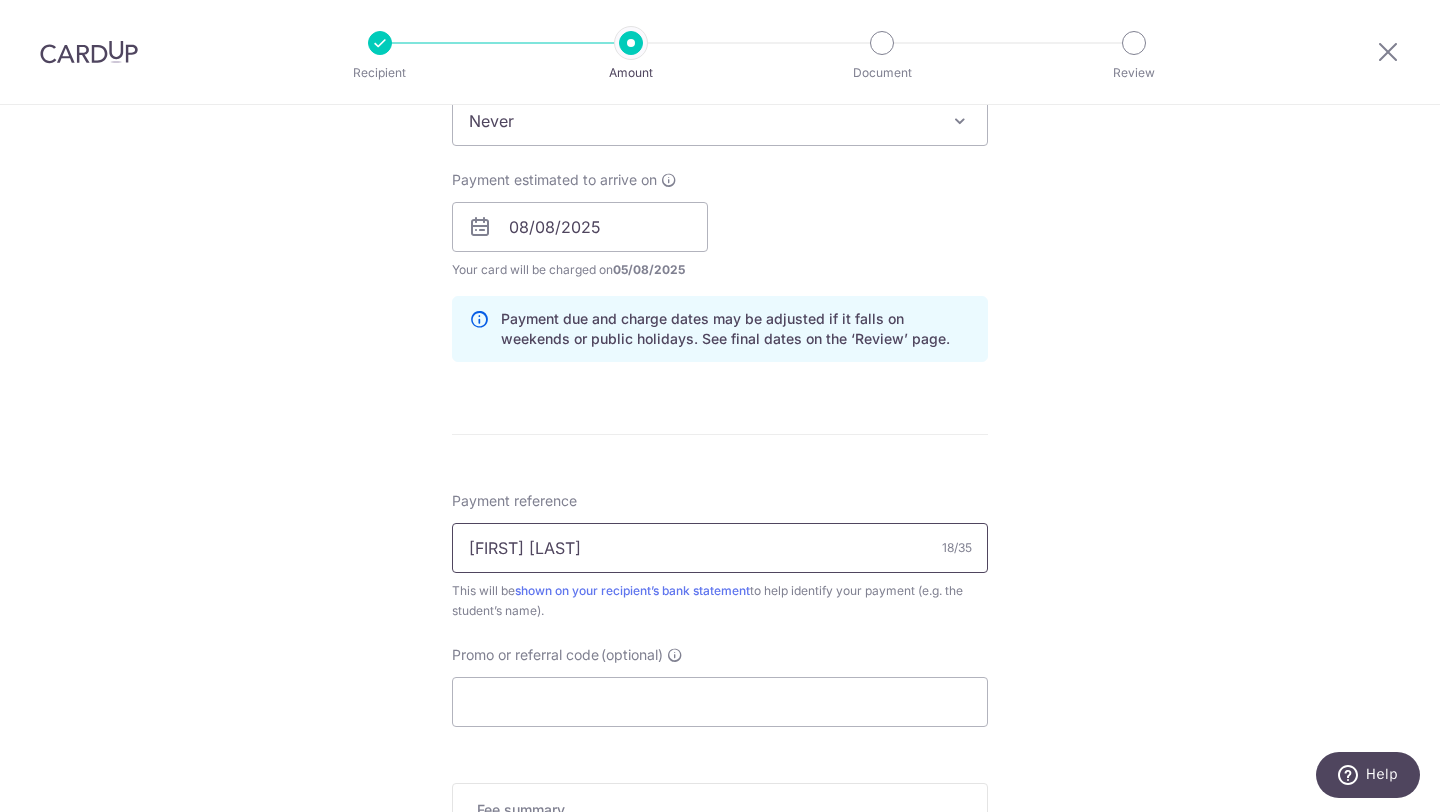 scroll, scrollTop: 858, scrollLeft: 0, axis: vertical 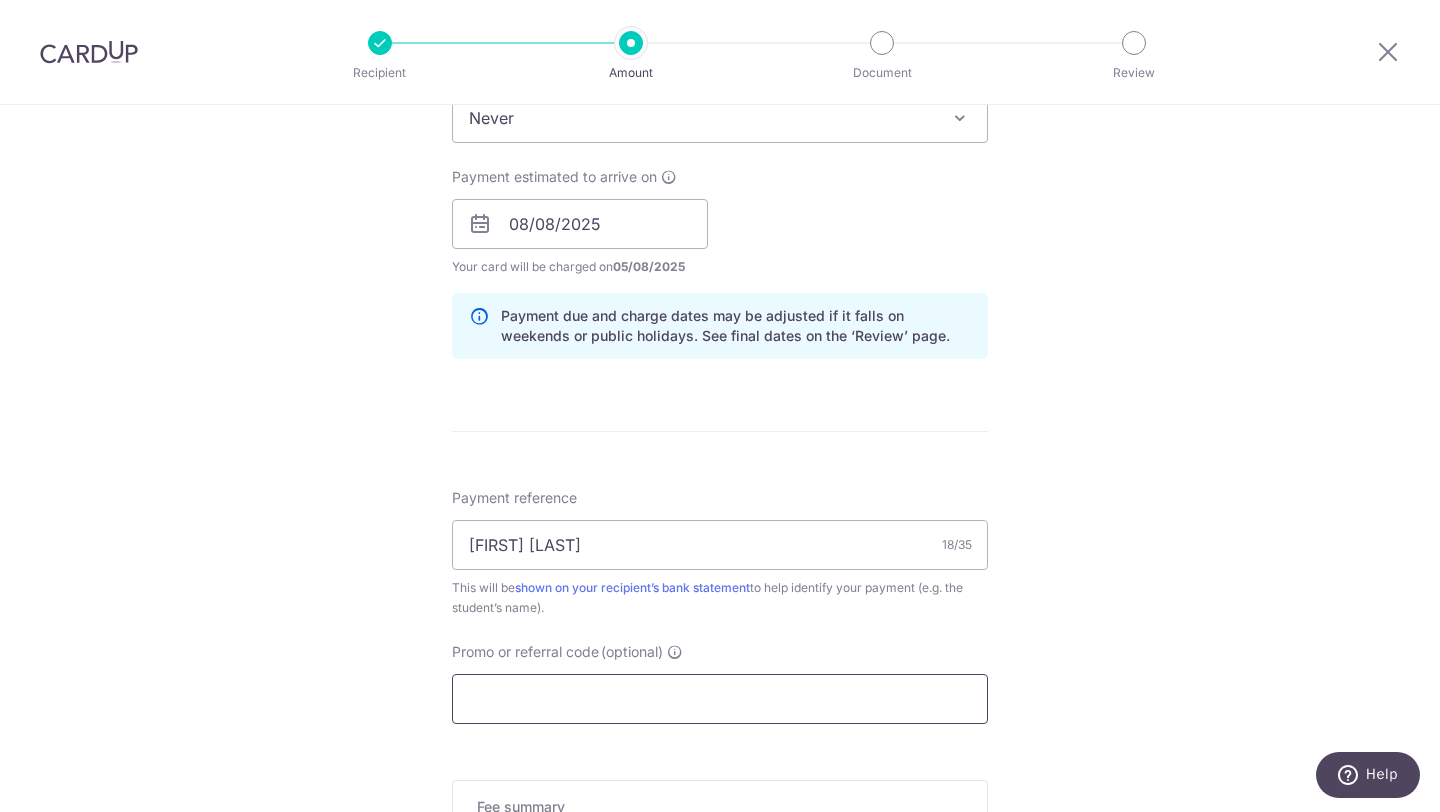 click on "Promo or referral code
(optional)" at bounding box center (720, 699) 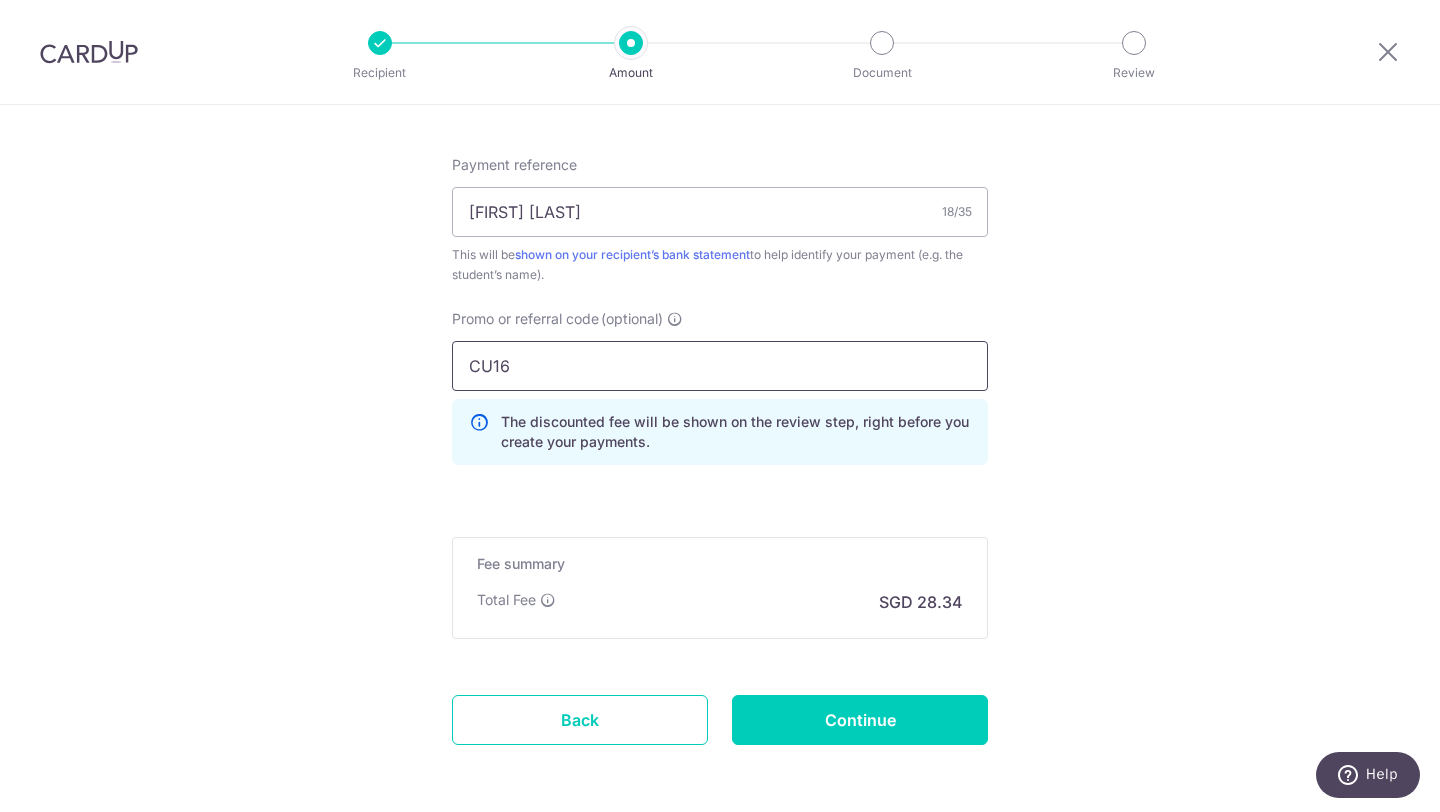 scroll, scrollTop: 1195, scrollLeft: 0, axis: vertical 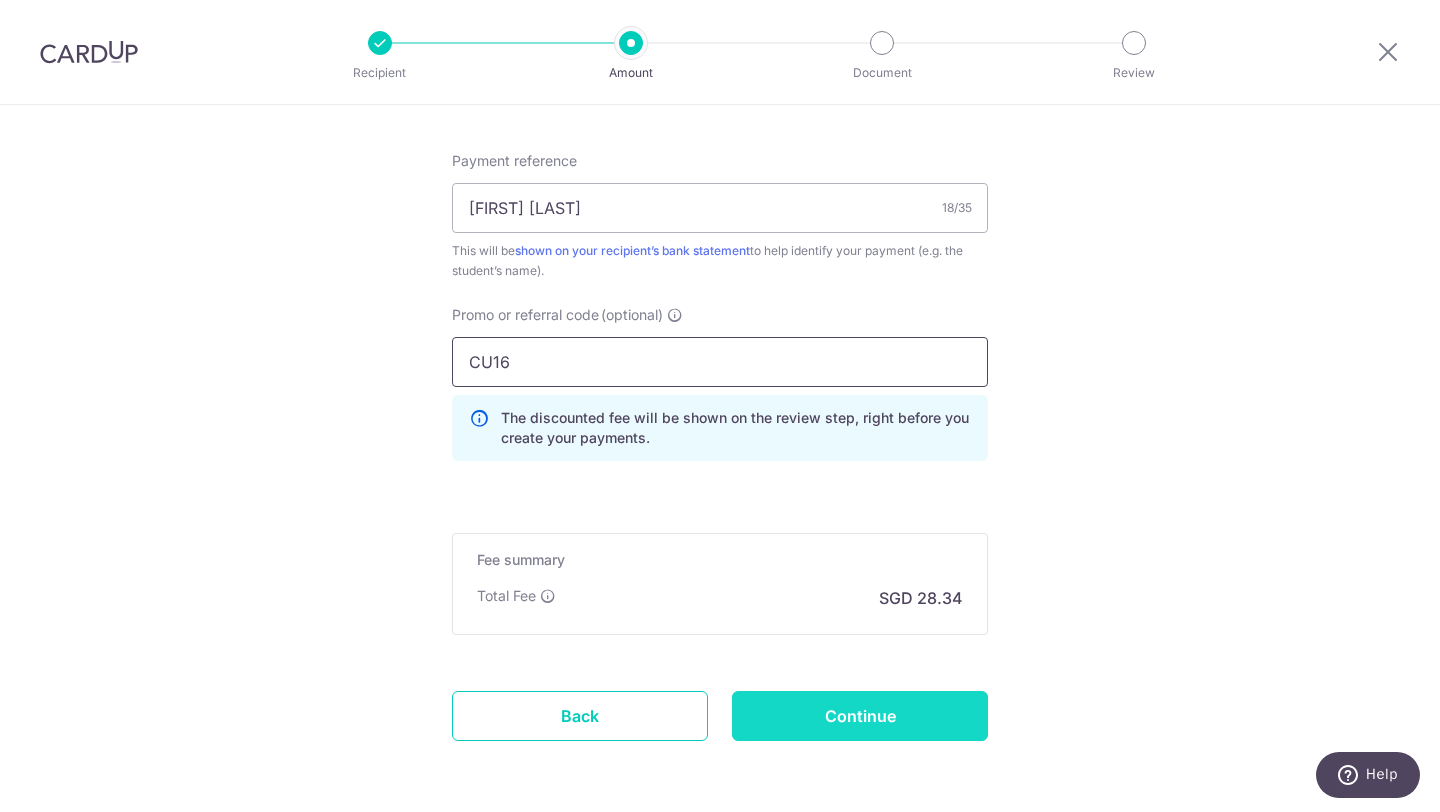 type on "CU16" 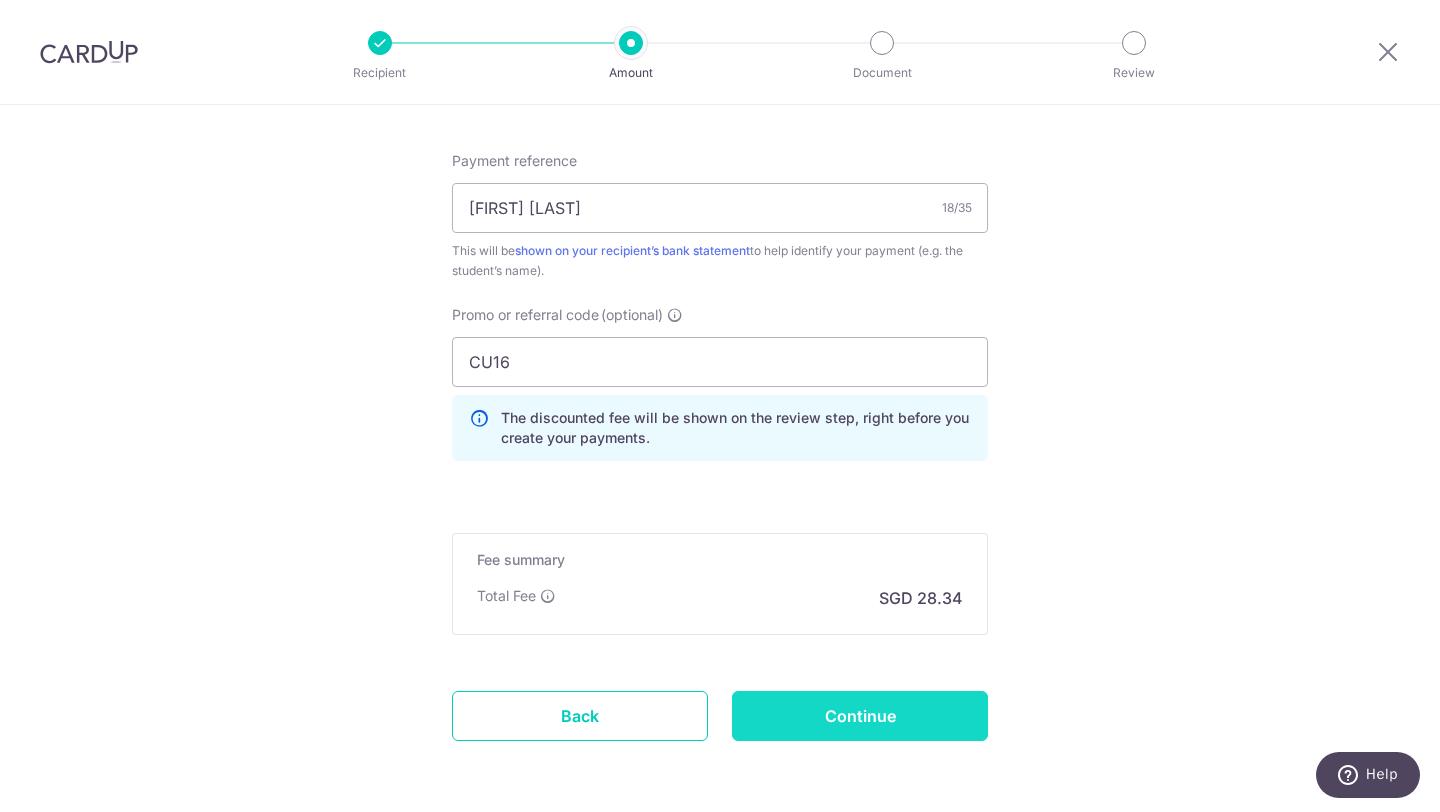 click on "Continue" at bounding box center (860, 716) 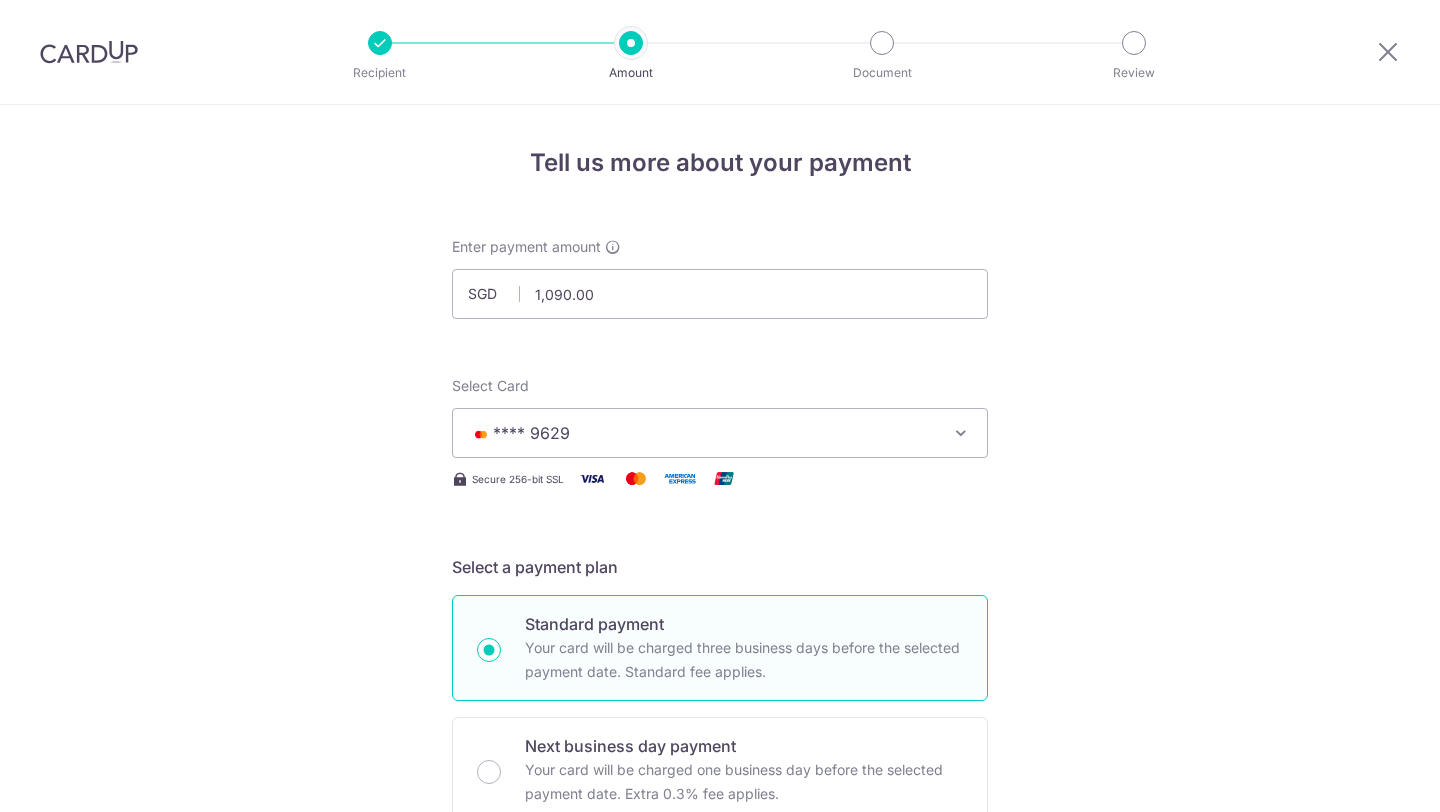scroll, scrollTop: 0, scrollLeft: 0, axis: both 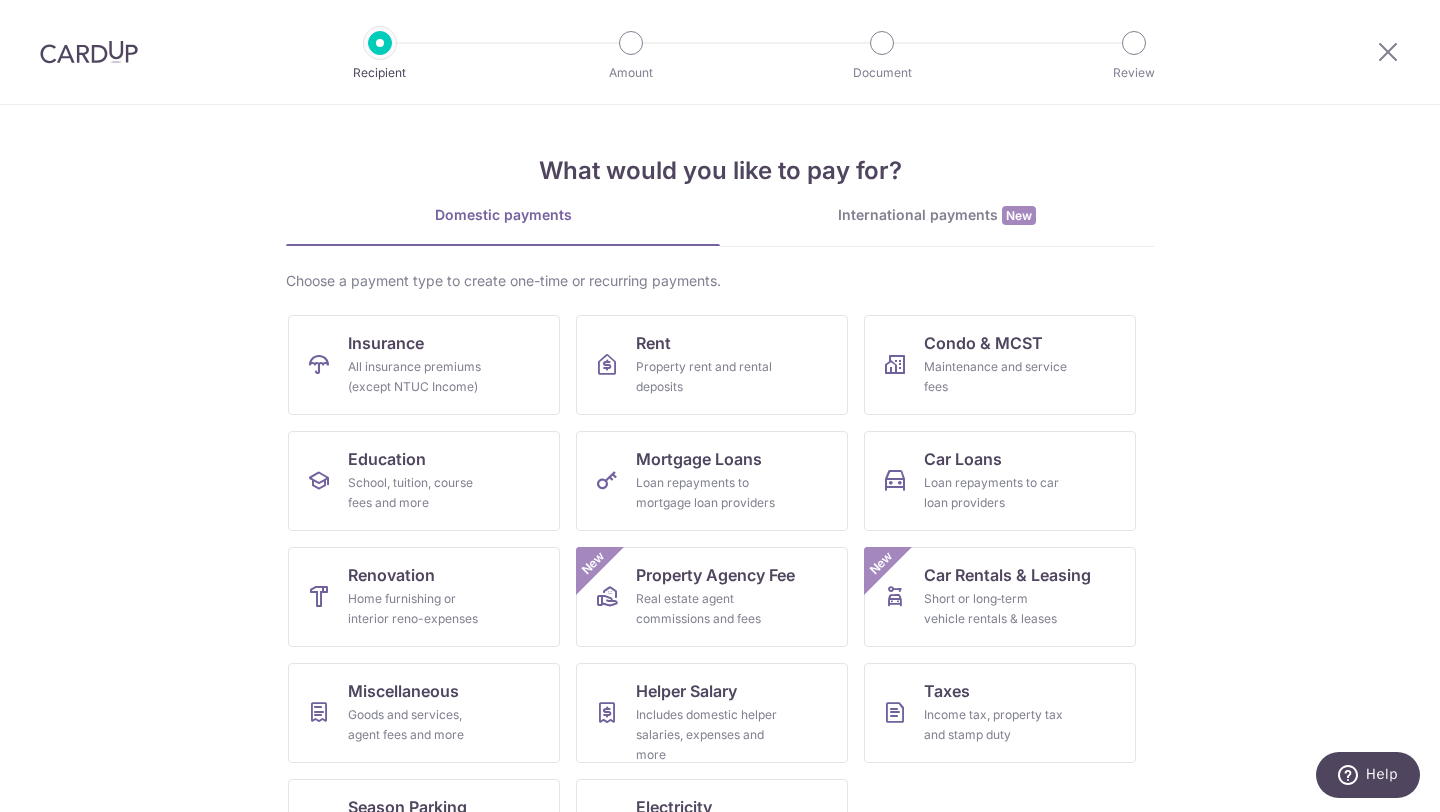 click on "What would you like to pay for?
Domestic payments
International payments
New
Choose a payment type to create one-time or recurring payments.
Insurance All insurance premiums (except NTUC Income)
Rent Property rent and rental deposits
Condo & MCST Maintenance and service fees
Education School, tuition, course fees and more
Mortgage Loans Loan repayments to mortgage loan providers
Car Loans Loan repayments to car loan providers
Renovation Home furnishing or interior reno-expenses
Property Agency Fee Real estate agent commissions and fees New
Car Rentals & Leasing Short or long‑term vehicle rentals & leases New
Miscellaneous Goods and services, agent fees and more
Helper Salary
Taxes" at bounding box center (720, 500) 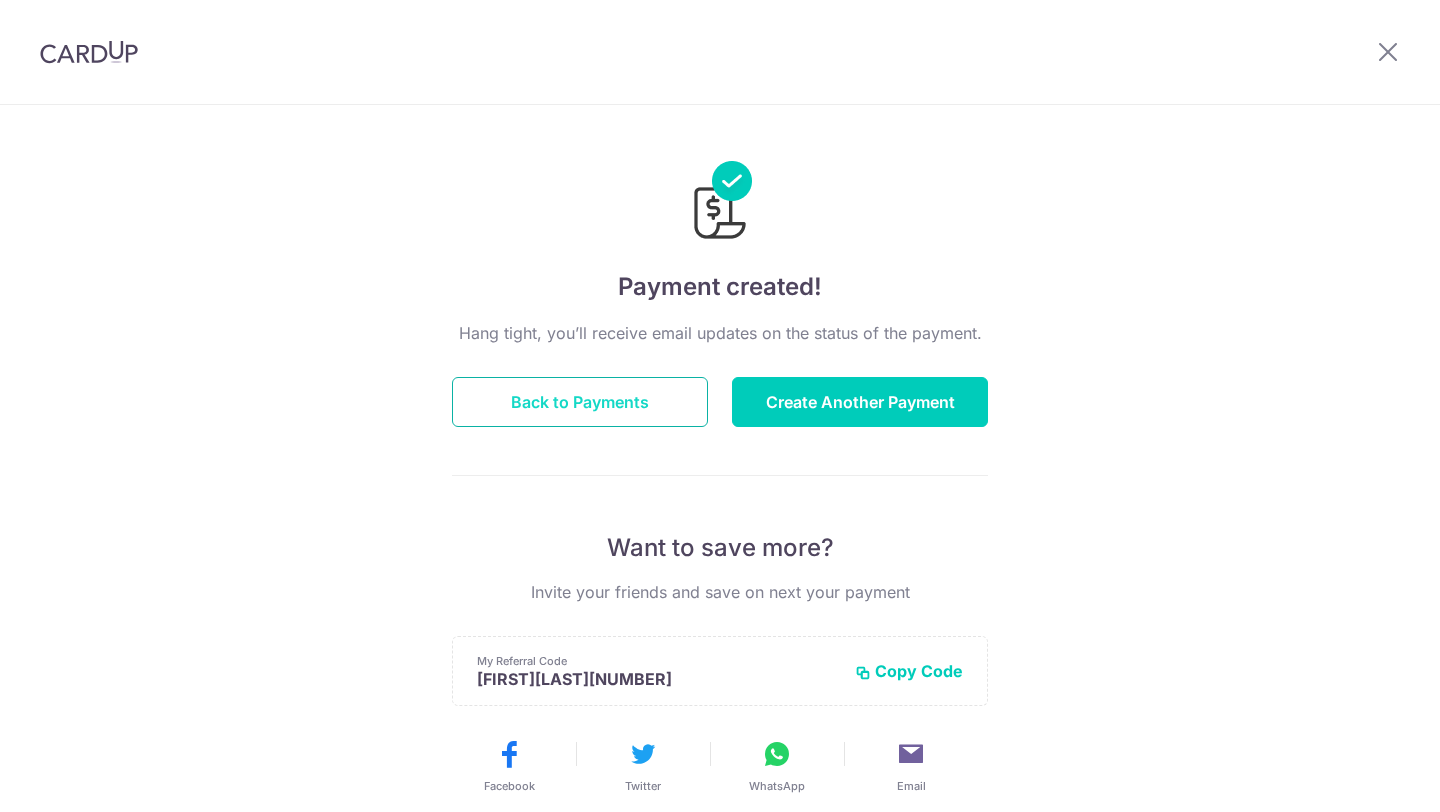 scroll, scrollTop: 0, scrollLeft: 0, axis: both 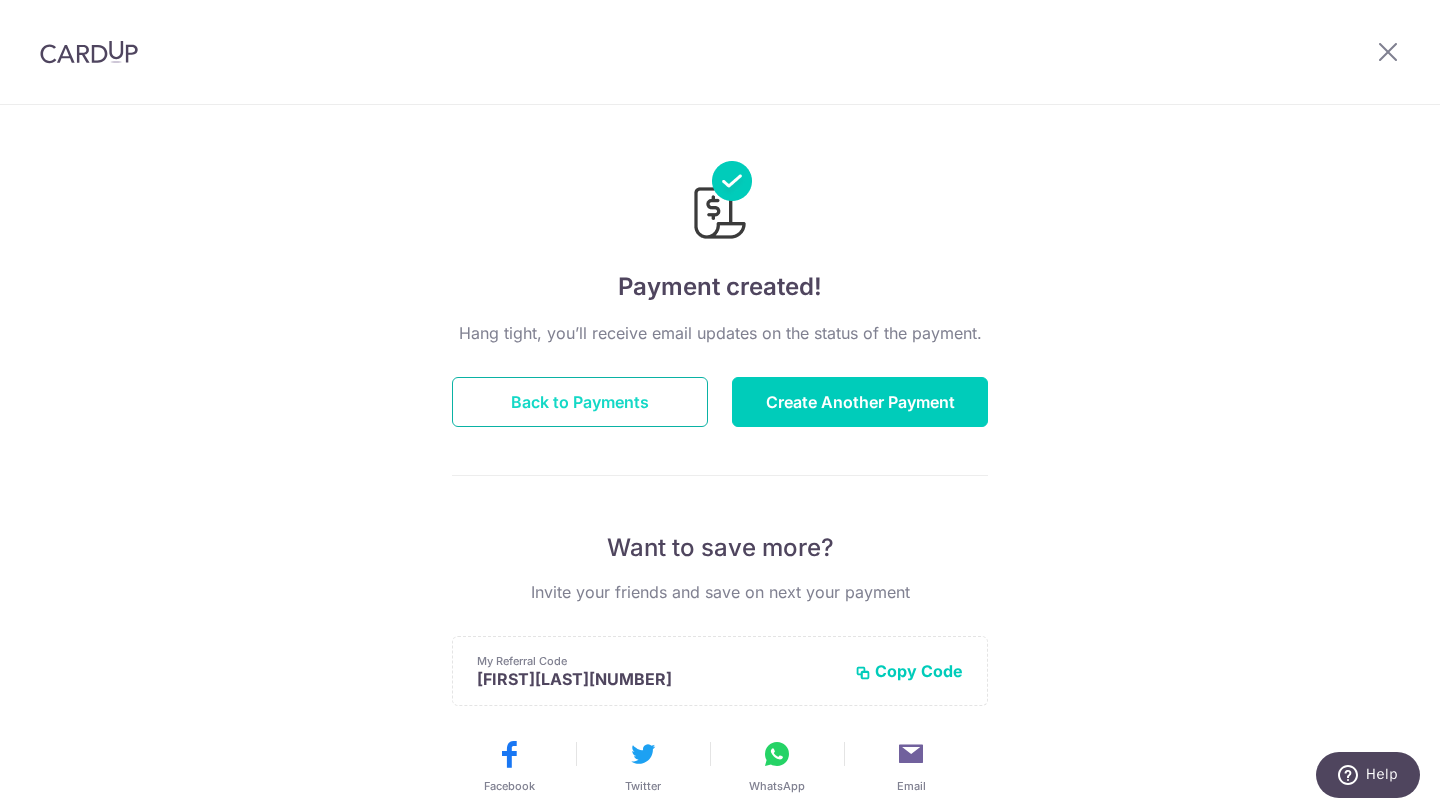 click on "Back to Payments" at bounding box center (580, 402) 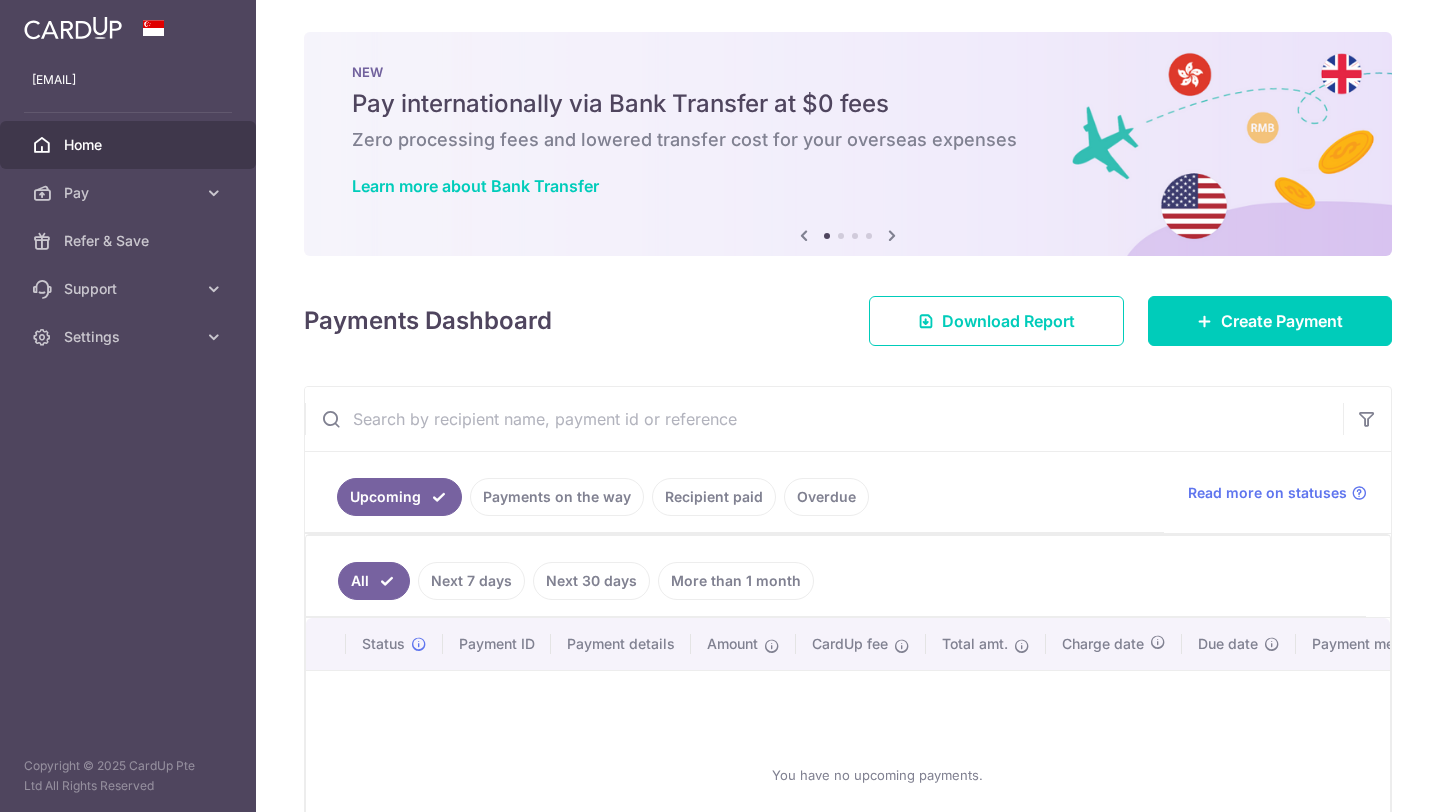 scroll, scrollTop: 0, scrollLeft: 0, axis: both 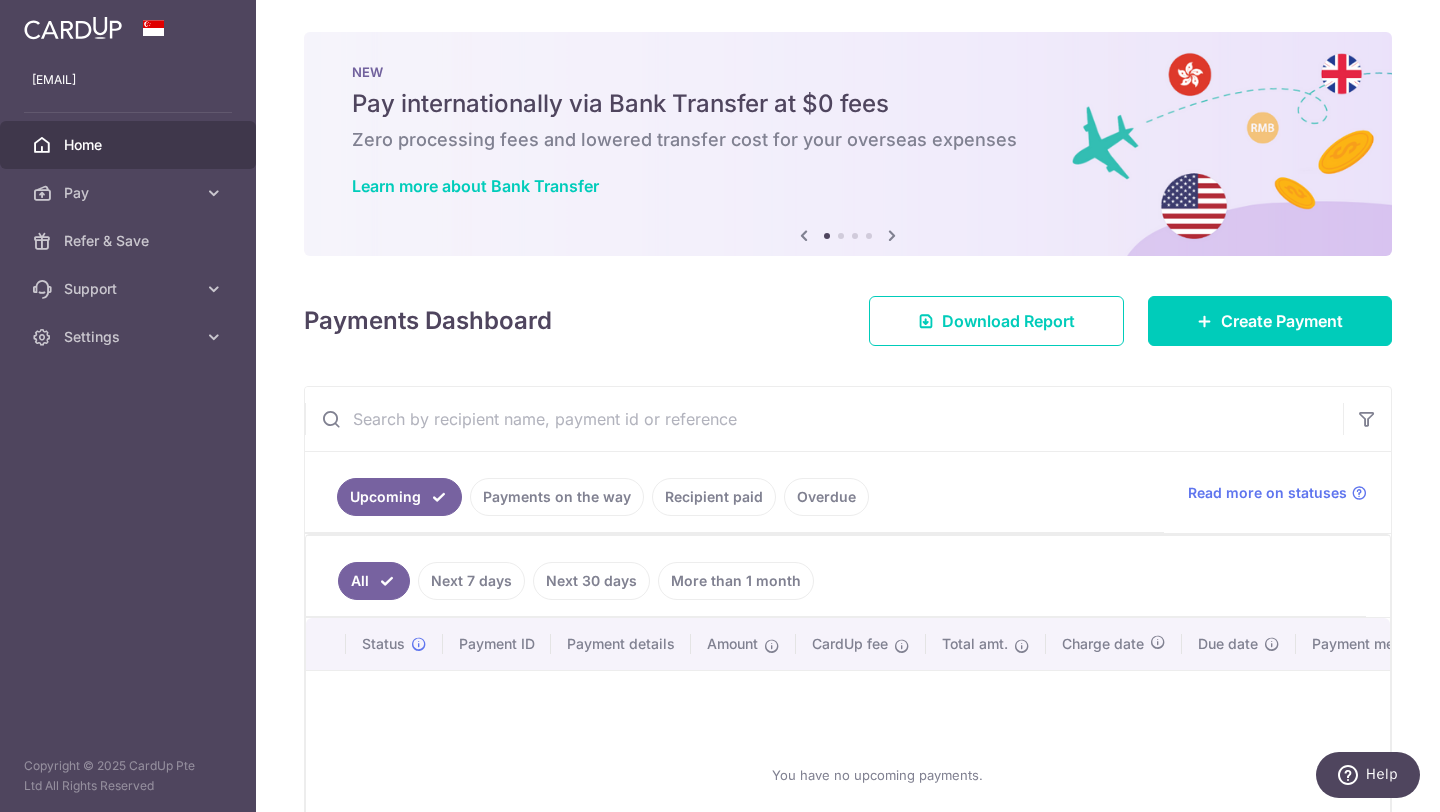 click on "jasoncalina@yahoo.com
Home
Pay
Payments
Recipients
Cards
Refer & Save
Support
FAQ
Contact Us
Settings
Account
Logout
Copyright © 2025 CardUp Pte Ltd All Rights Reserved
×
Pause Schedule" at bounding box center (720, 406) 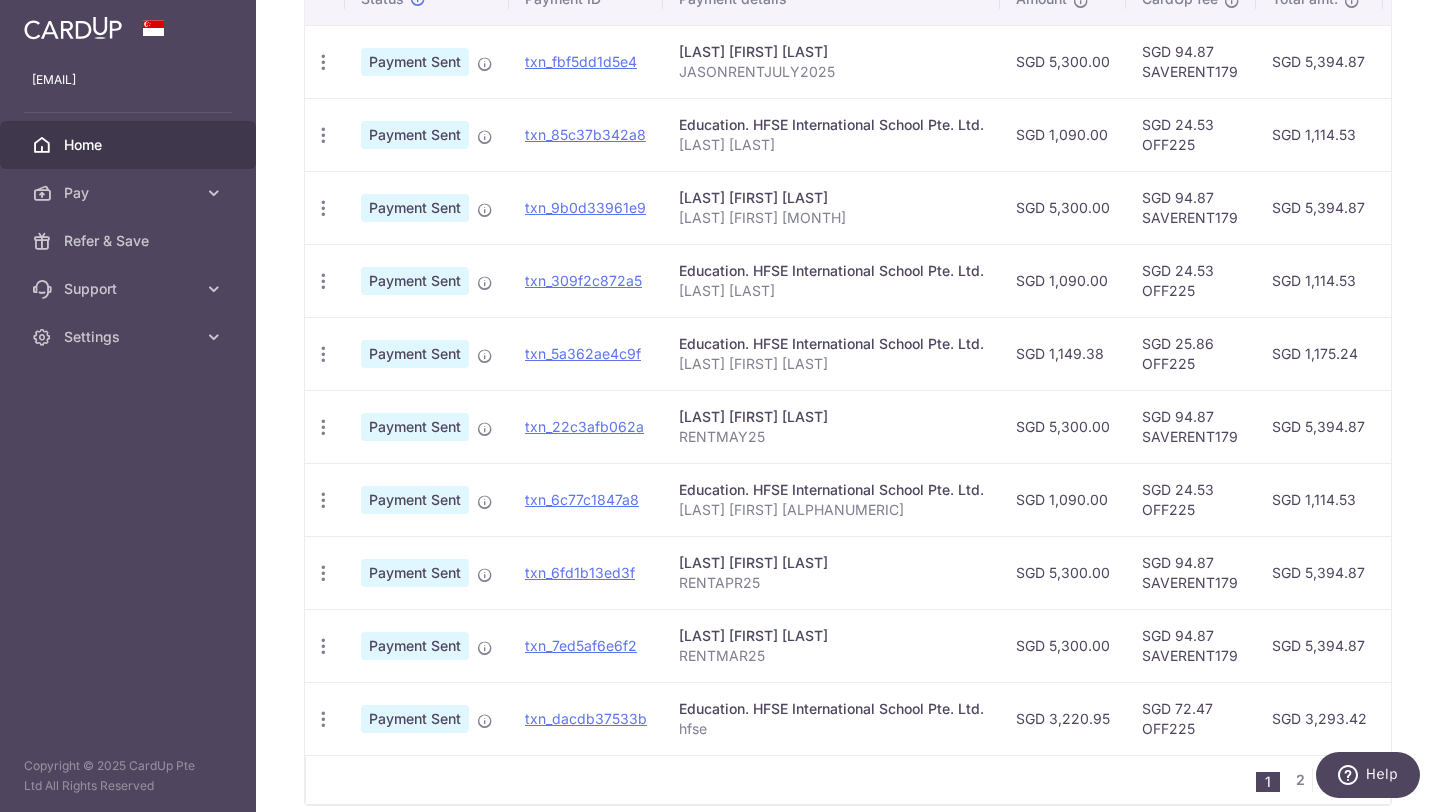 scroll, scrollTop: 0, scrollLeft: 0, axis: both 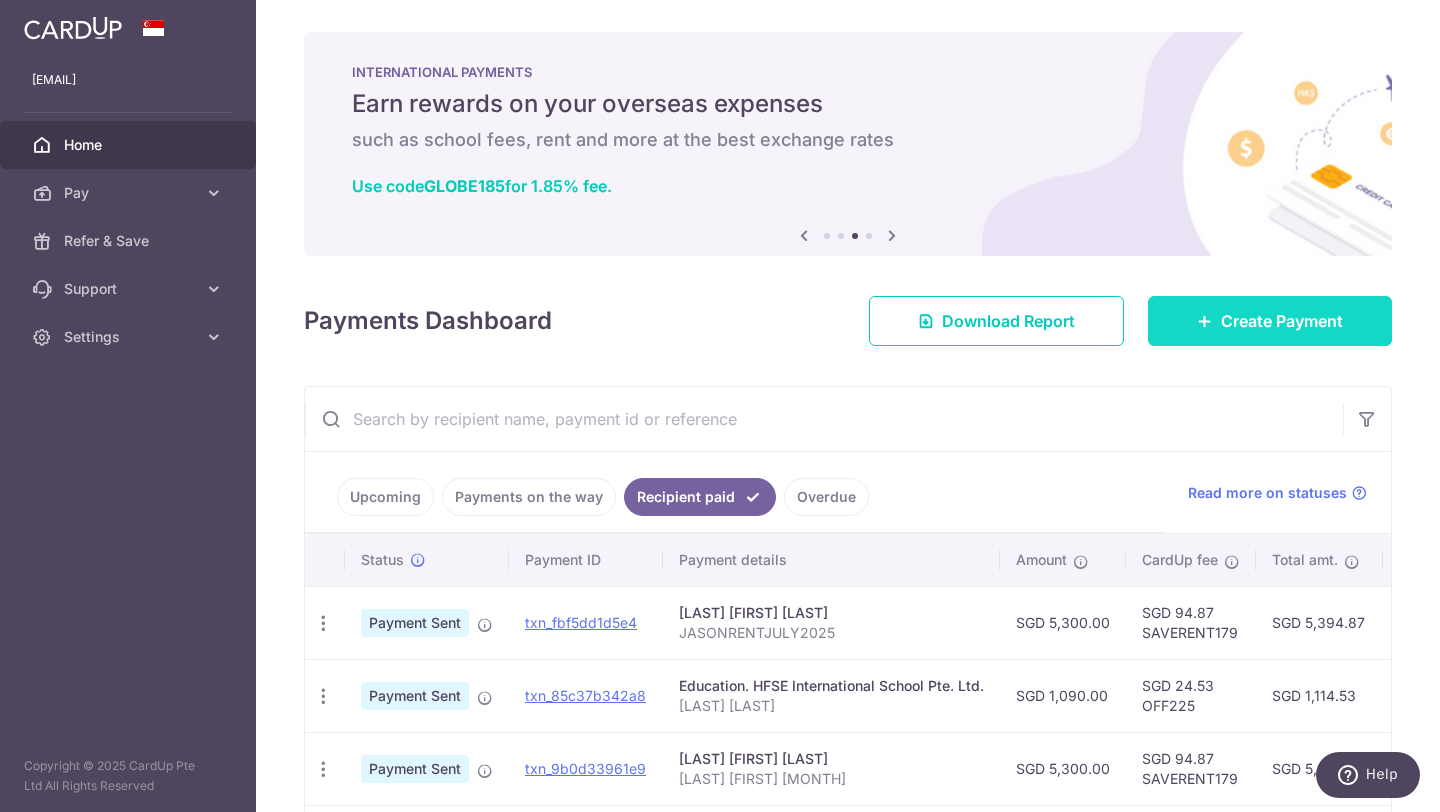 click on "Create Payment" at bounding box center (1282, 321) 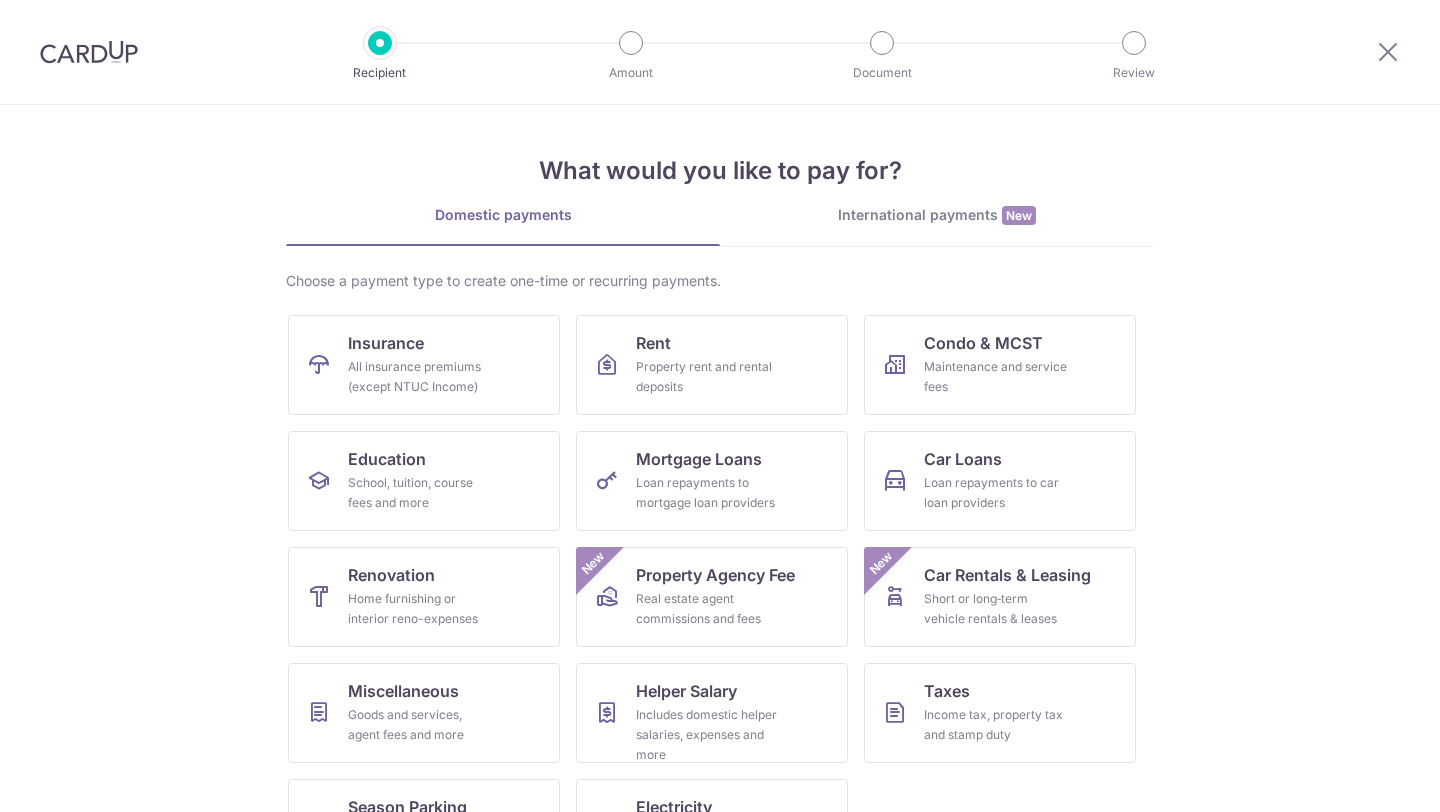 scroll, scrollTop: 0, scrollLeft: 0, axis: both 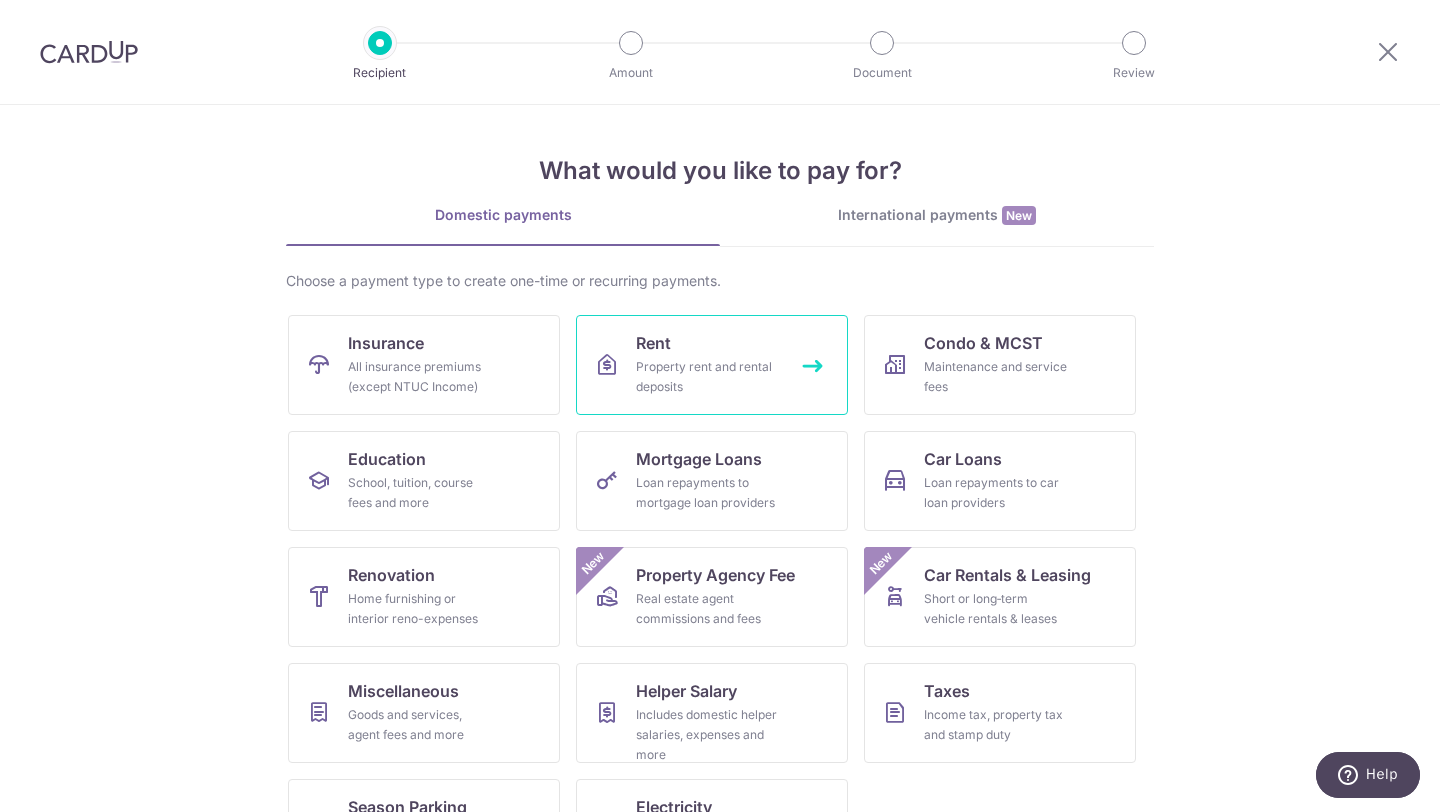 click on "Rent Property rent and rental deposits" at bounding box center (712, 365) 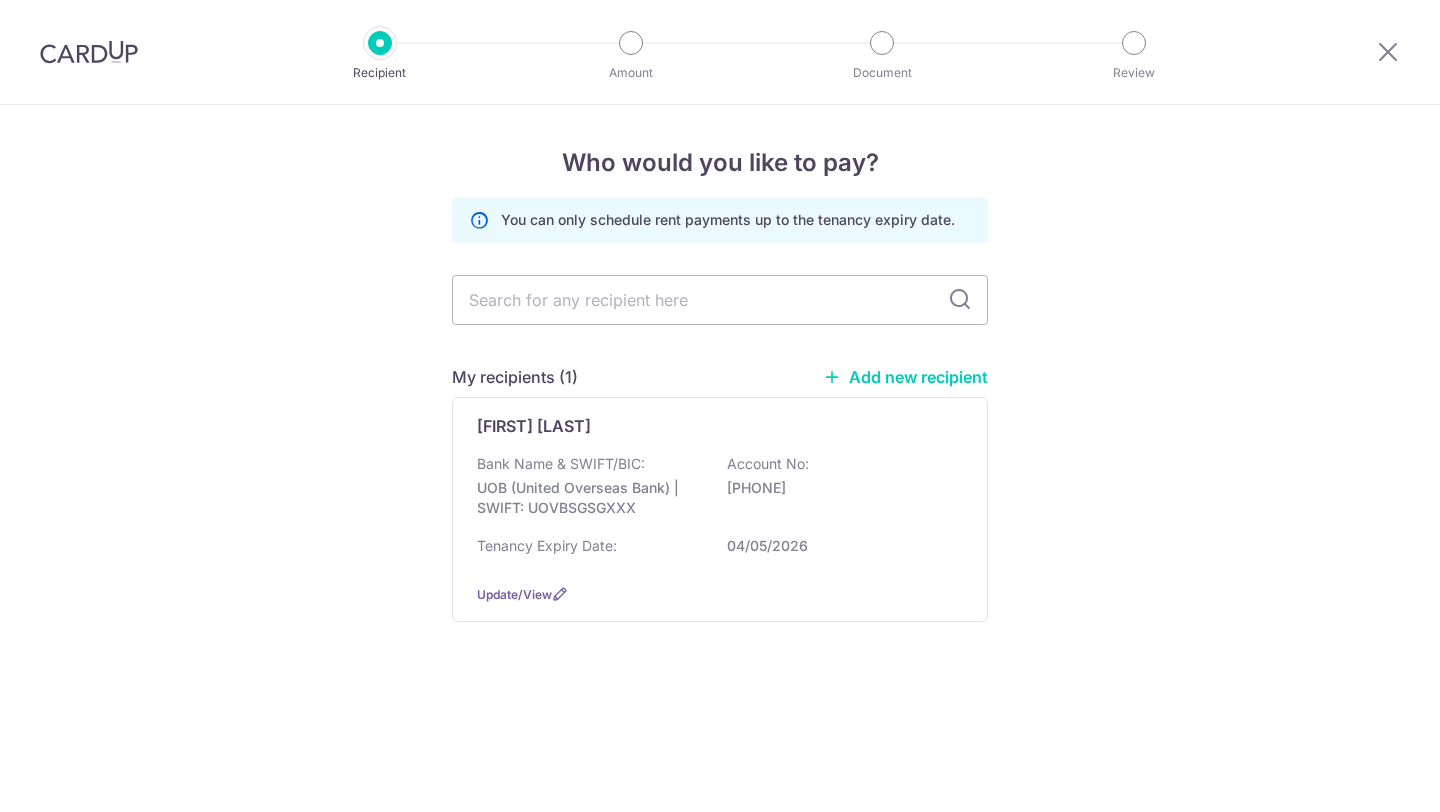 scroll, scrollTop: 0, scrollLeft: 0, axis: both 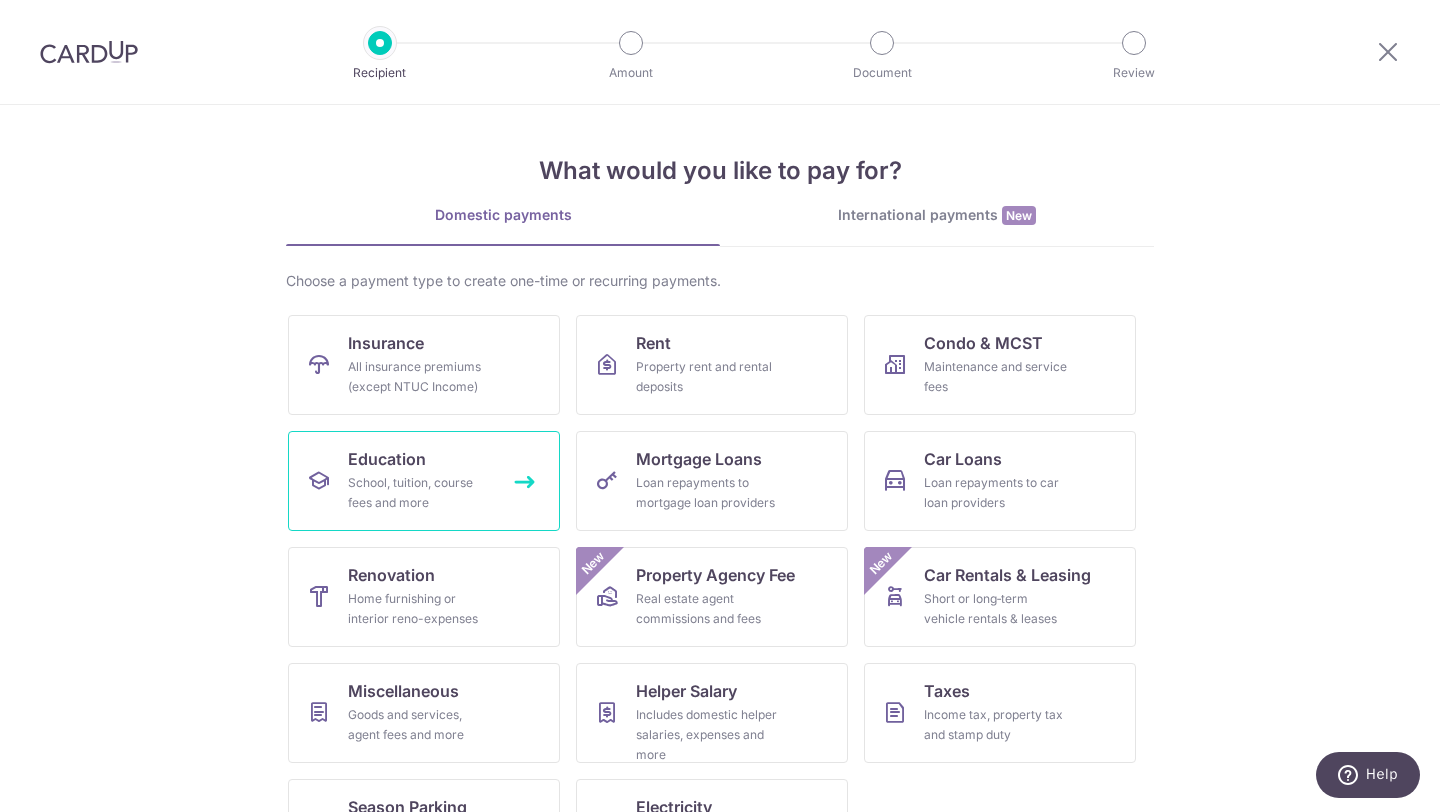 click on "Education School, tuition, course fees and more" at bounding box center [424, 481] 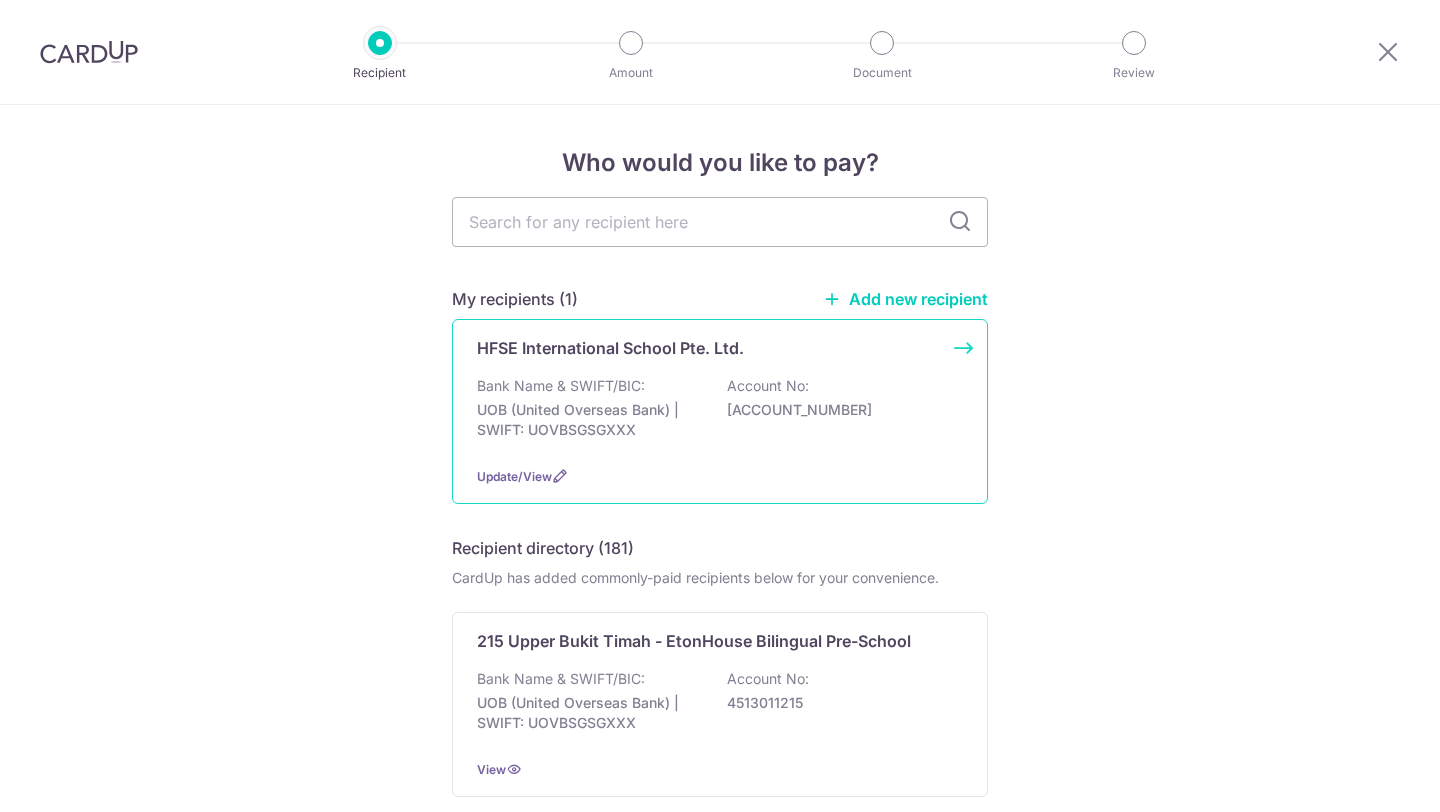 scroll, scrollTop: 0, scrollLeft: 0, axis: both 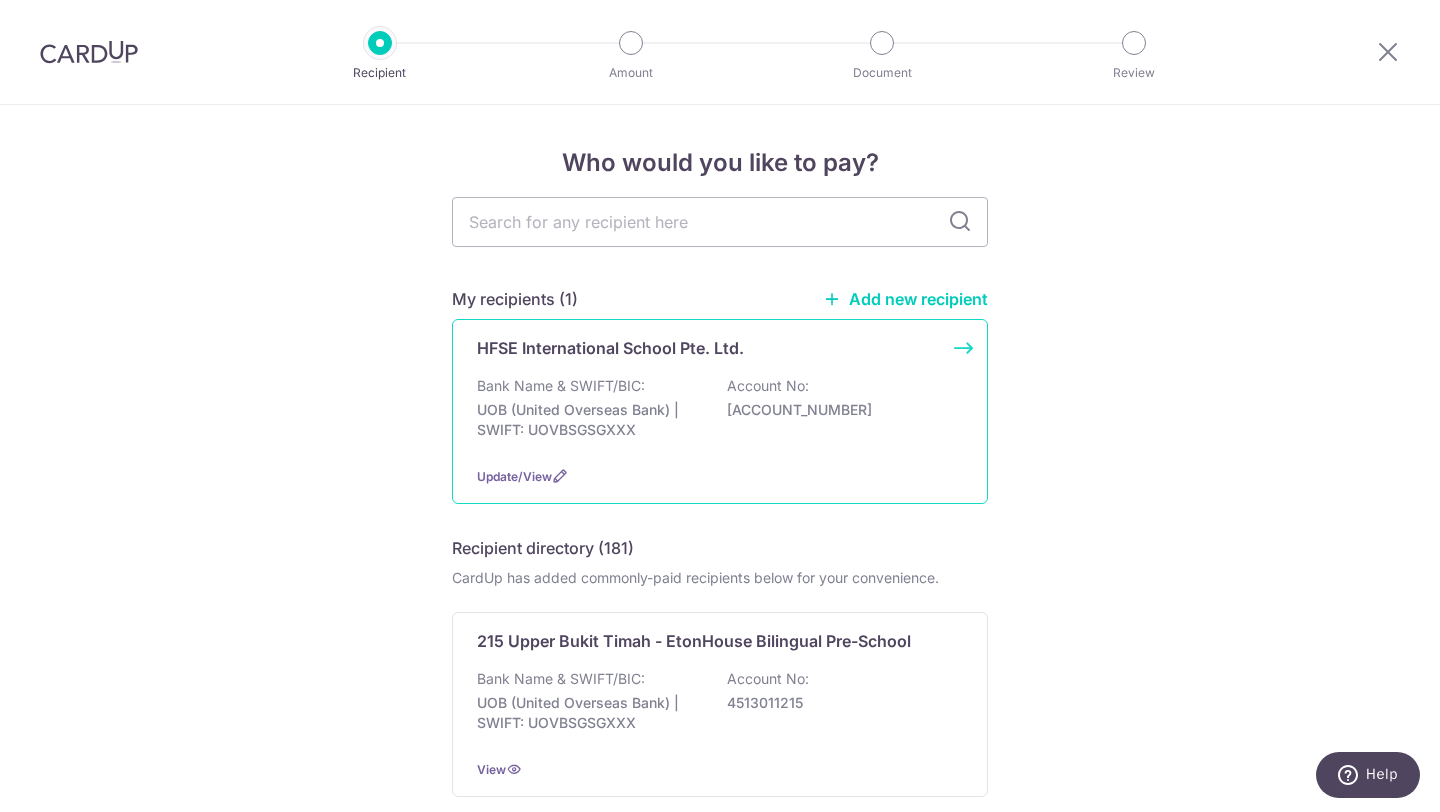 click on "Bank Name & SWIFT/BIC:
UOB (United Overseas Bank) | SWIFT: UOVBSGSGXXX
Account No:
3713054346" at bounding box center [720, 413] 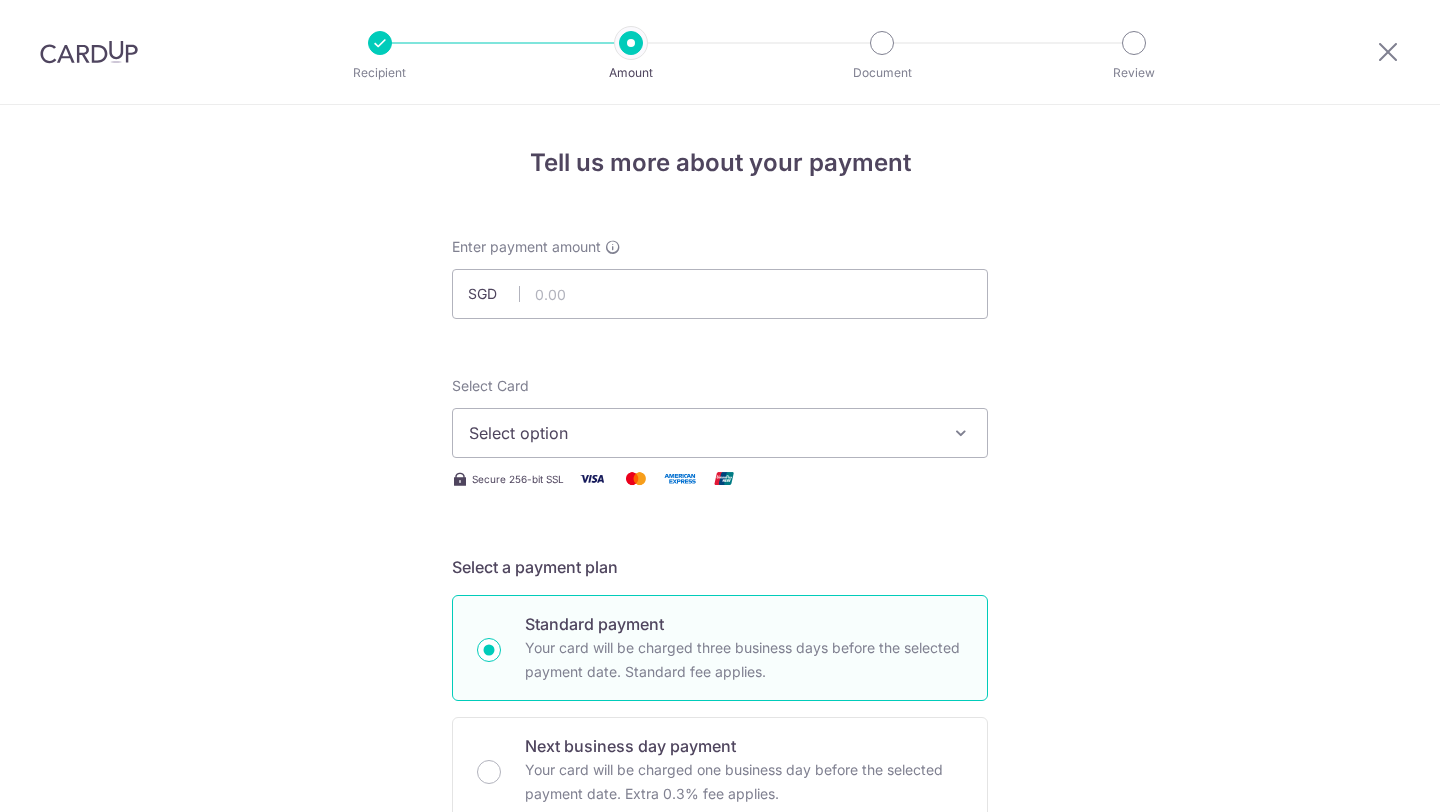 scroll, scrollTop: 0, scrollLeft: 0, axis: both 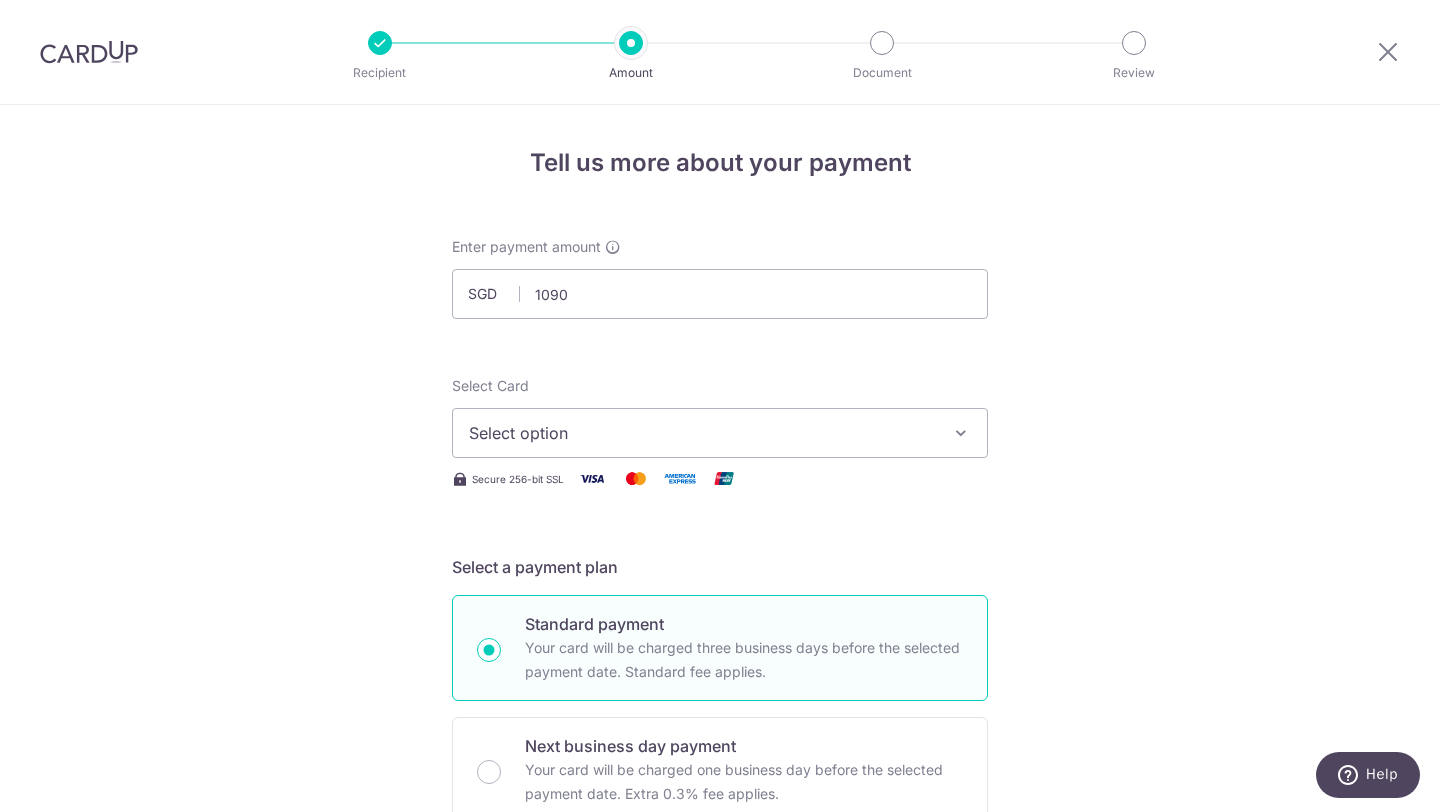 type on "1,090.00" 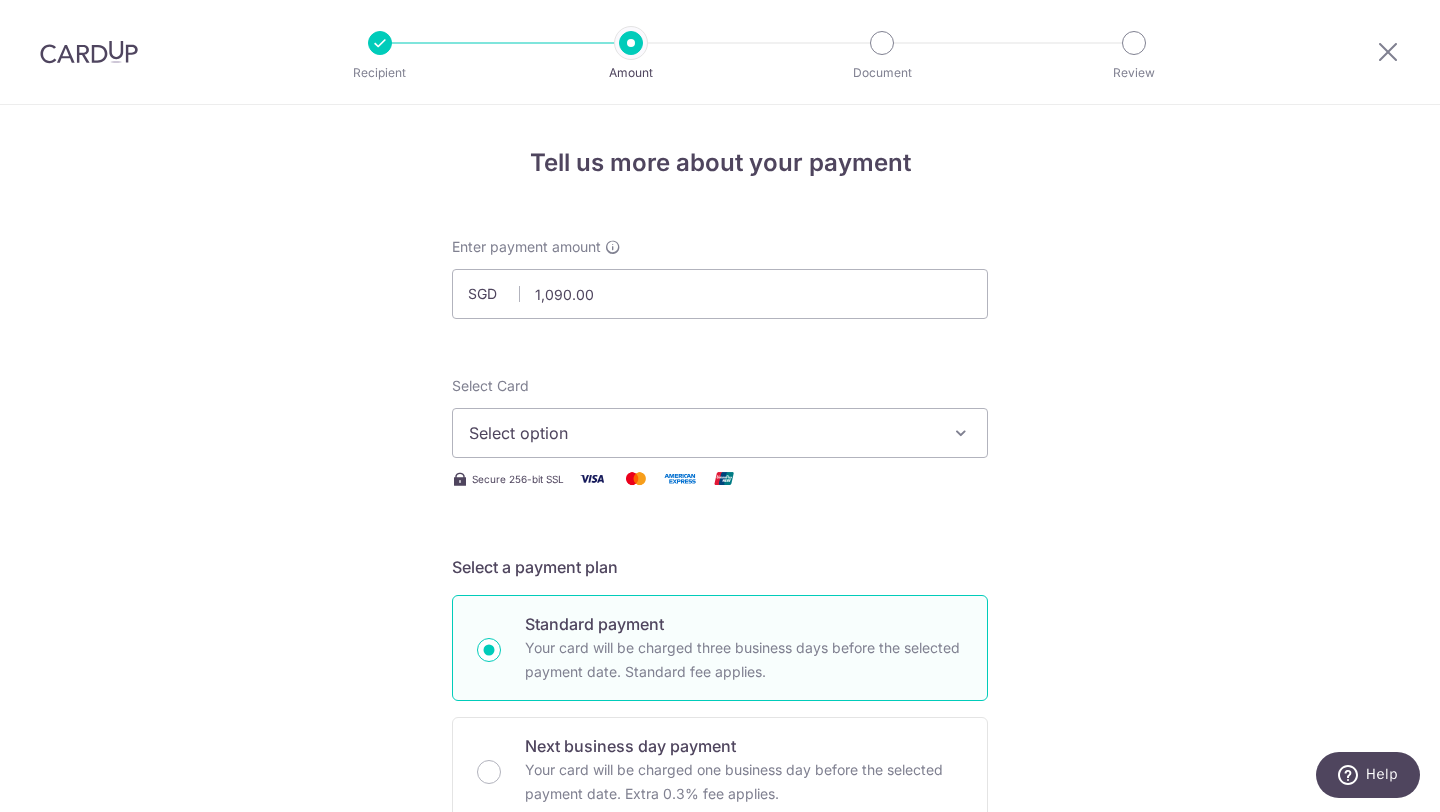 click on "Tell us more about your payment
Enter payment amount
SGD
1,090.00
1090.00
Select Card
Select option
Add credit card
Your Cards
**** 9894
**** 1006
**** 6708
**** 0051
**** 9836
**** 7114
**** 9629
Secure 256-bit SSL" at bounding box center [720, 1009] 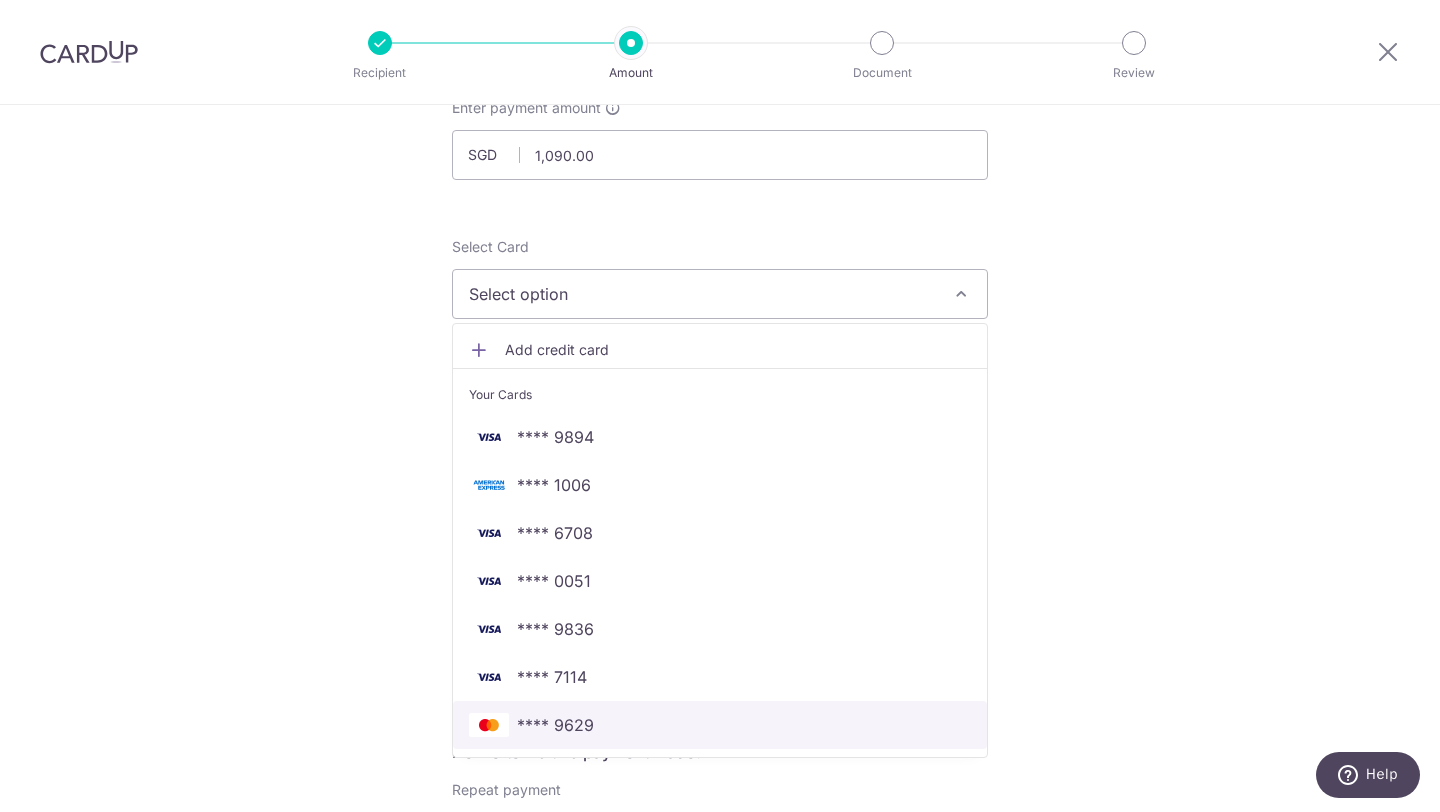 scroll, scrollTop: 160, scrollLeft: 0, axis: vertical 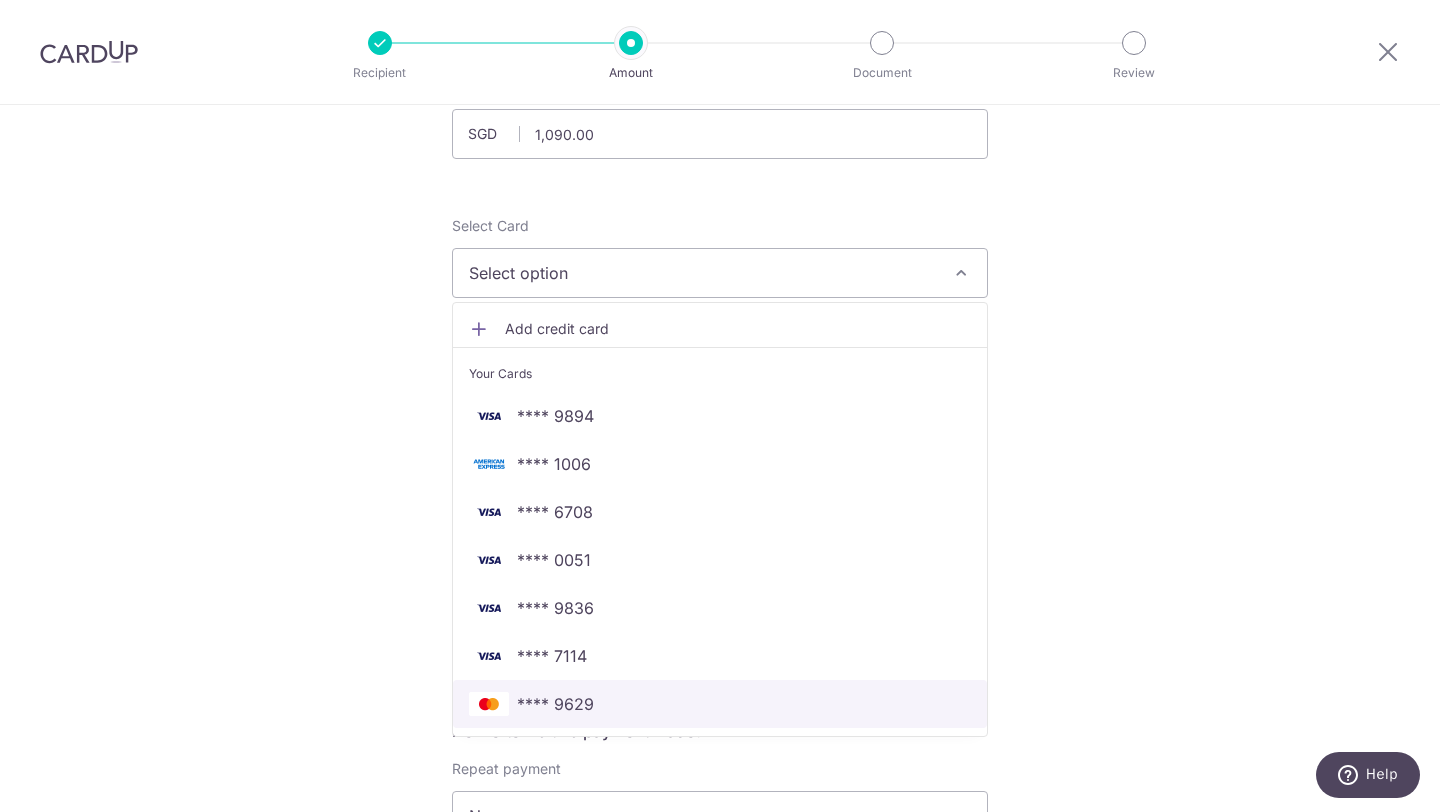 click on "**** 9629" at bounding box center [555, 704] 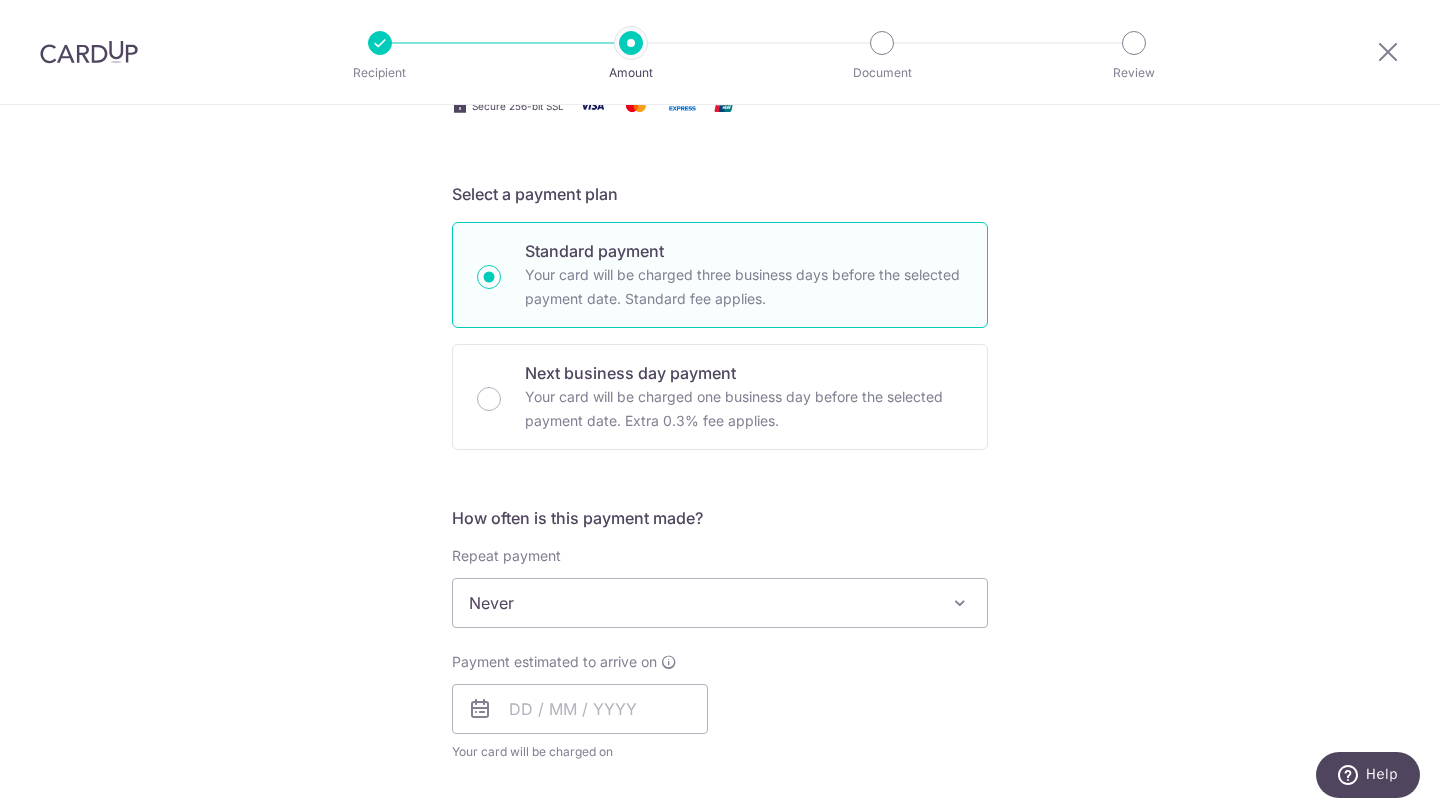 scroll, scrollTop: 390, scrollLeft: 0, axis: vertical 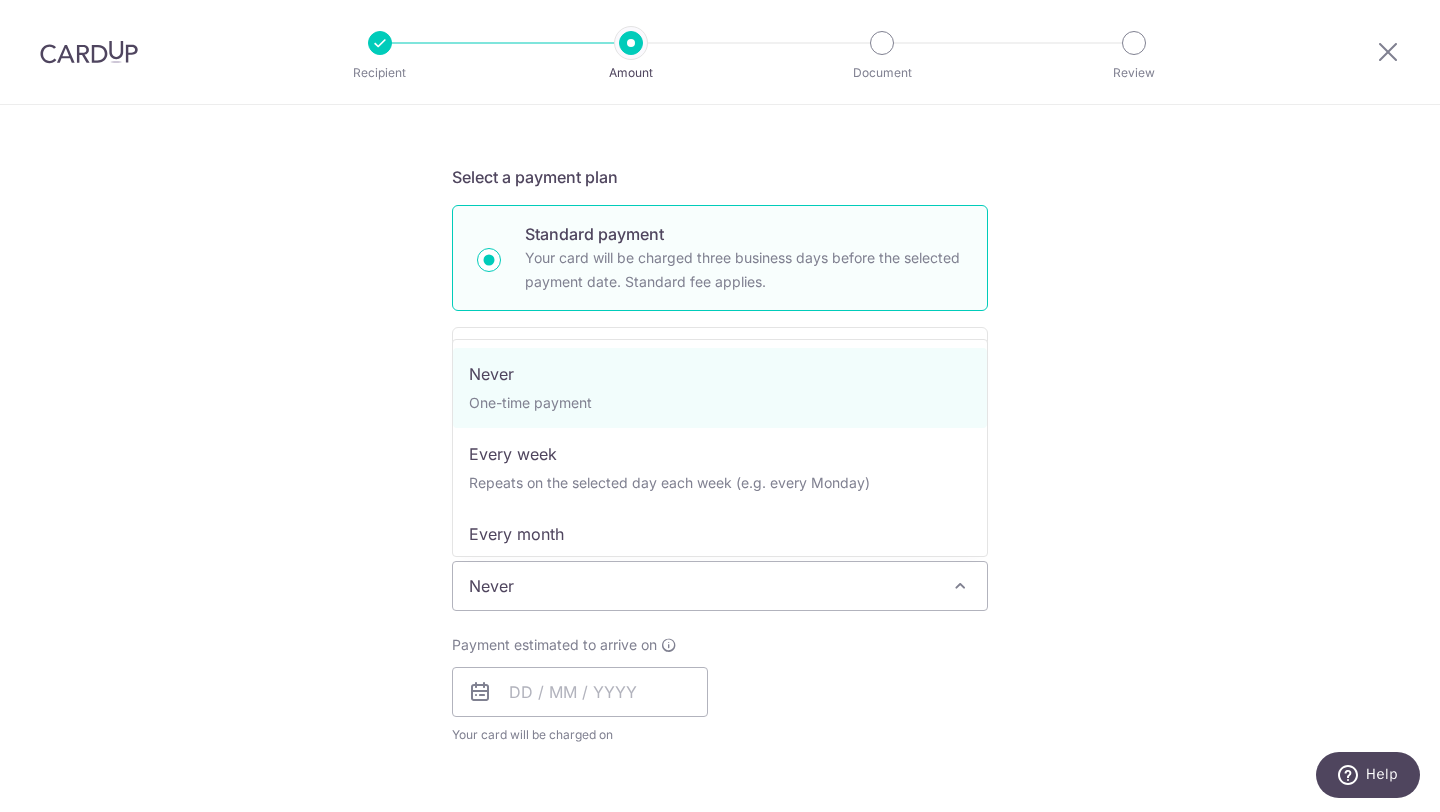 click at bounding box center [960, 586] 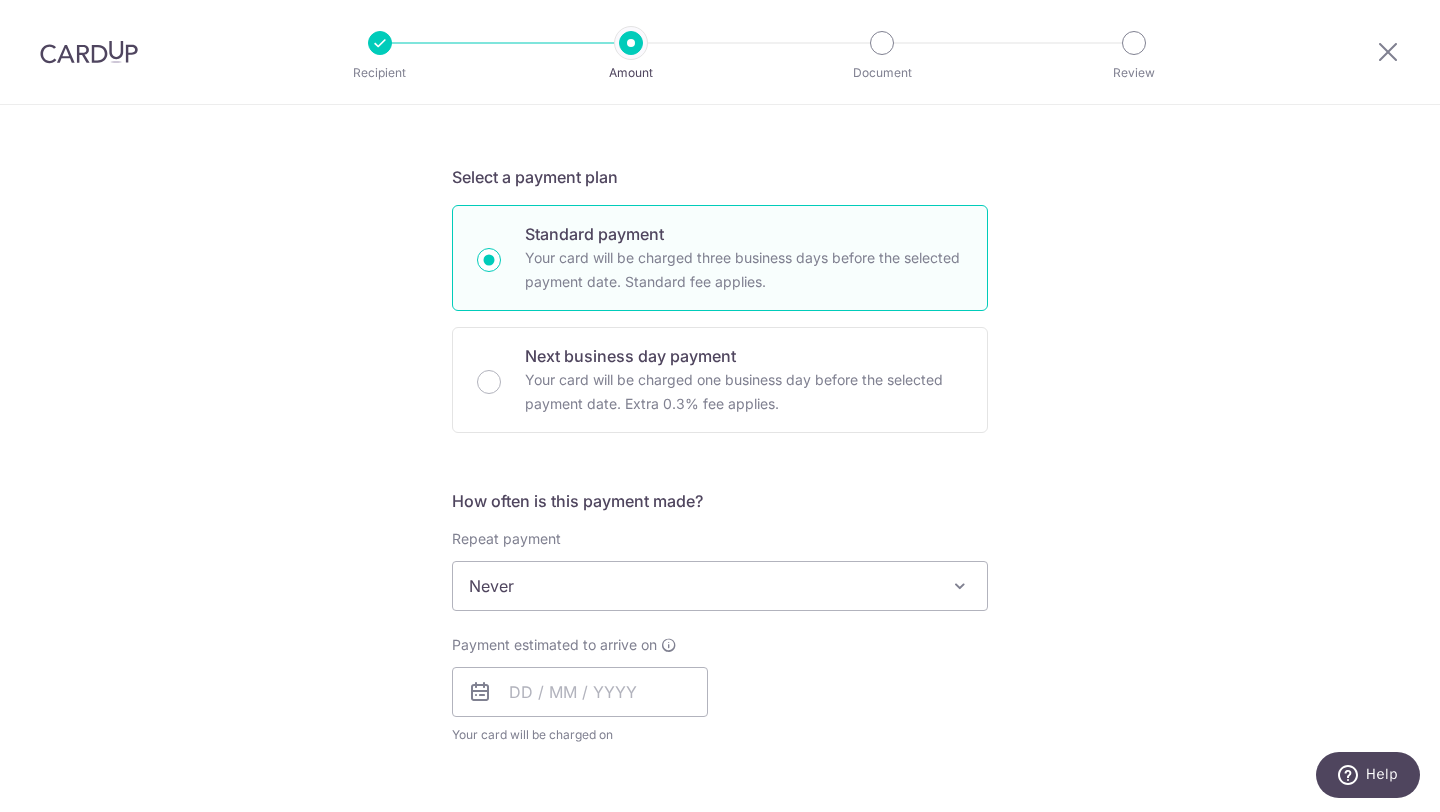scroll, scrollTop: 432, scrollLeft: 0, axis: vertical 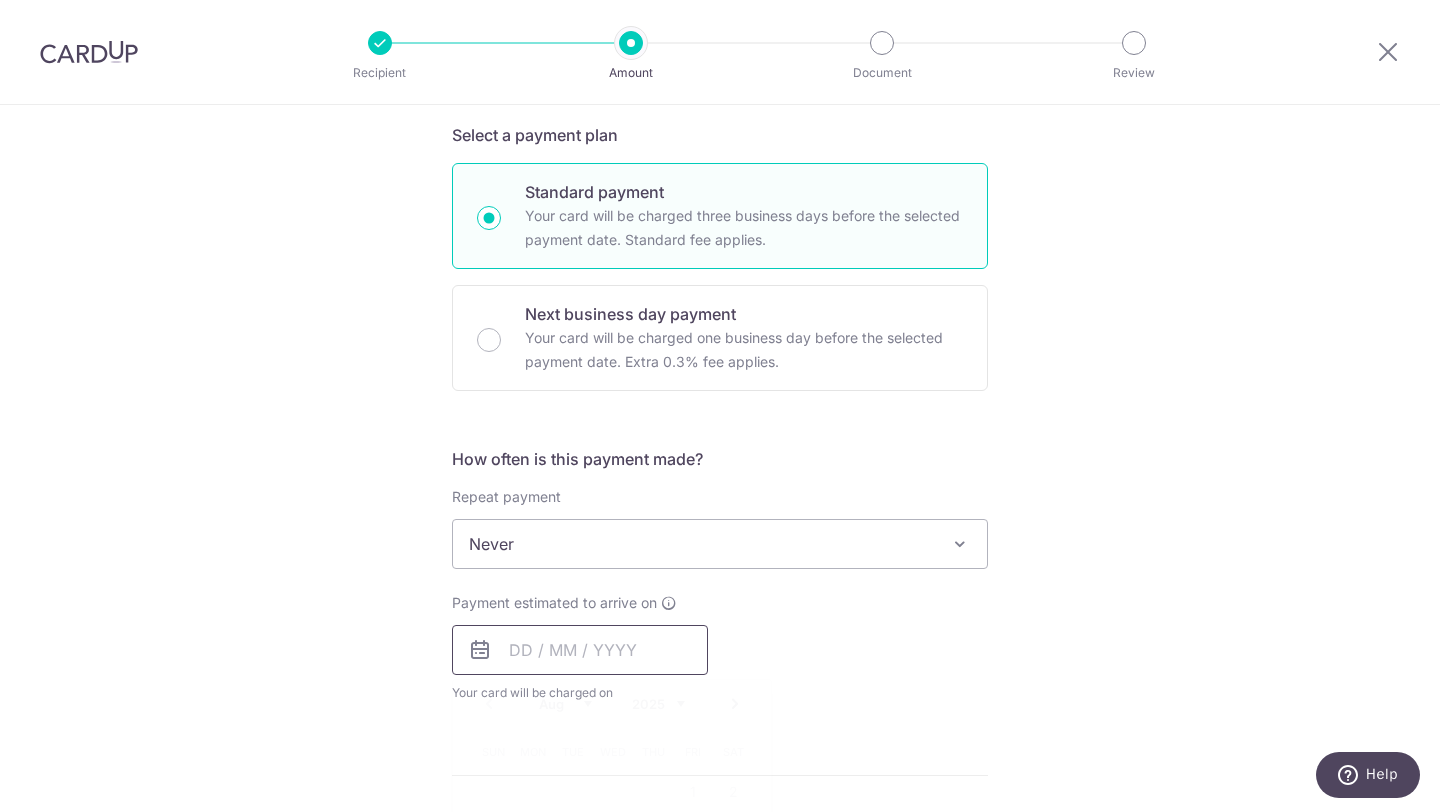 click at bounding box center (580, 650) 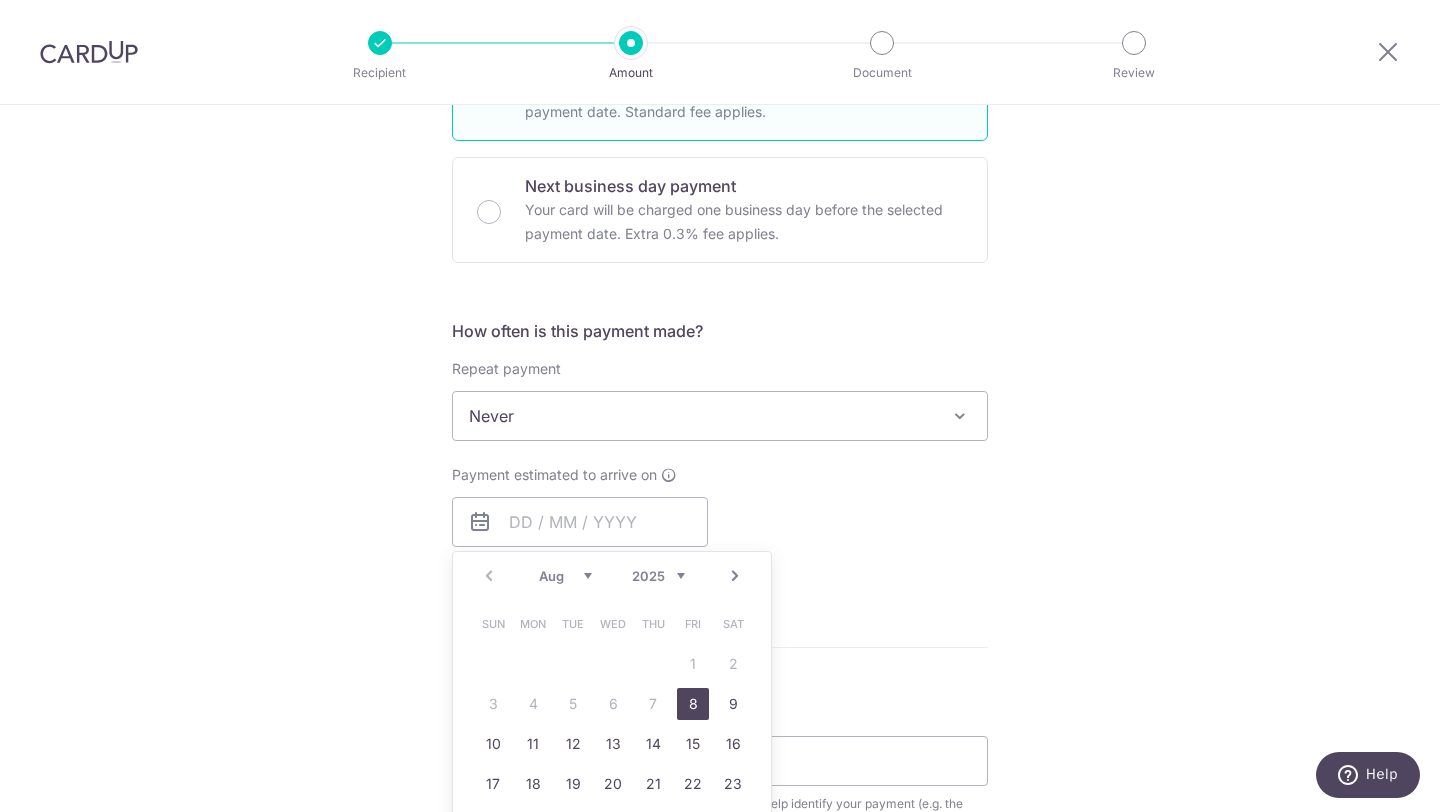 click on "8" at bounding box center [693, 704] 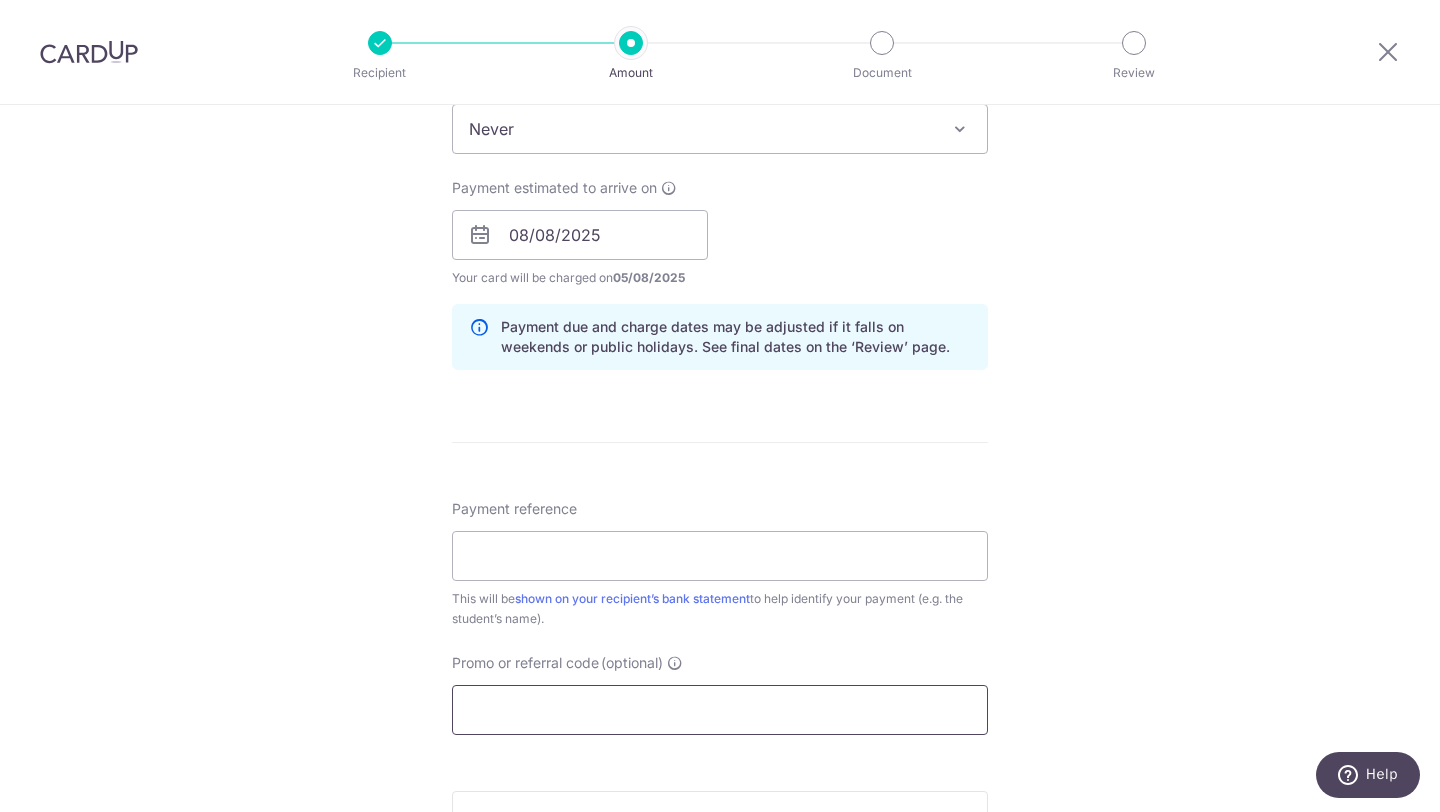 scroll, scrollTop: 879, scrollLeft: 0, axis: vertical 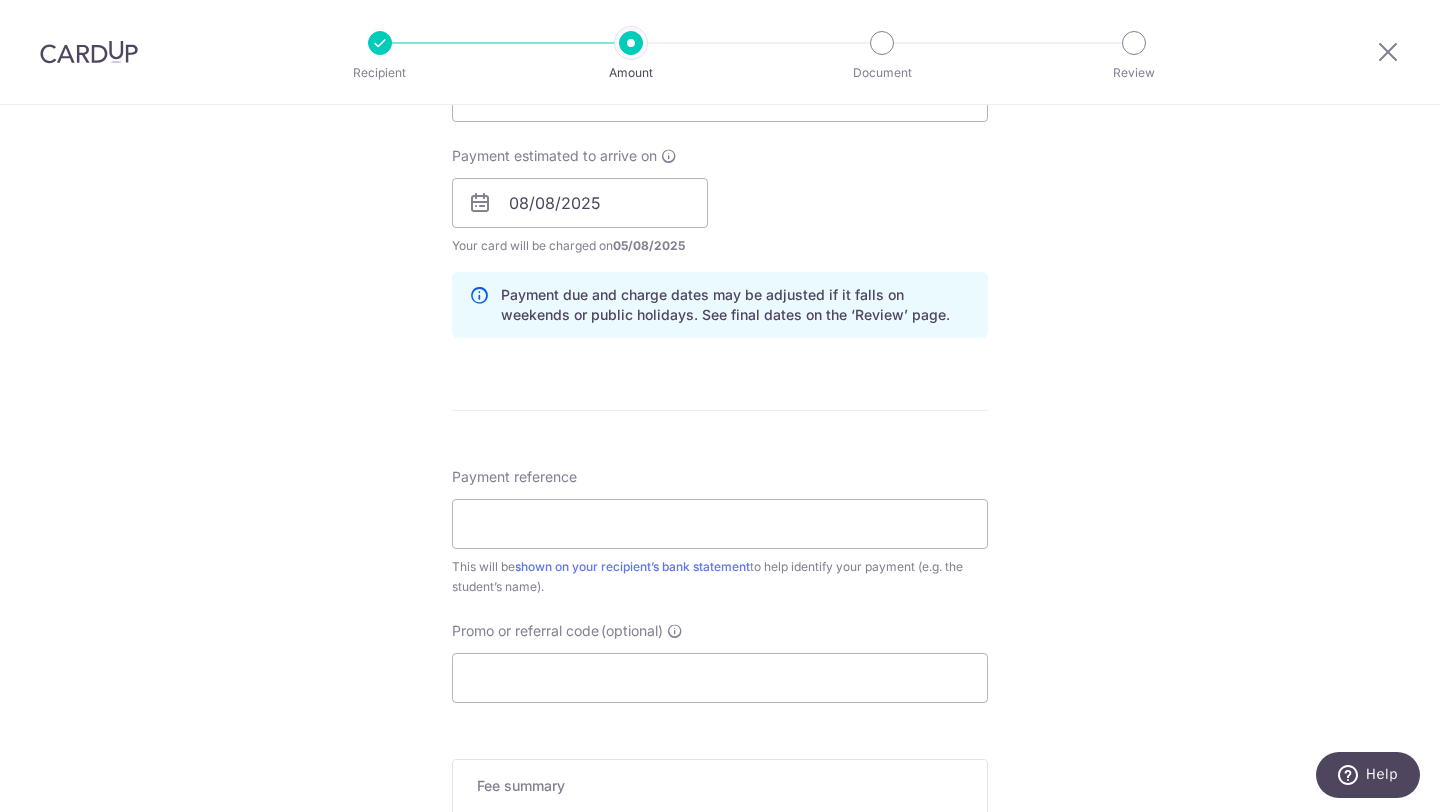 click on "This will be  shown on your recipient’s bank statement  to help identify your payment (e.g. the student’s name)." at bounding box center [720, 577] 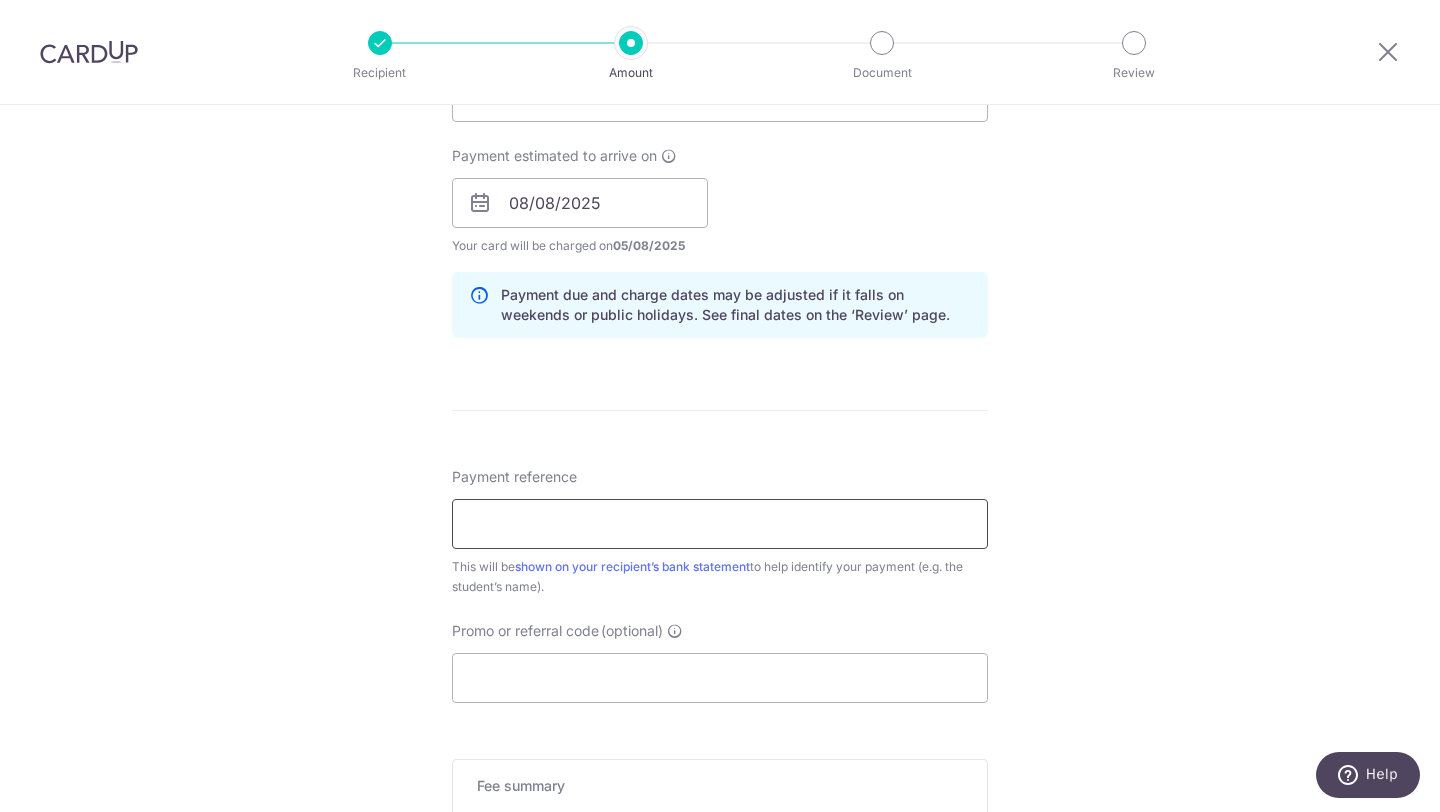 click on "Payment reference" at bounding box center (720, 524) 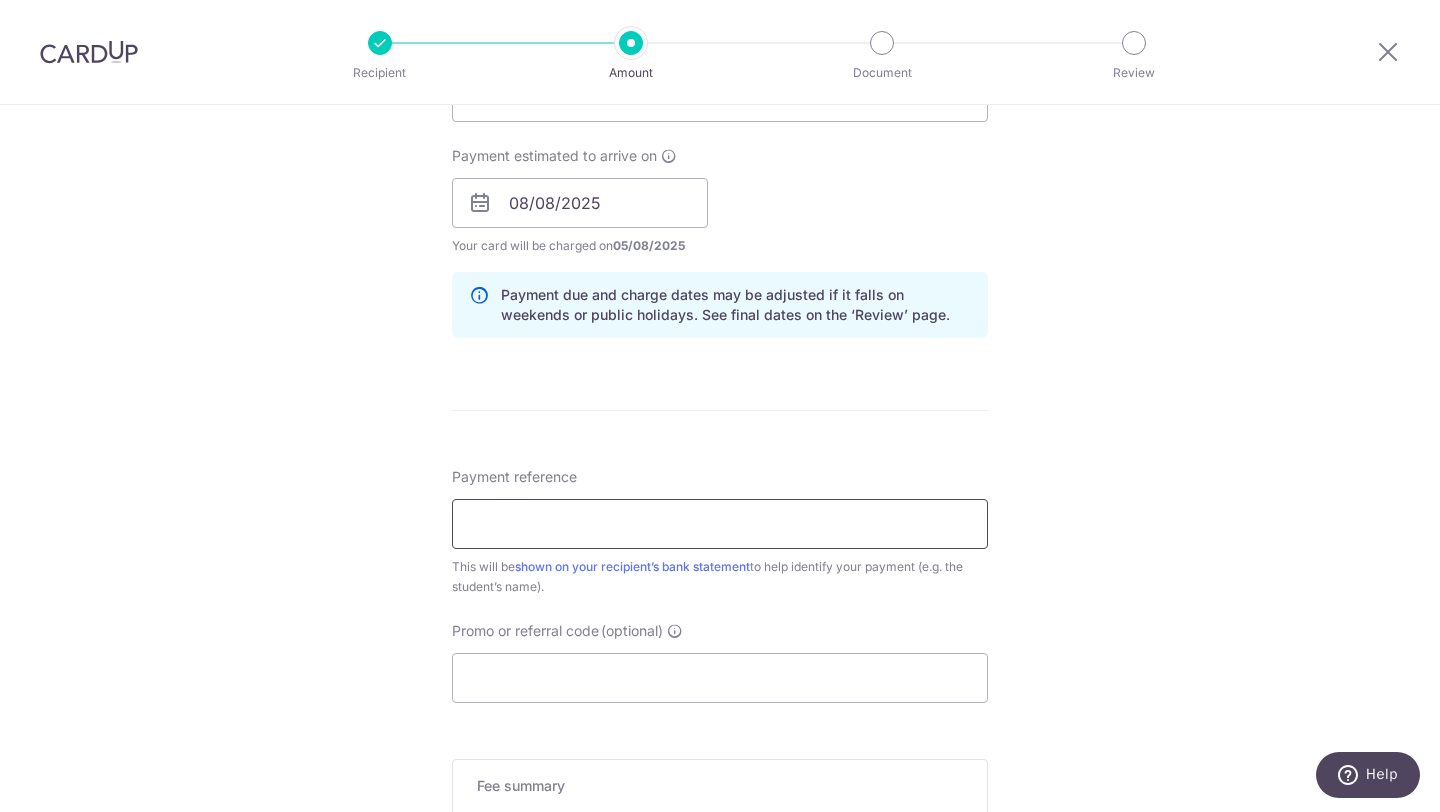 type on "[FIRST] [LAST] [LAST]" 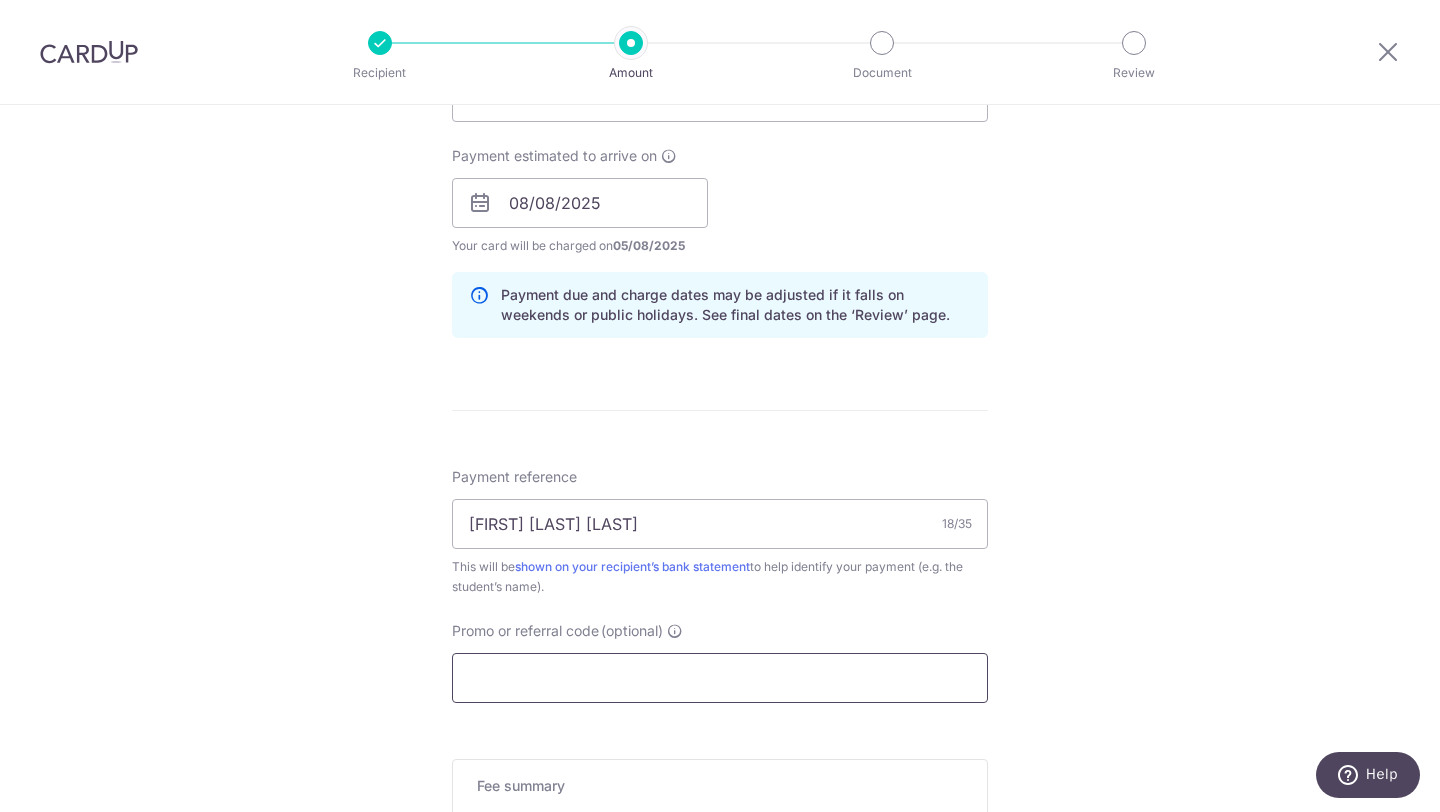 click on "Promo or referral code
(optional)" at bounding box center [720, 678] 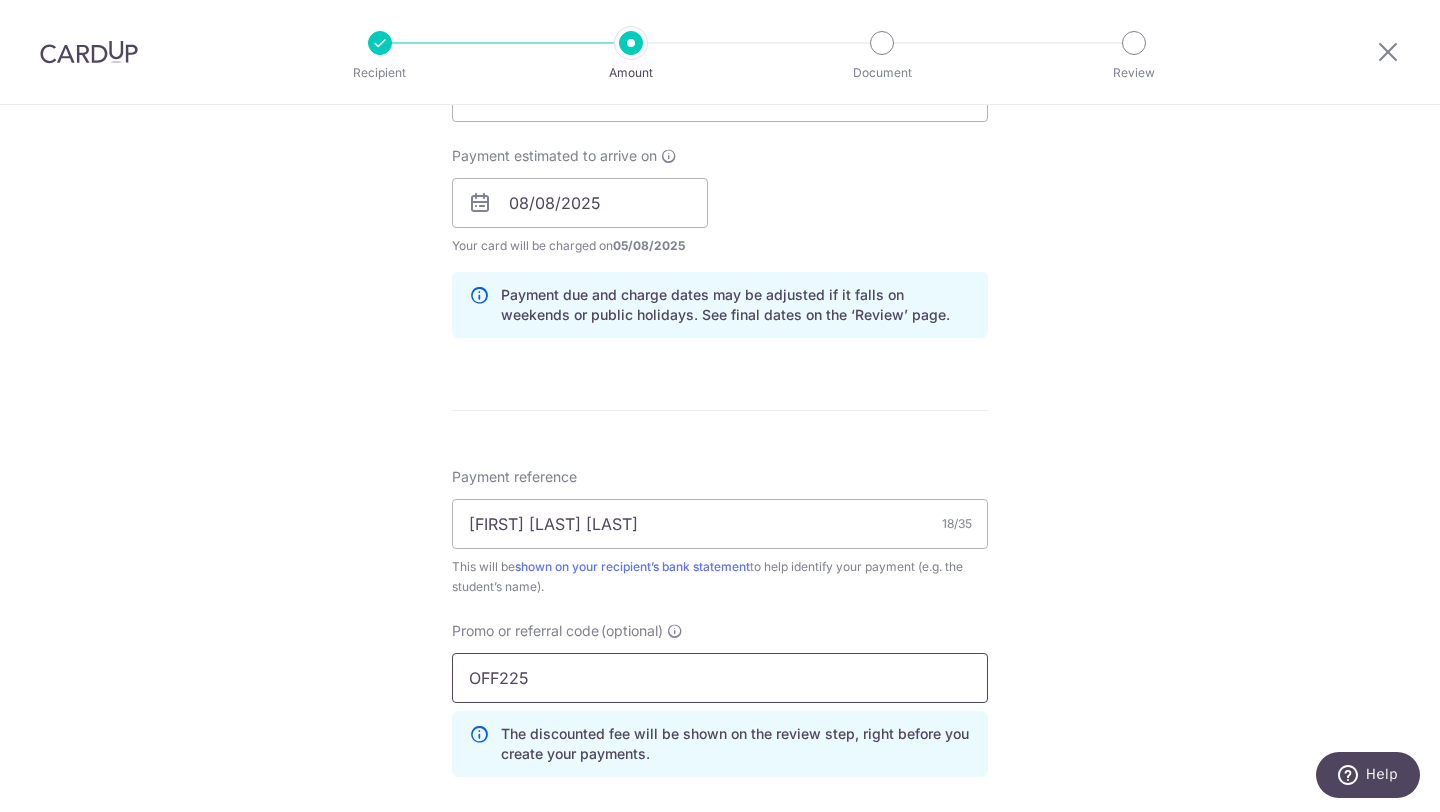 type on "OFF225" 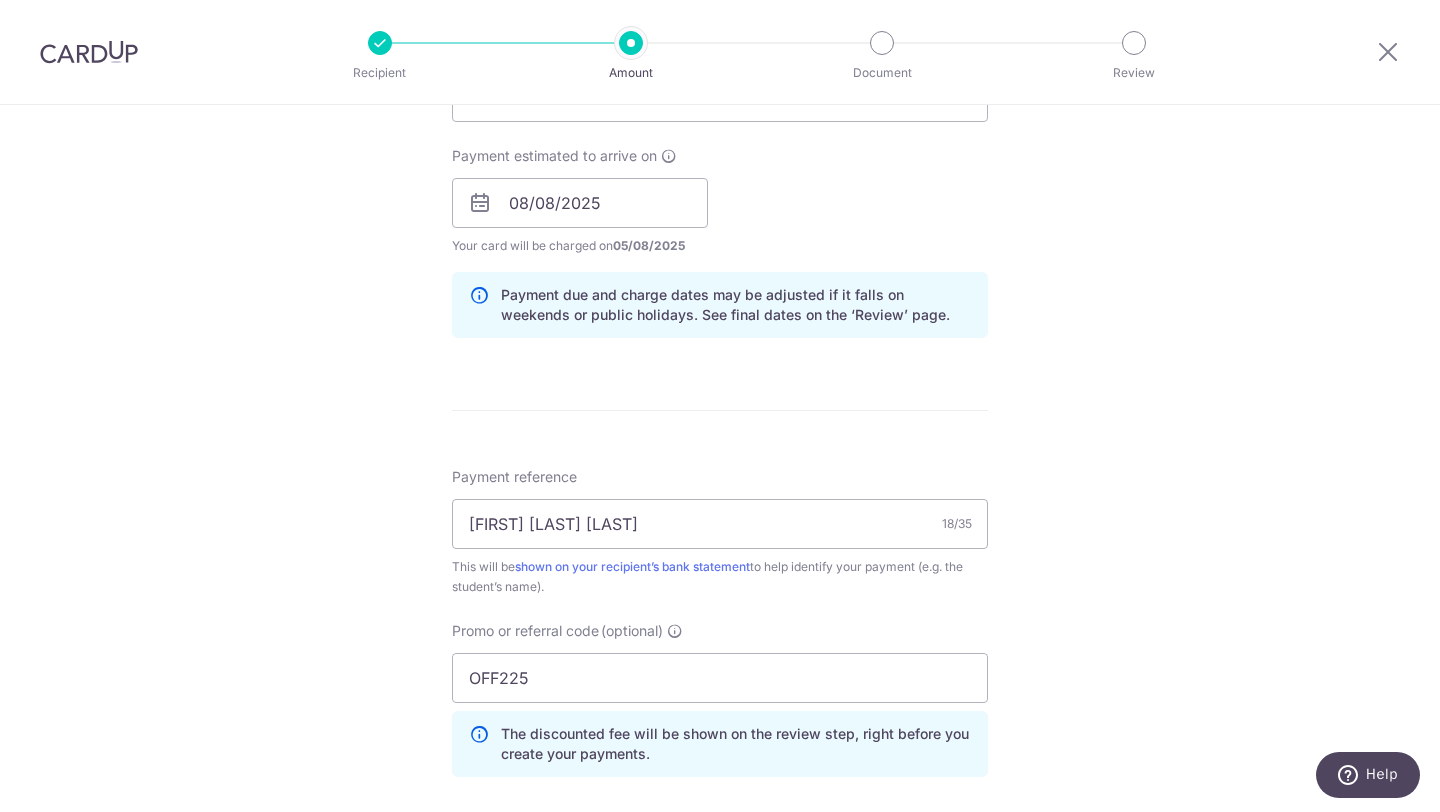 click on "Tell us more about your payment
Enter payment amount
SGD
1,090.00
1090.00
Select Card
**** 9629
Add credit card
Your Cards
**** 9894
**** 1006
**** 6708
**** 0051
**** 9836
**** 7114
**** 9629
Secure 256-bit SSL" at bounding box center [720, 216] 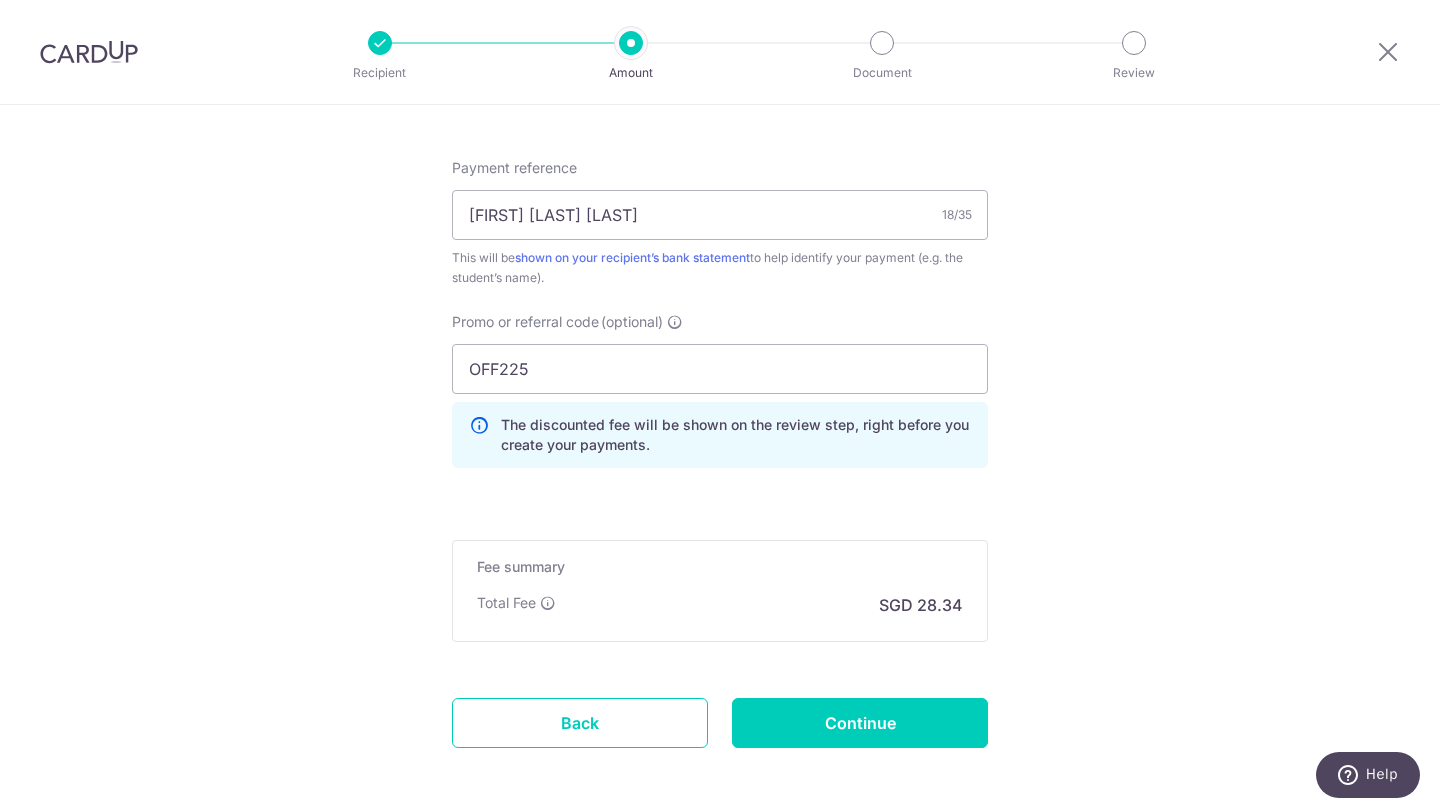 scroll, scrollTop: 1211, scrollLeft: 0, axis: vertical 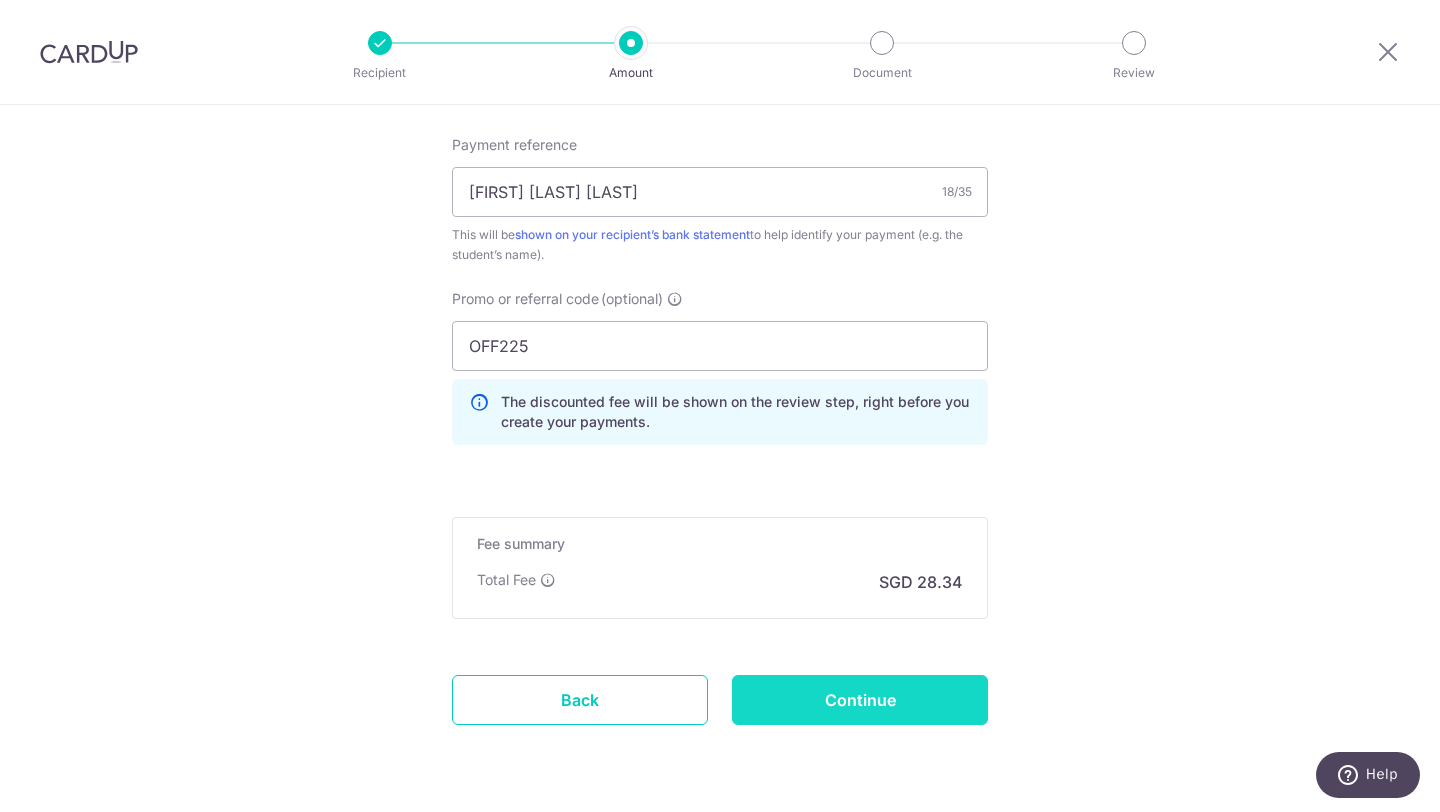 click on "Continue" at bounding box center [860, 700] 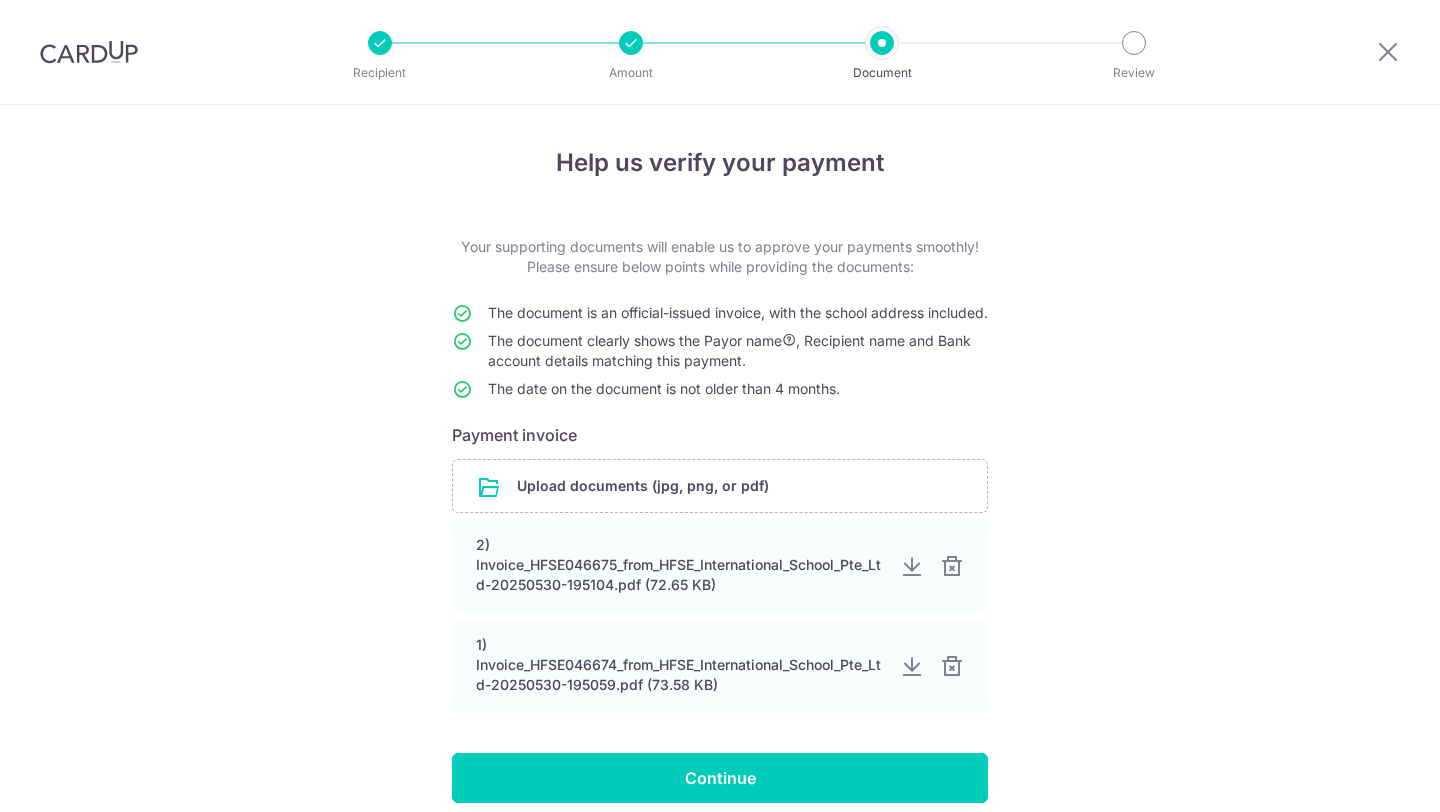scroll, scrollTop: 0, scrollLeft: 0, axis: both 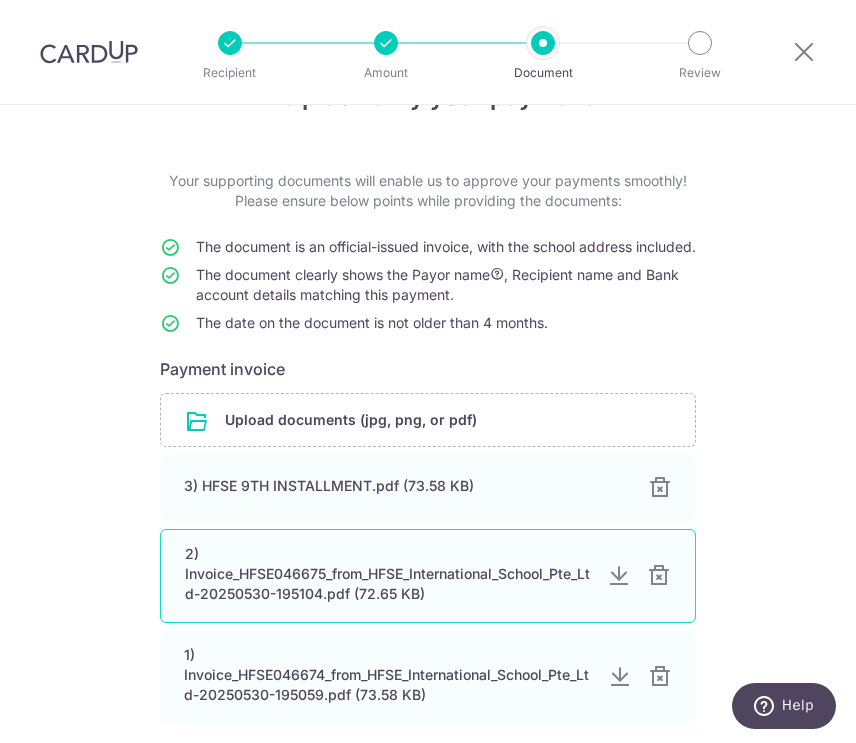 click at bounding box center (659, 576) 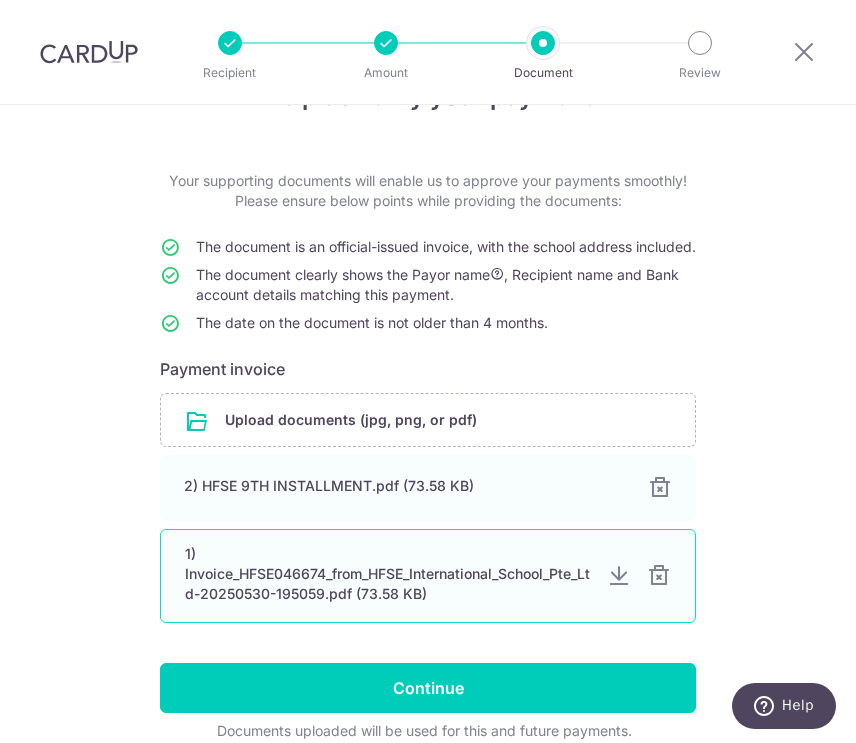 click at bounding box center (659, 576) 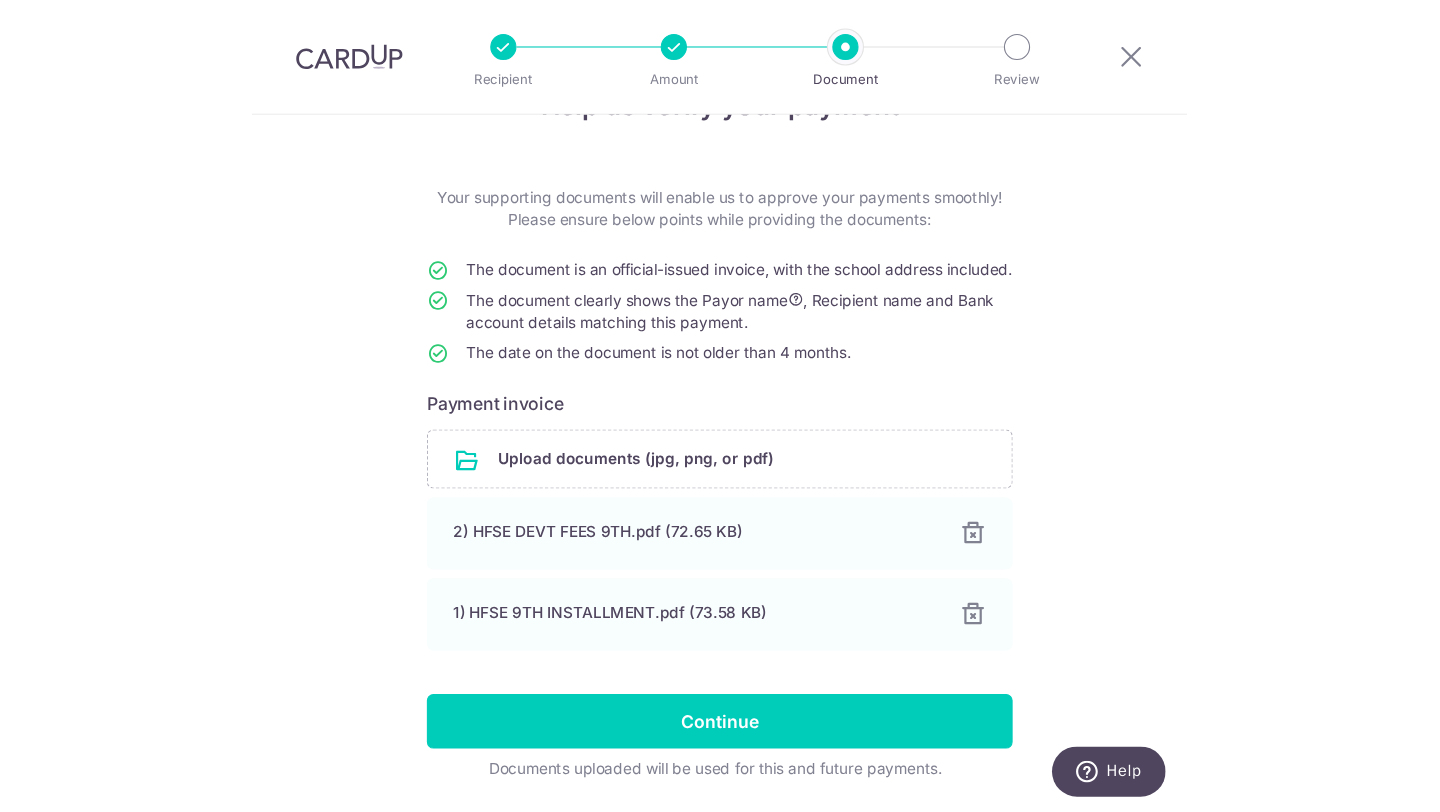 scroll, scrollTop: 0, scrollLeft: 0, axis: both 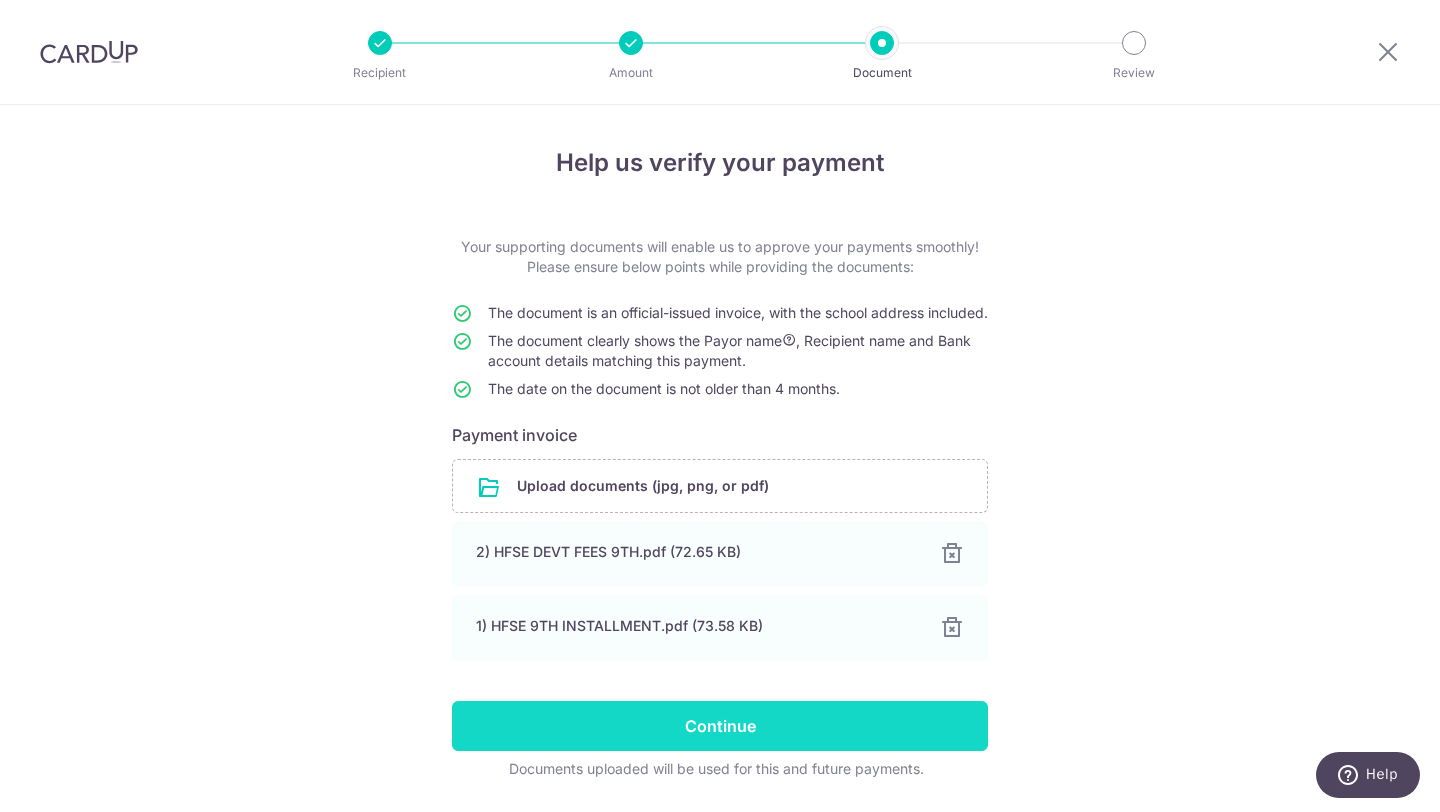click on "Continue" at bounding box center (720, 726) 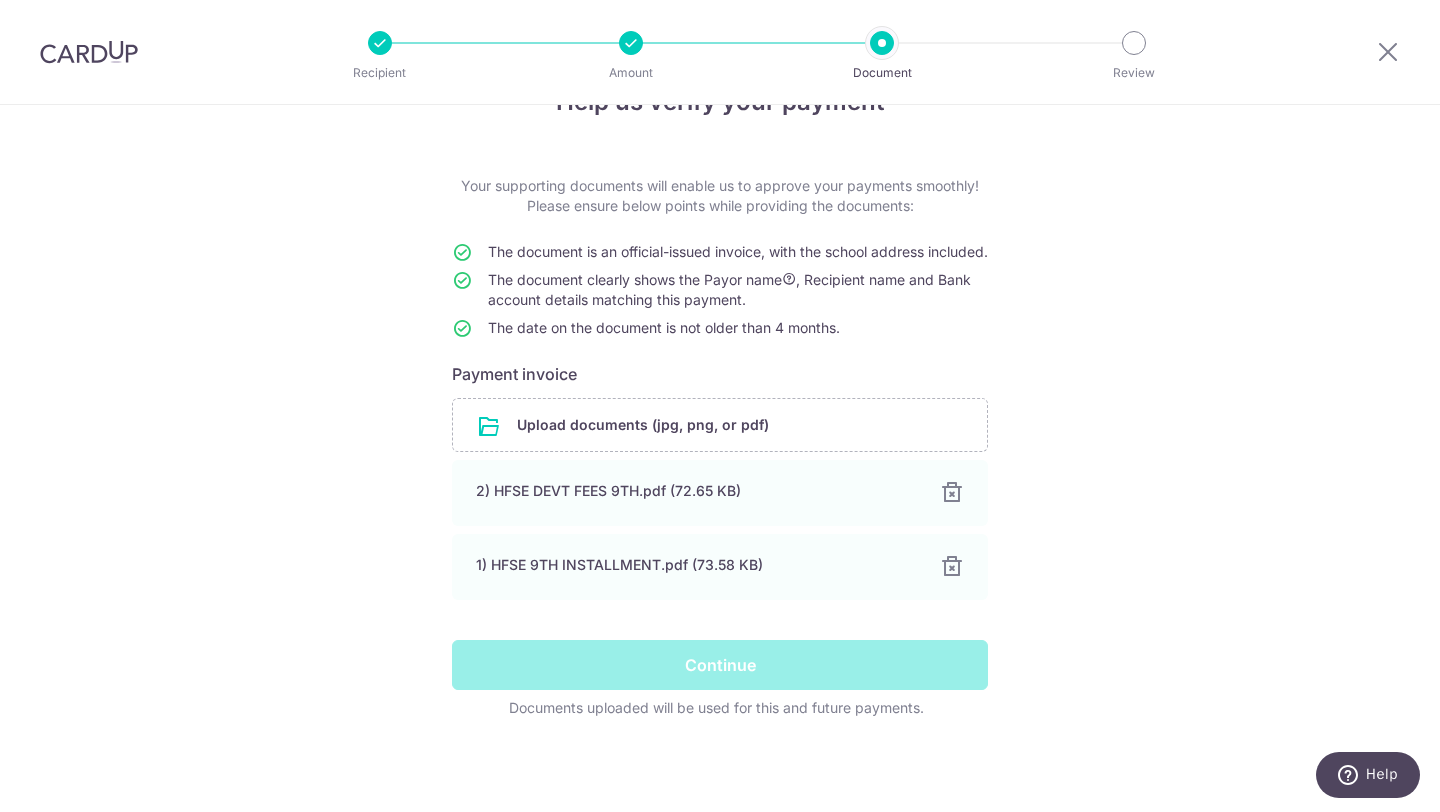 scroll, scrollTop: 81, scrollLeft: 0, axis: vertical 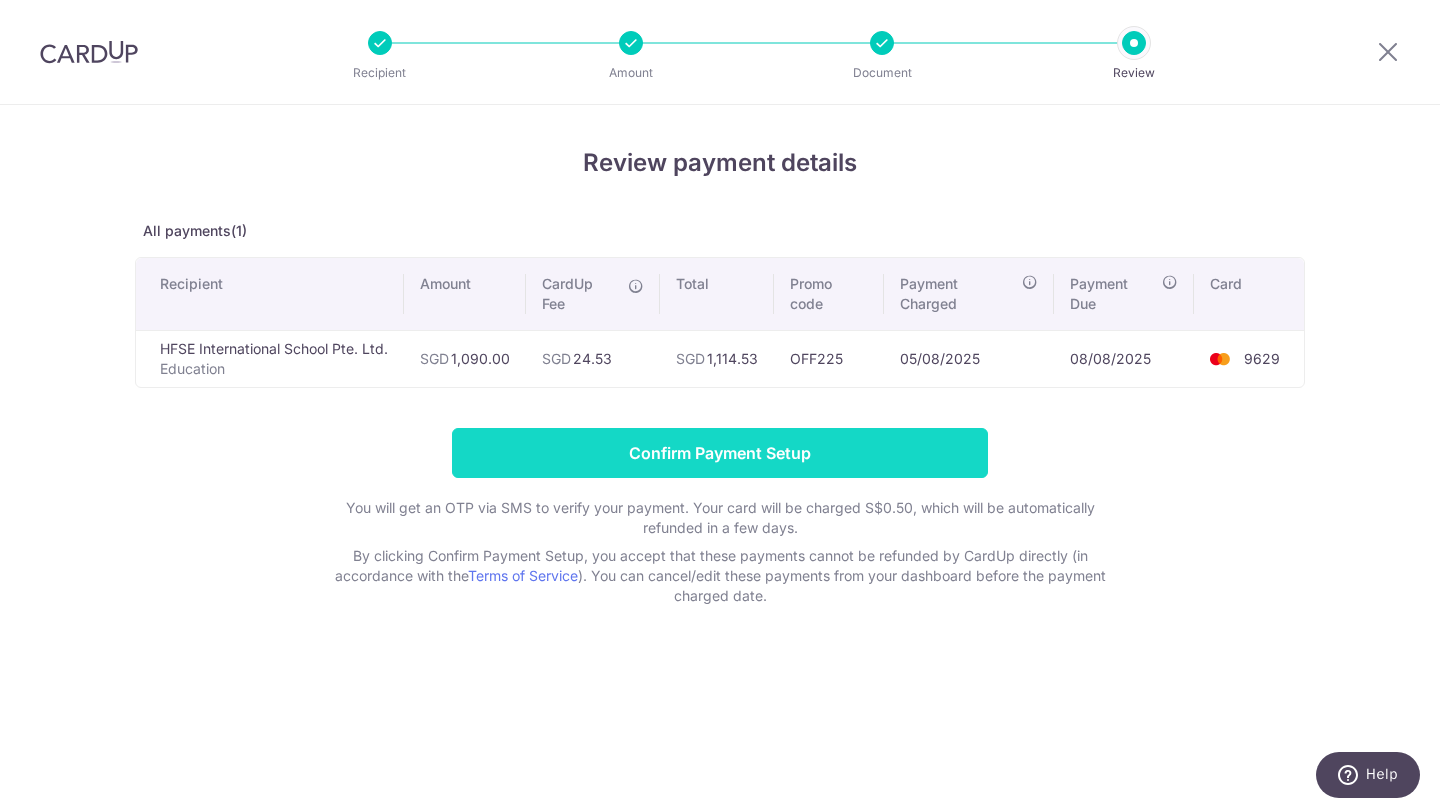 click on "Confirm Payment Setup" at bounding box center [720, 453] 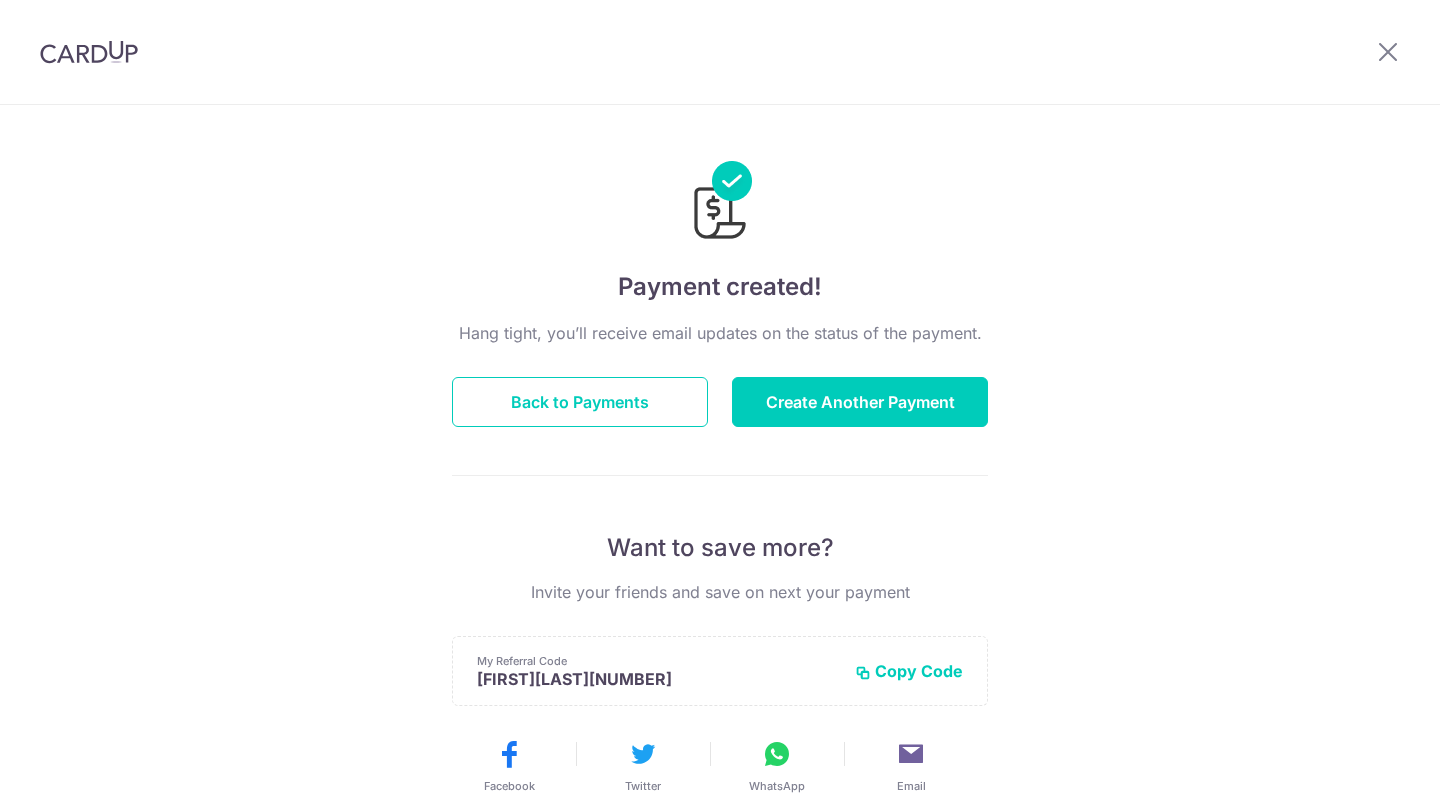 scroll, scrollTop: 0, scrollLeft: 0, axis: both 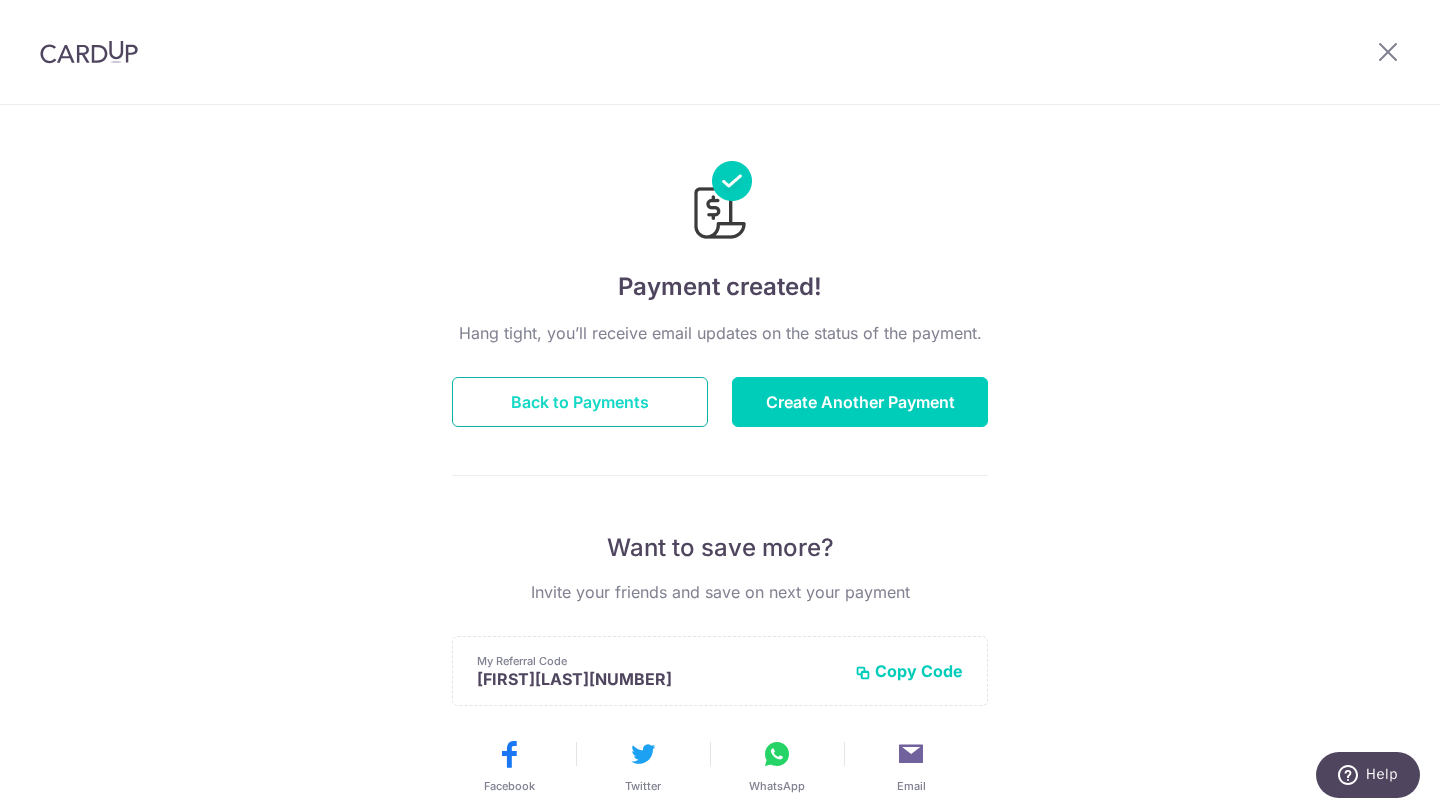 click on "Back to Payments" at bounding box center (580, 402) 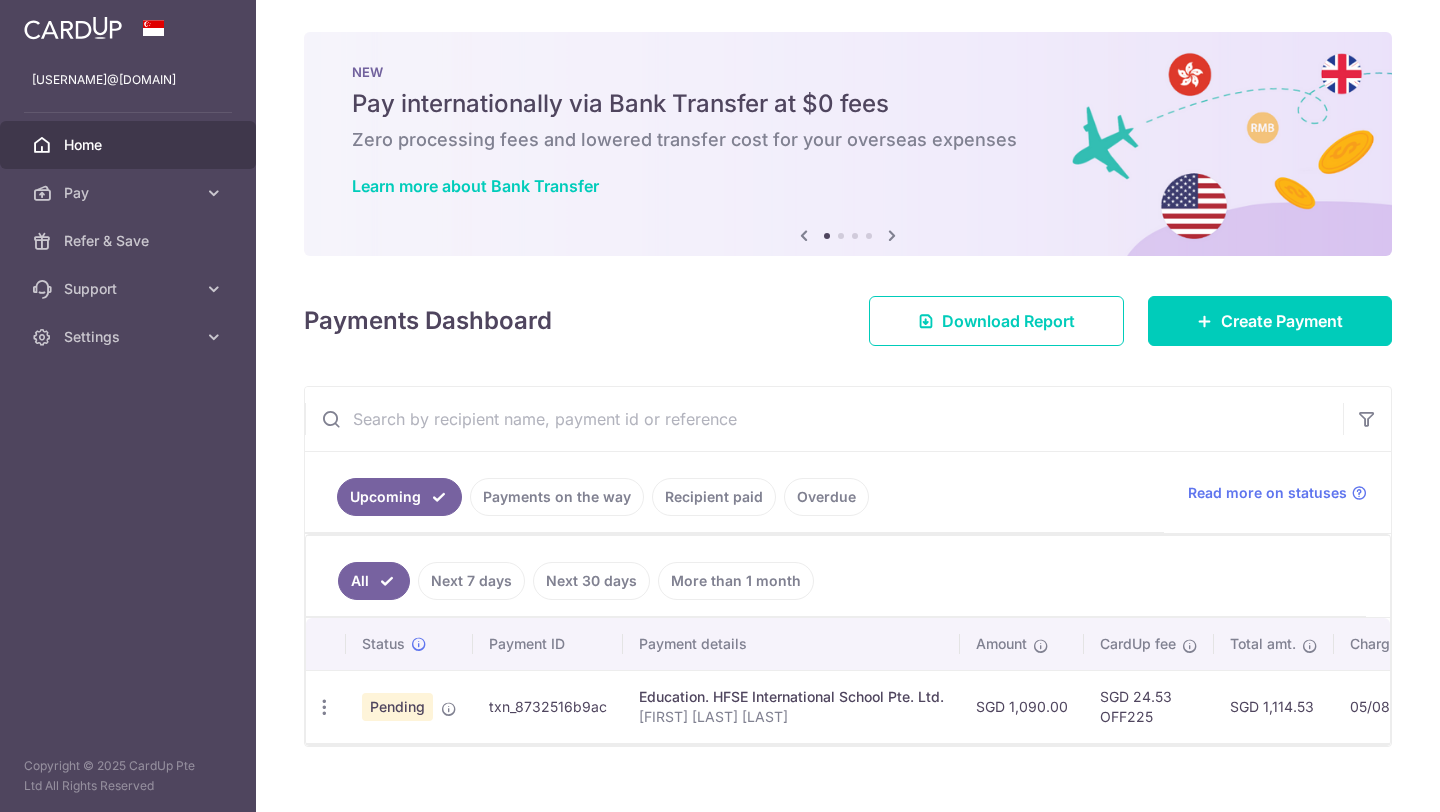 scroll, scrollTop: 0, scrollLeft: 0, axis: both 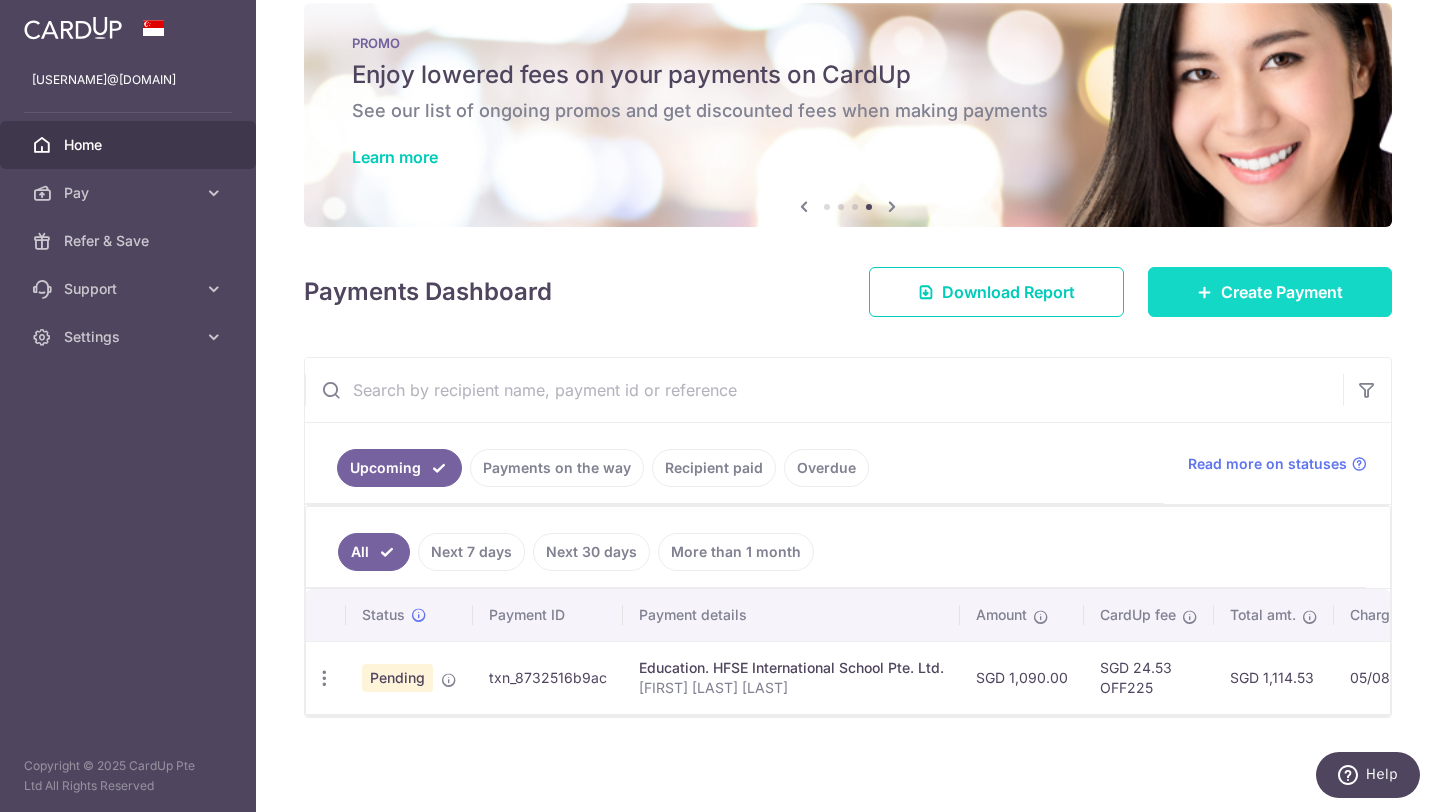 click on "Create Payment" at bounding box center (1270, 292) 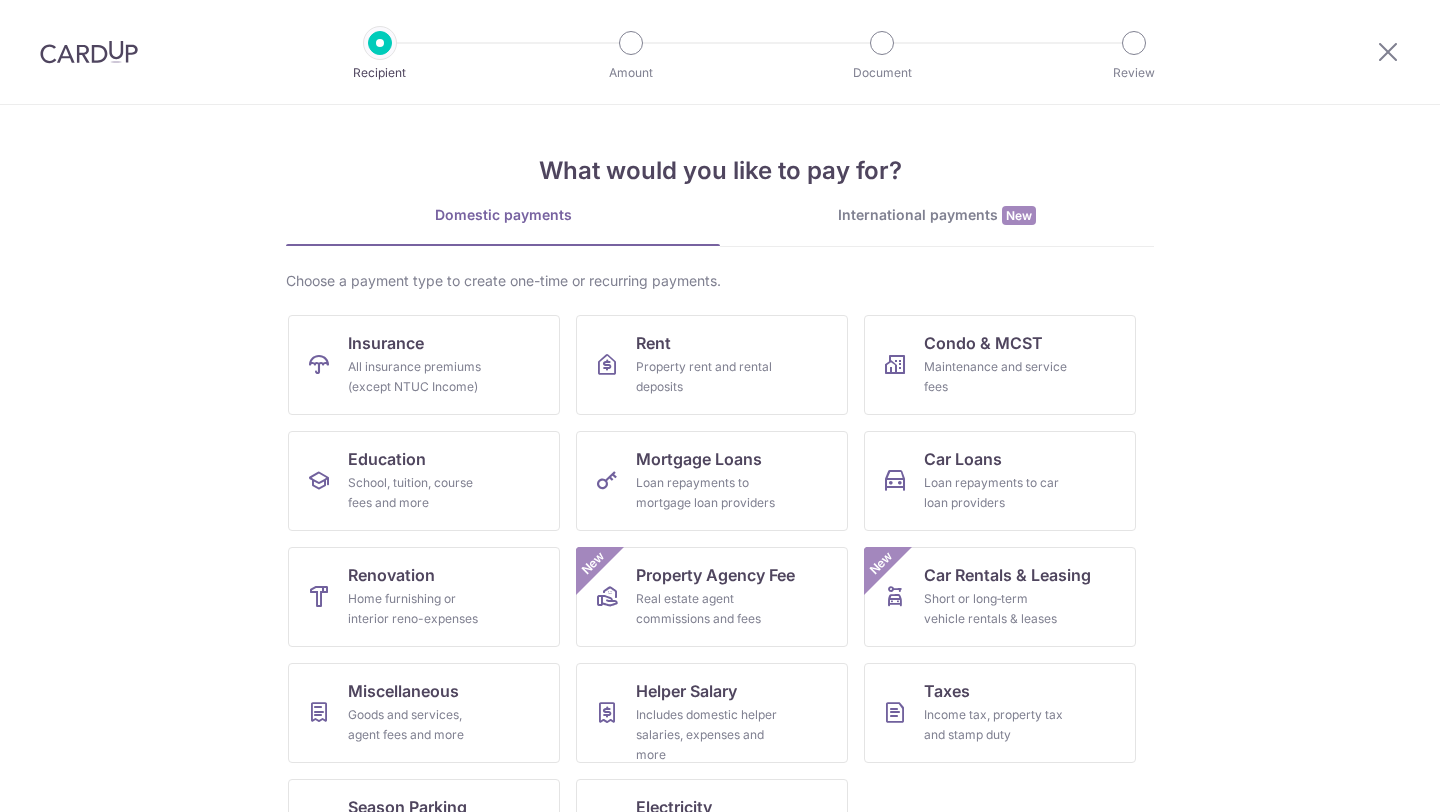 scroll, scrollTop: 0, scrollLeft: 0, axis: both 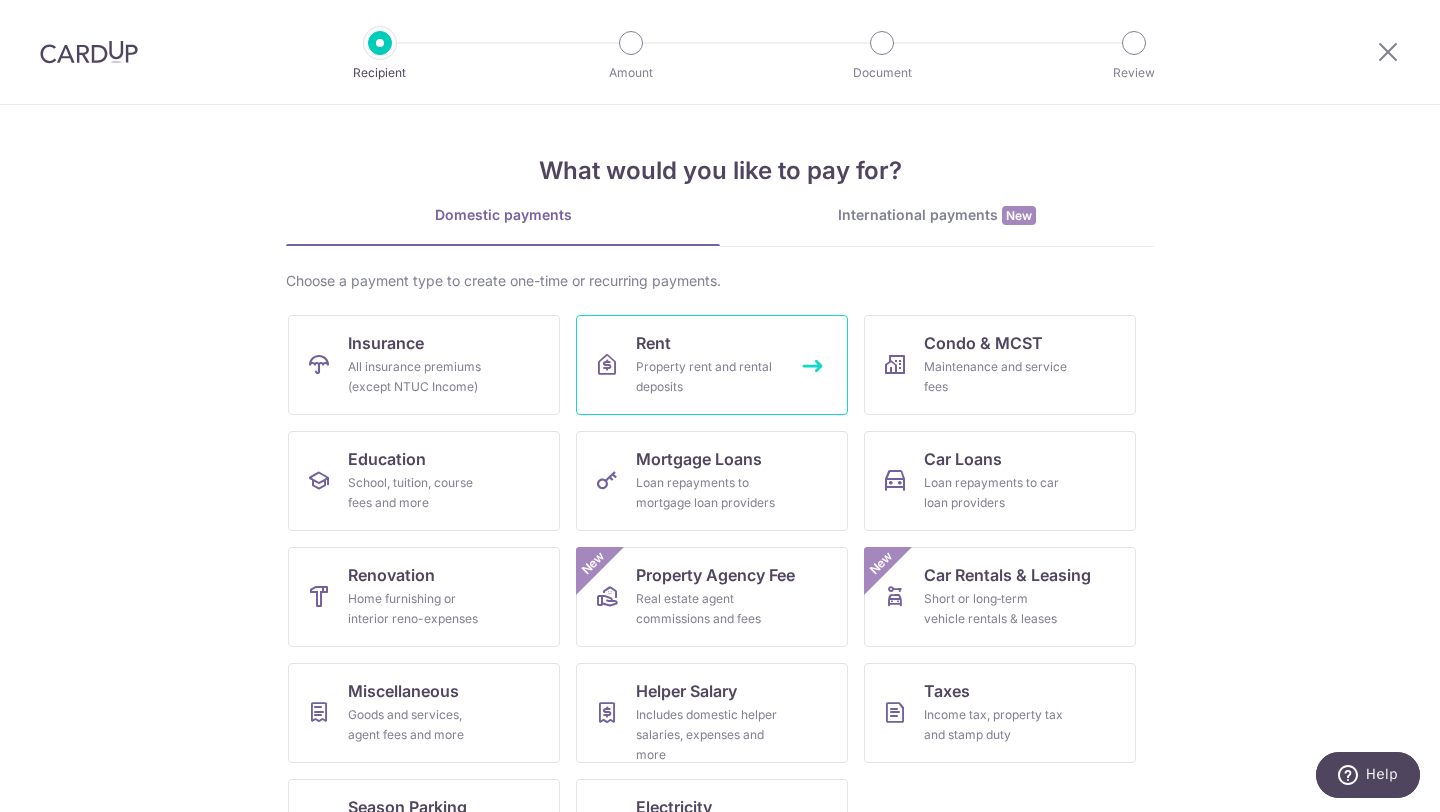 click on "Property rent and rental deposits" at bounding box center [708, 377] 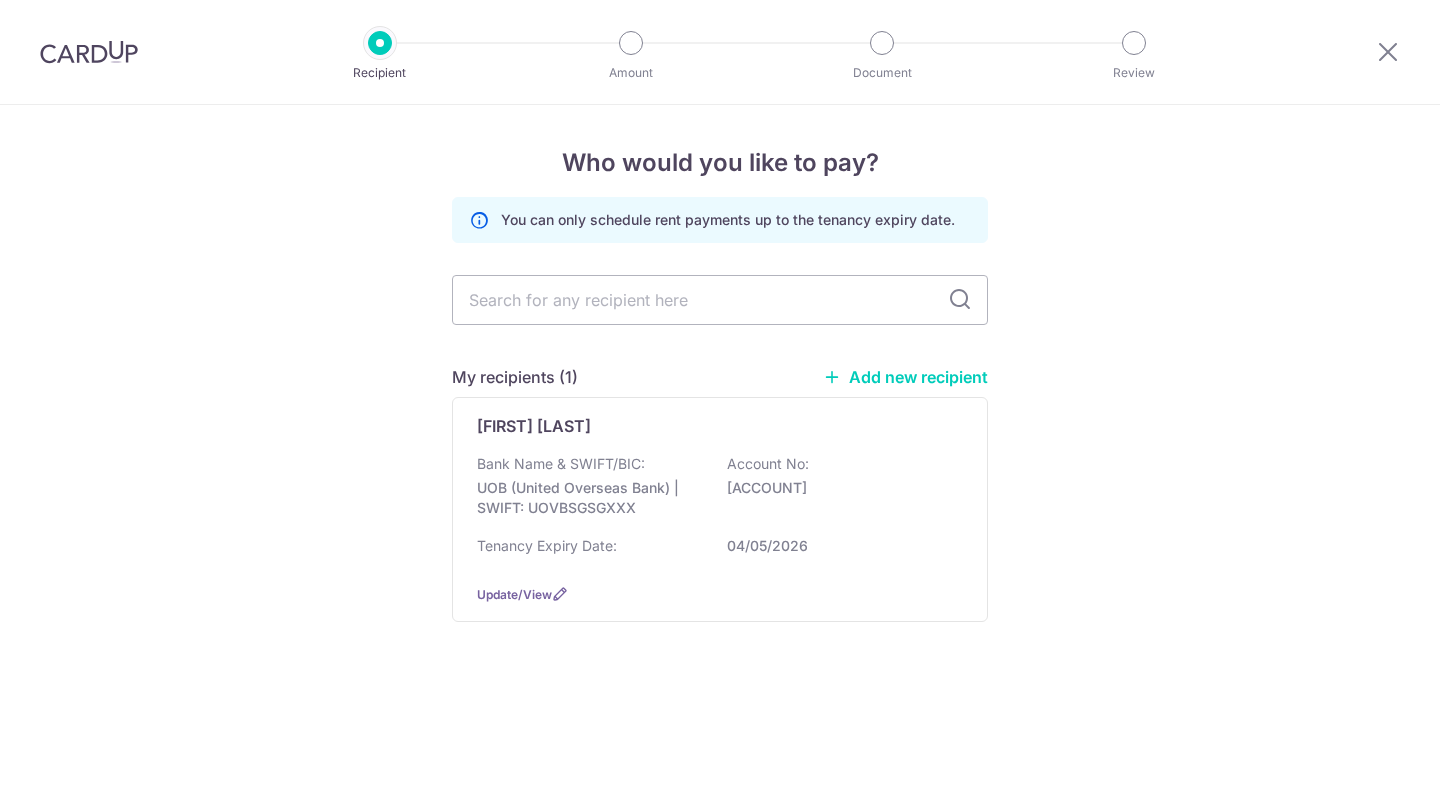 scroll, scrollTop: 0, scrollLeft: 0, axis: both 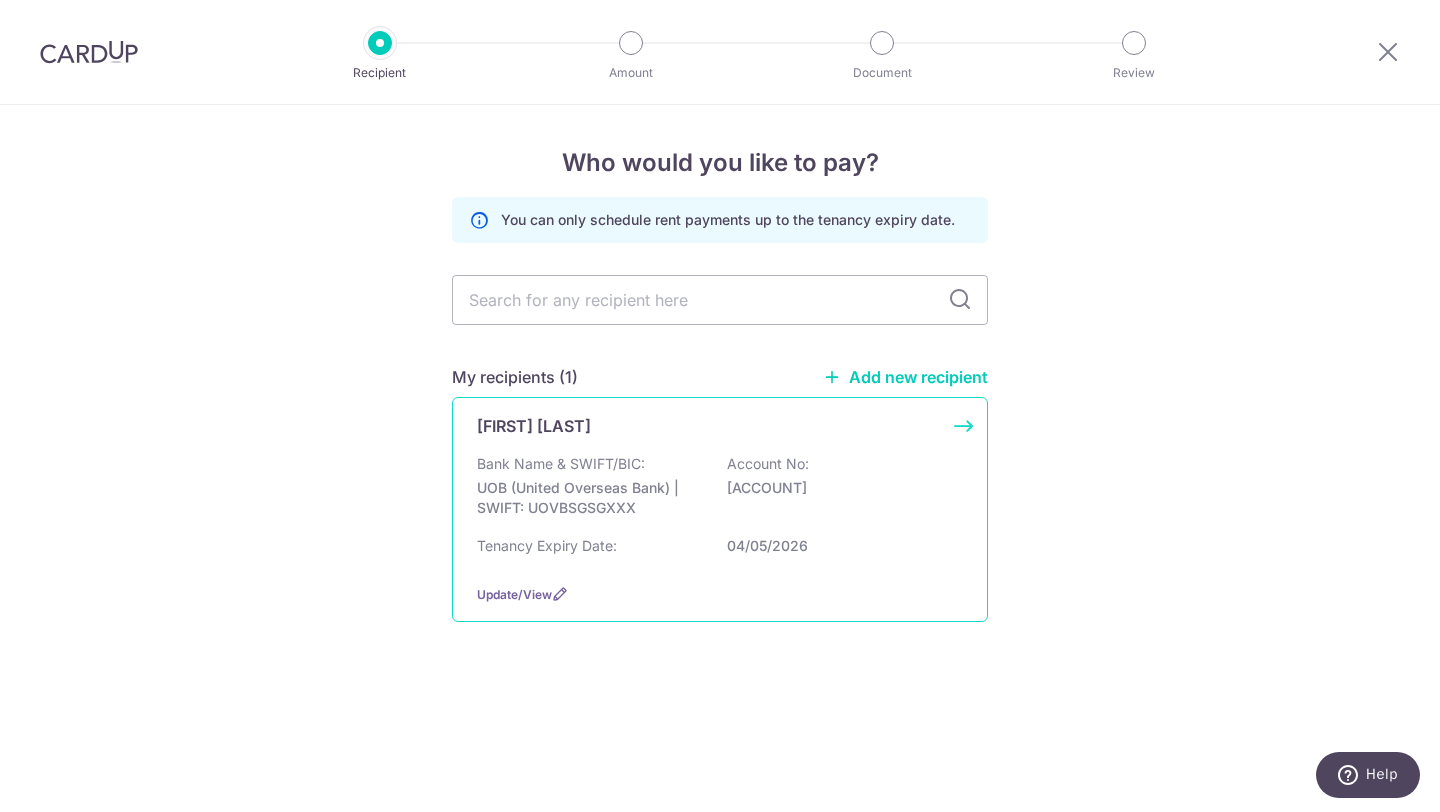 click on "[FIRST] [LAST]
Bank Name & SWIFT/BIC:
UOB (United Overseas Bank) | SWIFT: UOVBSGSGXXX
Account No:
[ACCOUNT]
Tenancy Expiry Date:
[DATE]
Update/View" at bounding box center (720, 509) 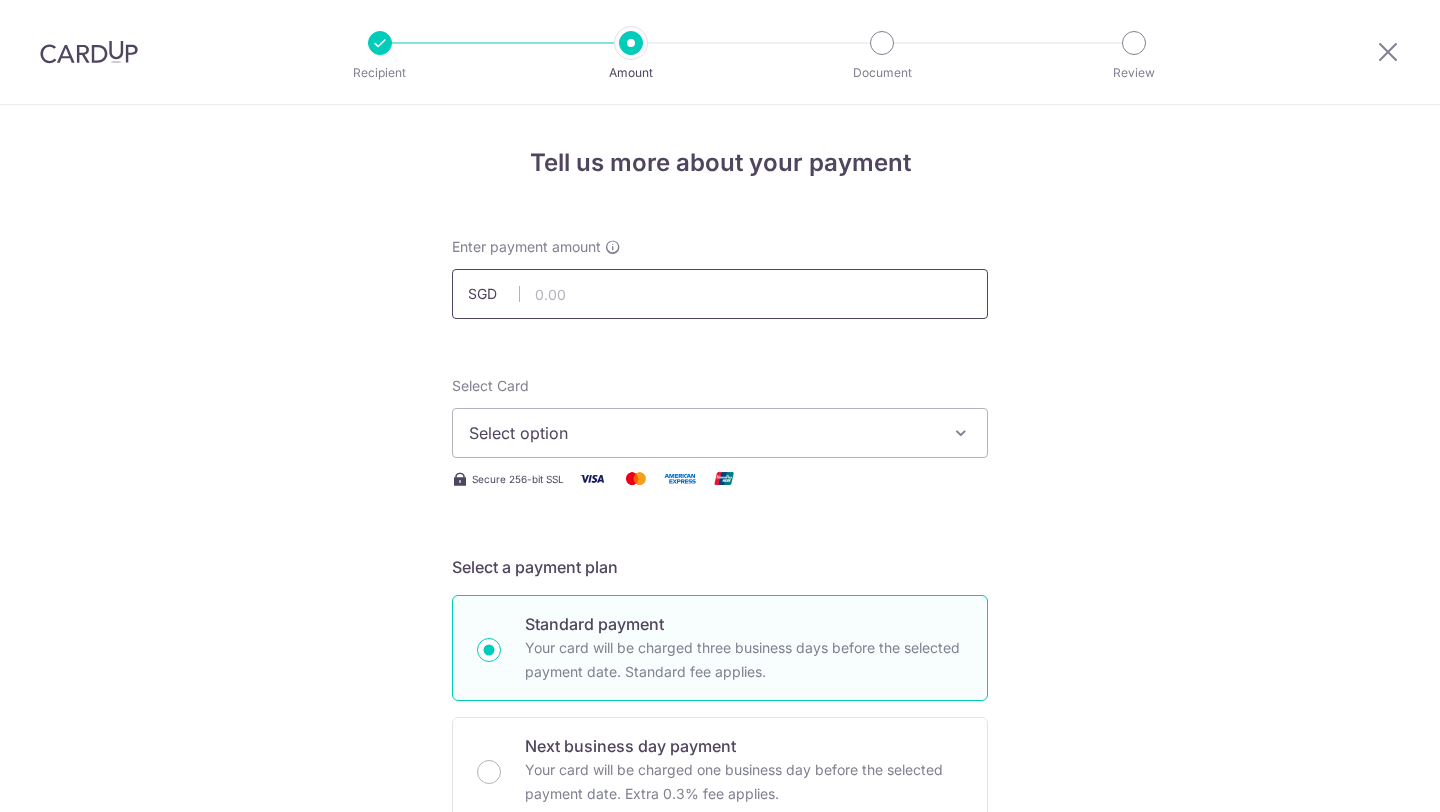 scroll, scrollTop: 0, scrollLeft: 0, axis: both 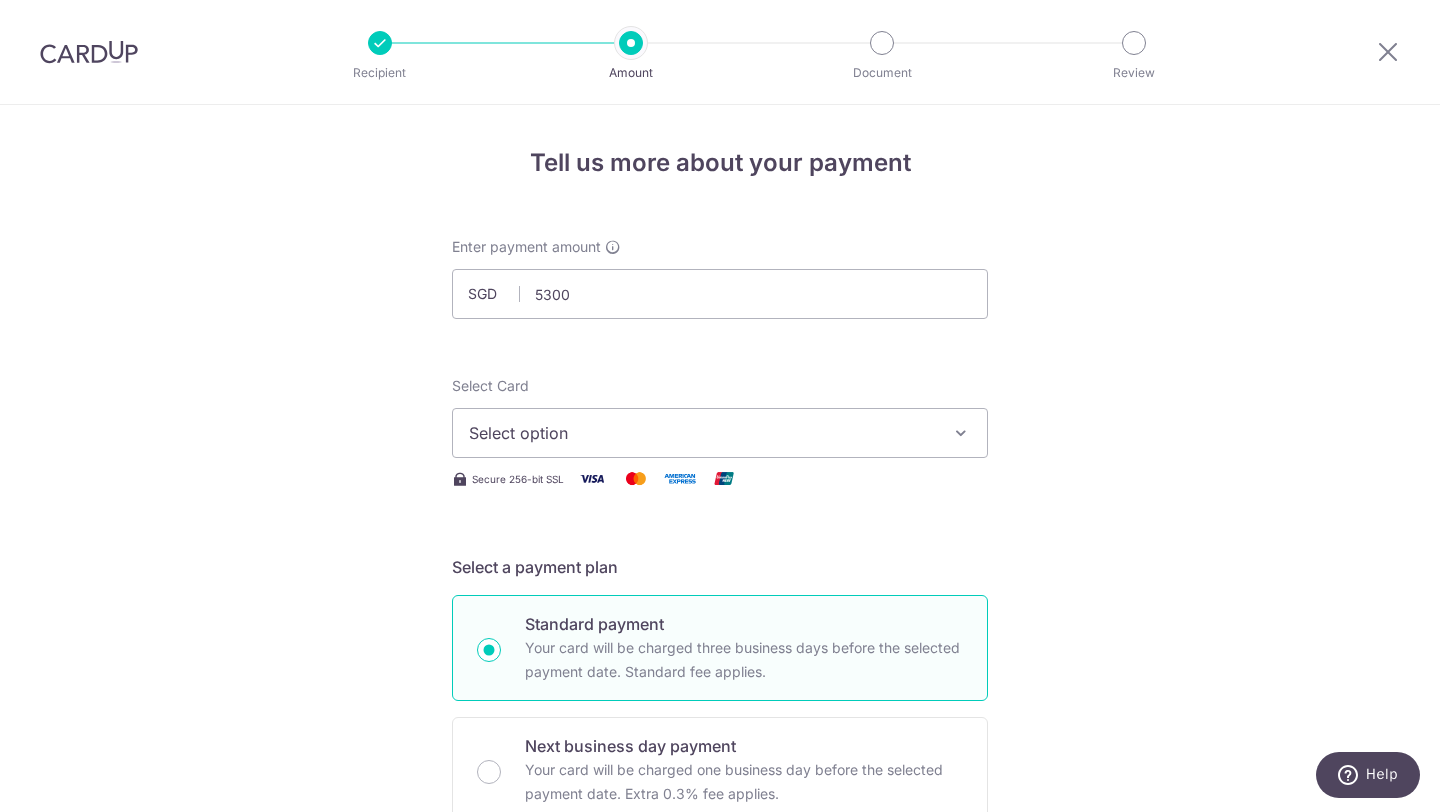 type on "5,300.00" 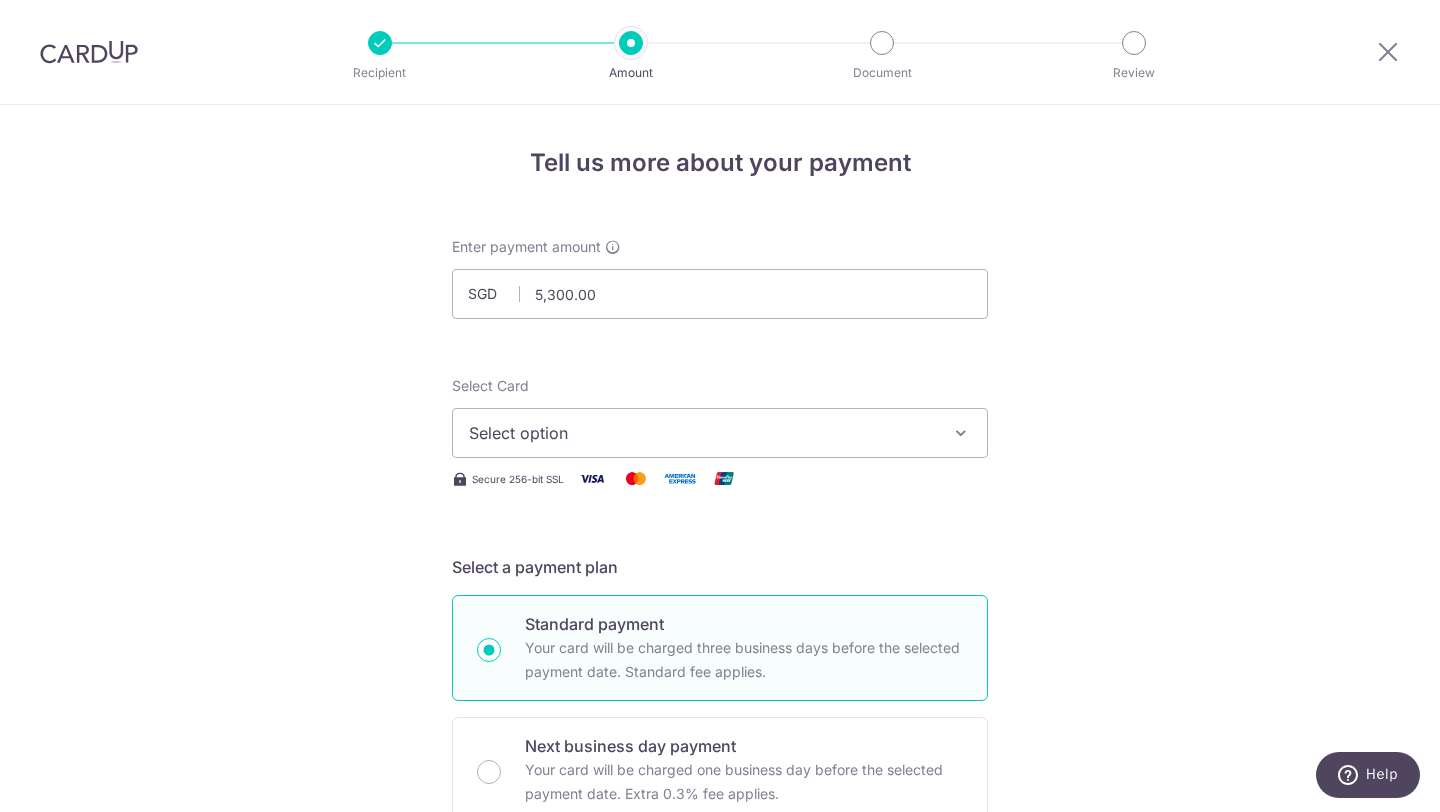 click on "Tell us more about your payment
Enter payment amount
SGD
5,300.00
5300.00
Select Card
Select option
Add credit card
Your Cards
**** 9894
**** 1006
**** 6708
**** 0051
**** 9836
**** 7114
**** 9629
Secure 256-bit SSL" at bounding box center [720, 1009] 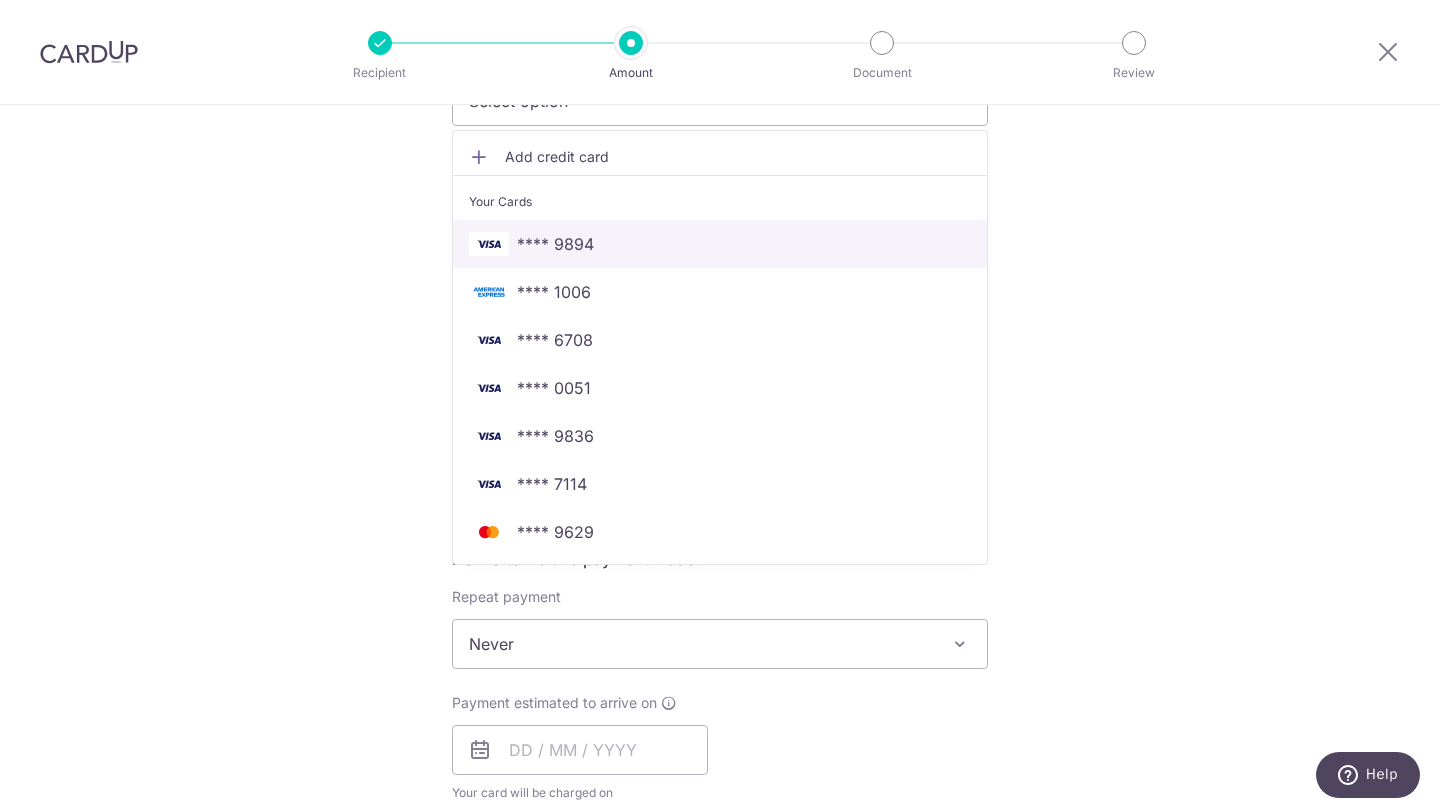 scroll, scrollTop: 518, scrollLeft: 0, axis: vertical 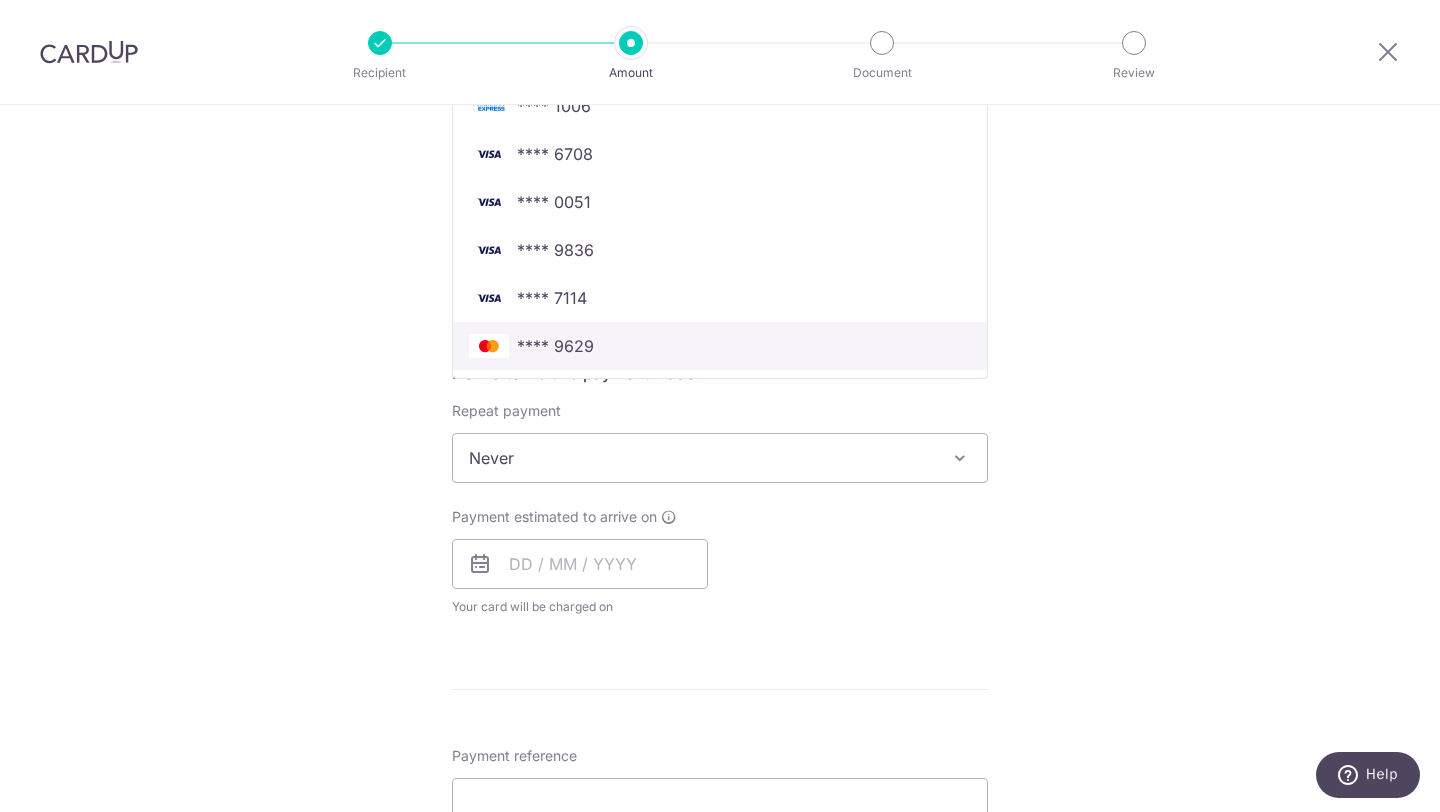 click on "**** 9629" at bounding box center [555, 346] 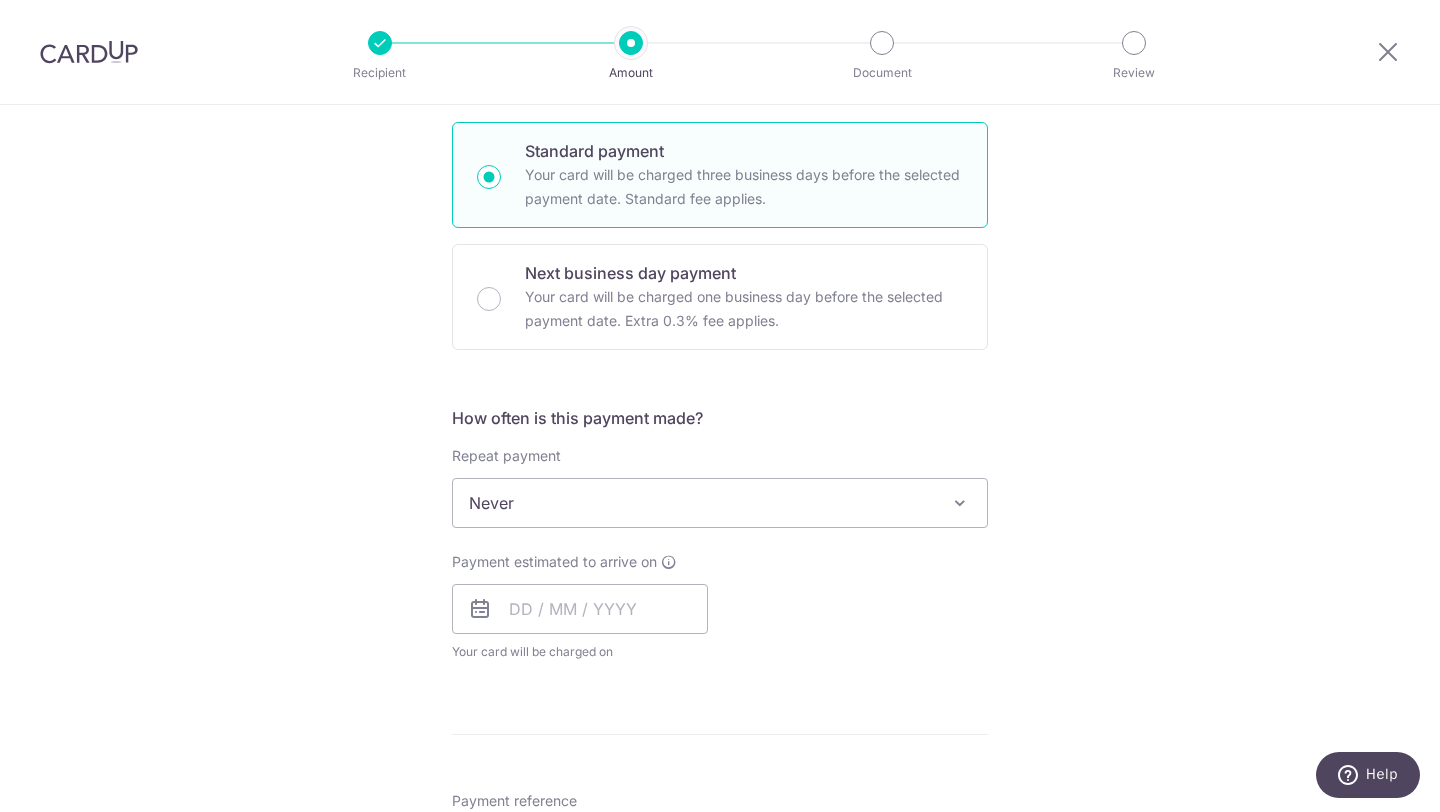 scroll, scrollTop: 468, scrollLeft: 0, axis: vertical 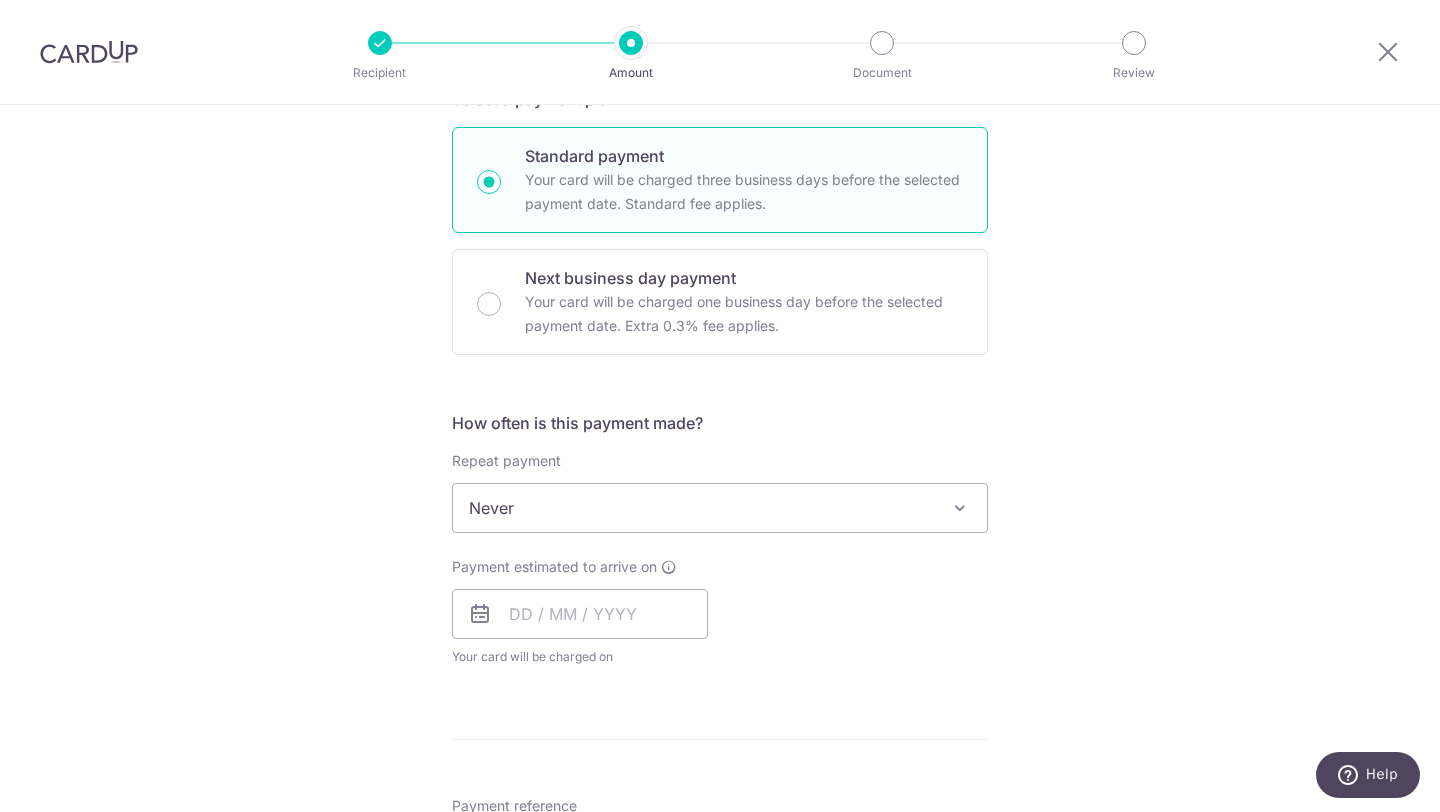 click on "Never" at bounding box center (720, 508) 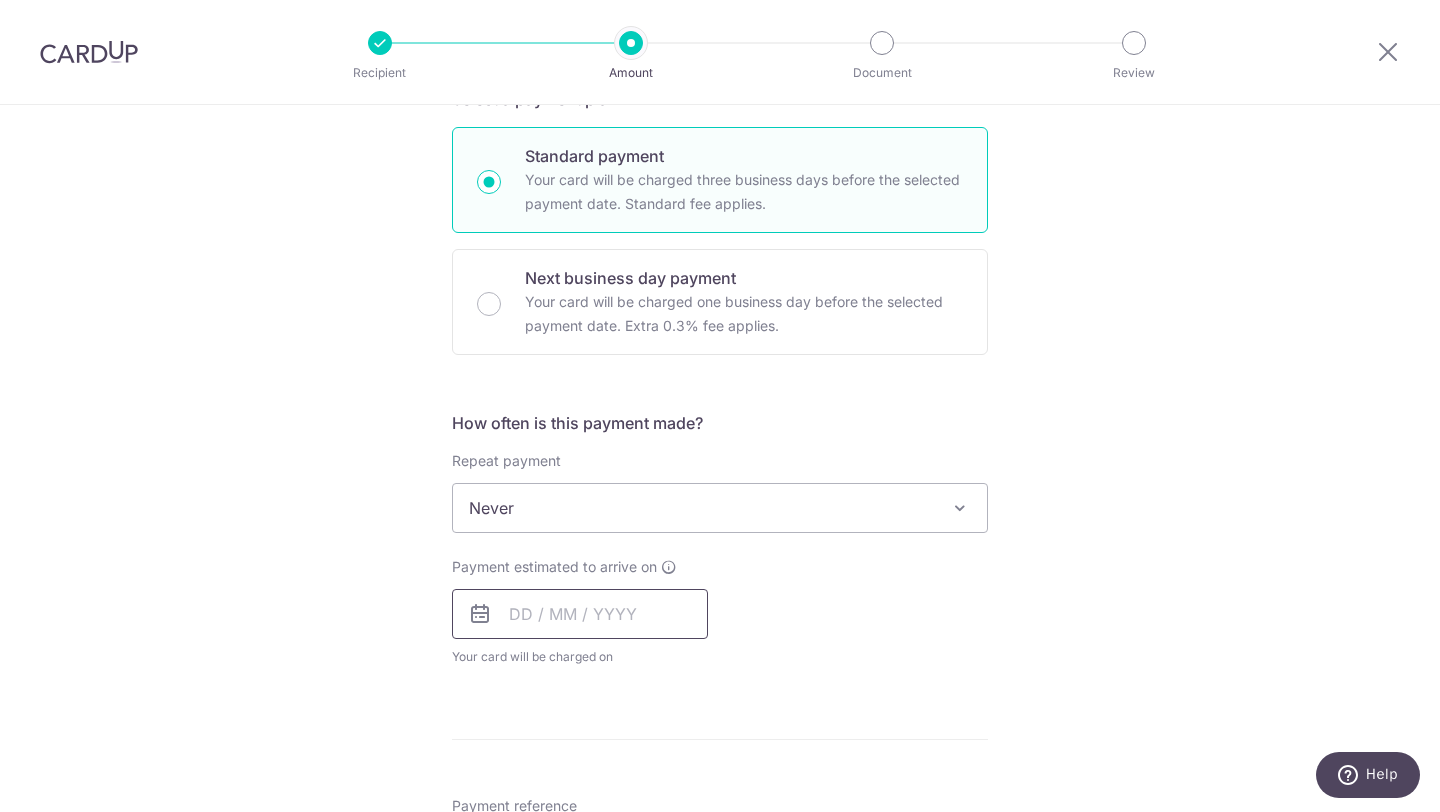 click at bounding box center [580, 614] 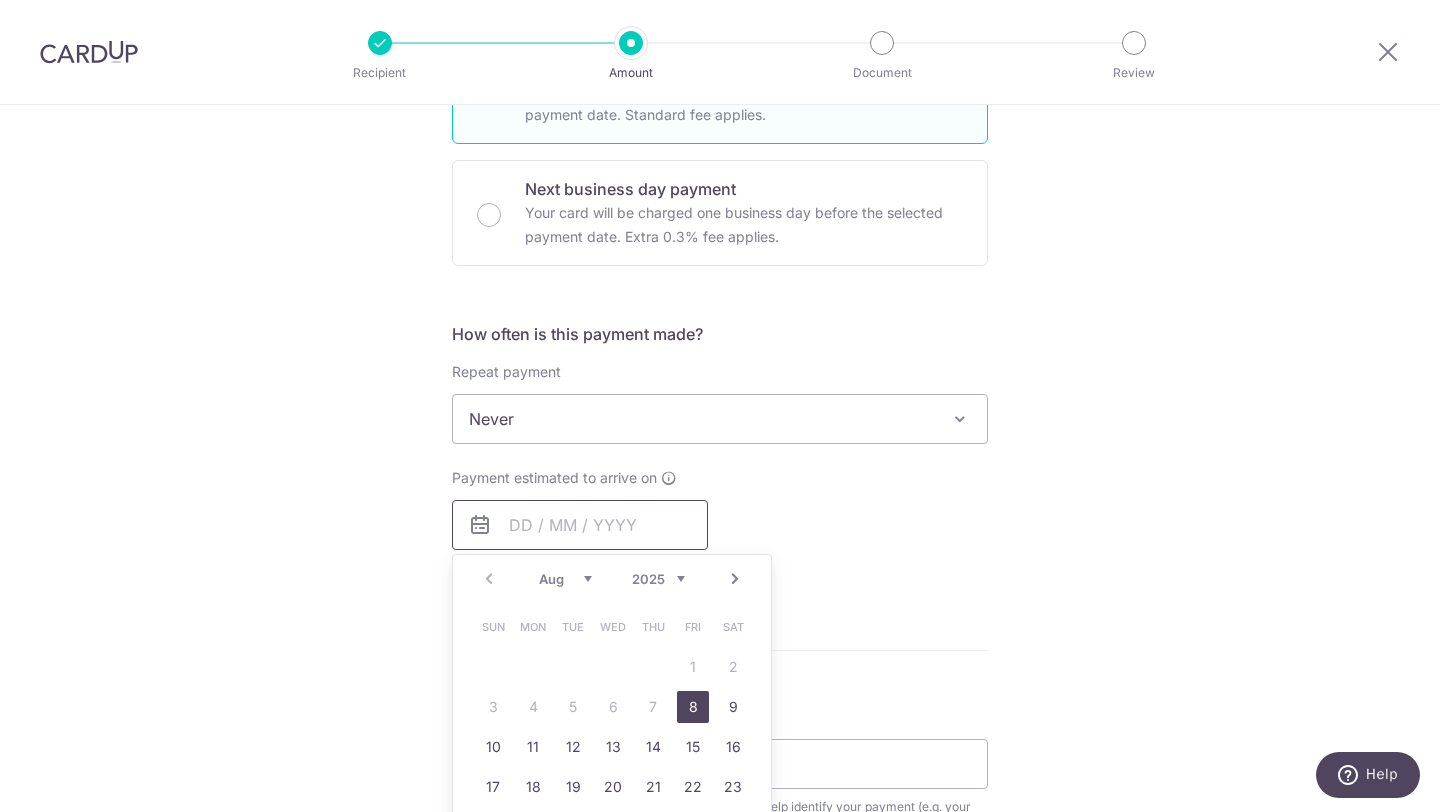 scroll, scrollTop: 577, scrollLeft: 0, axis: vertical 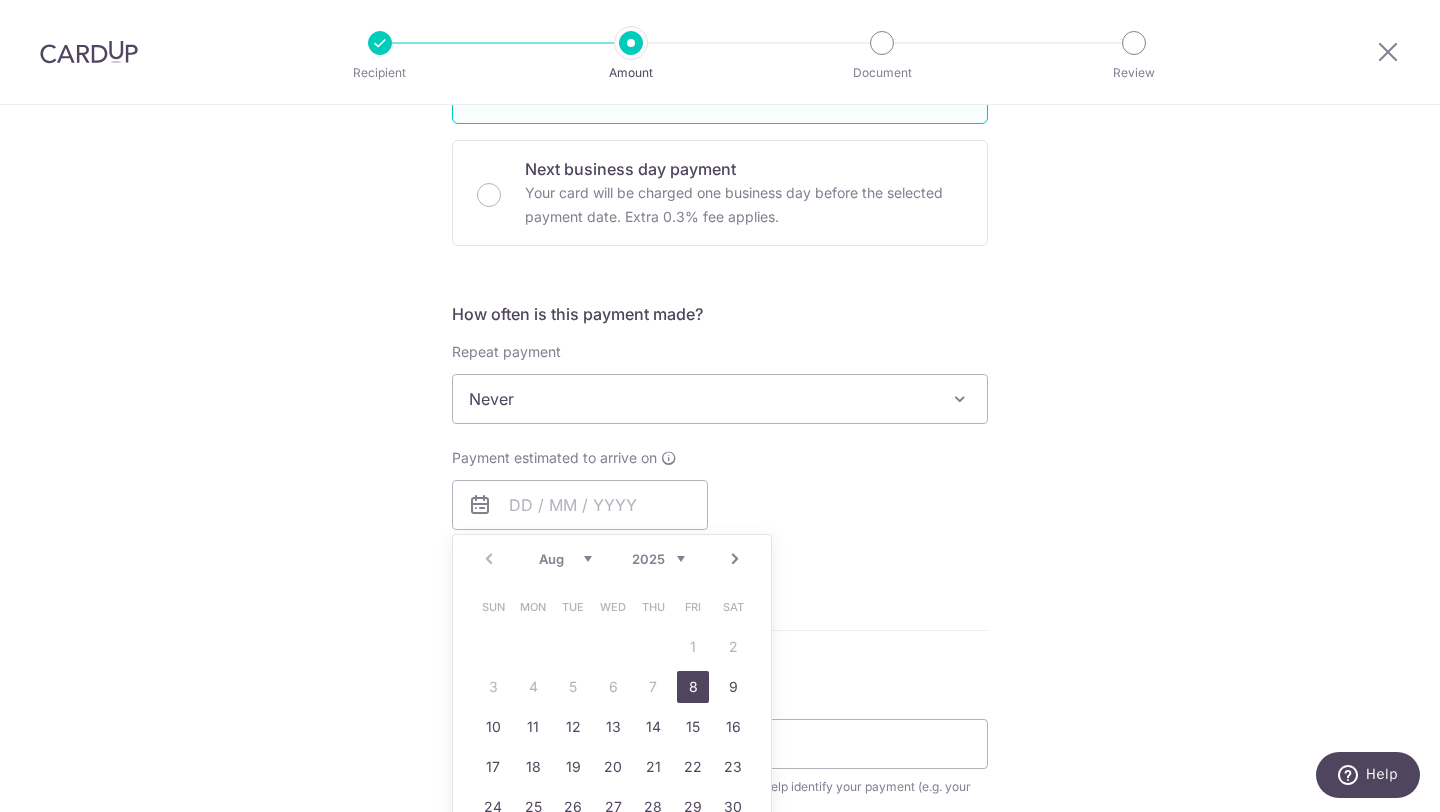 click on "8" at bounding box center [693, 687] 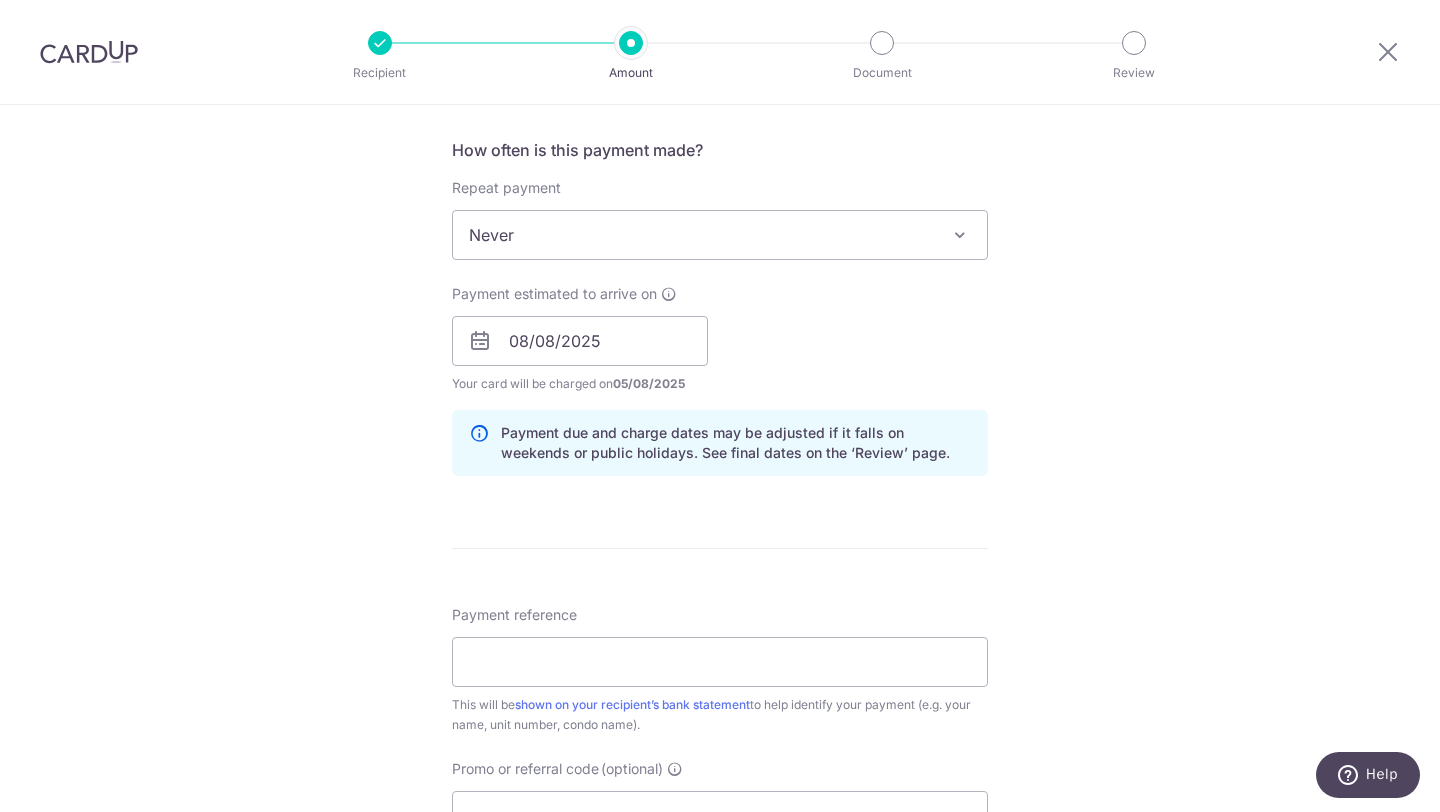 scroll, scrollTop: 746, scrollLeft: 0, axis: vertical 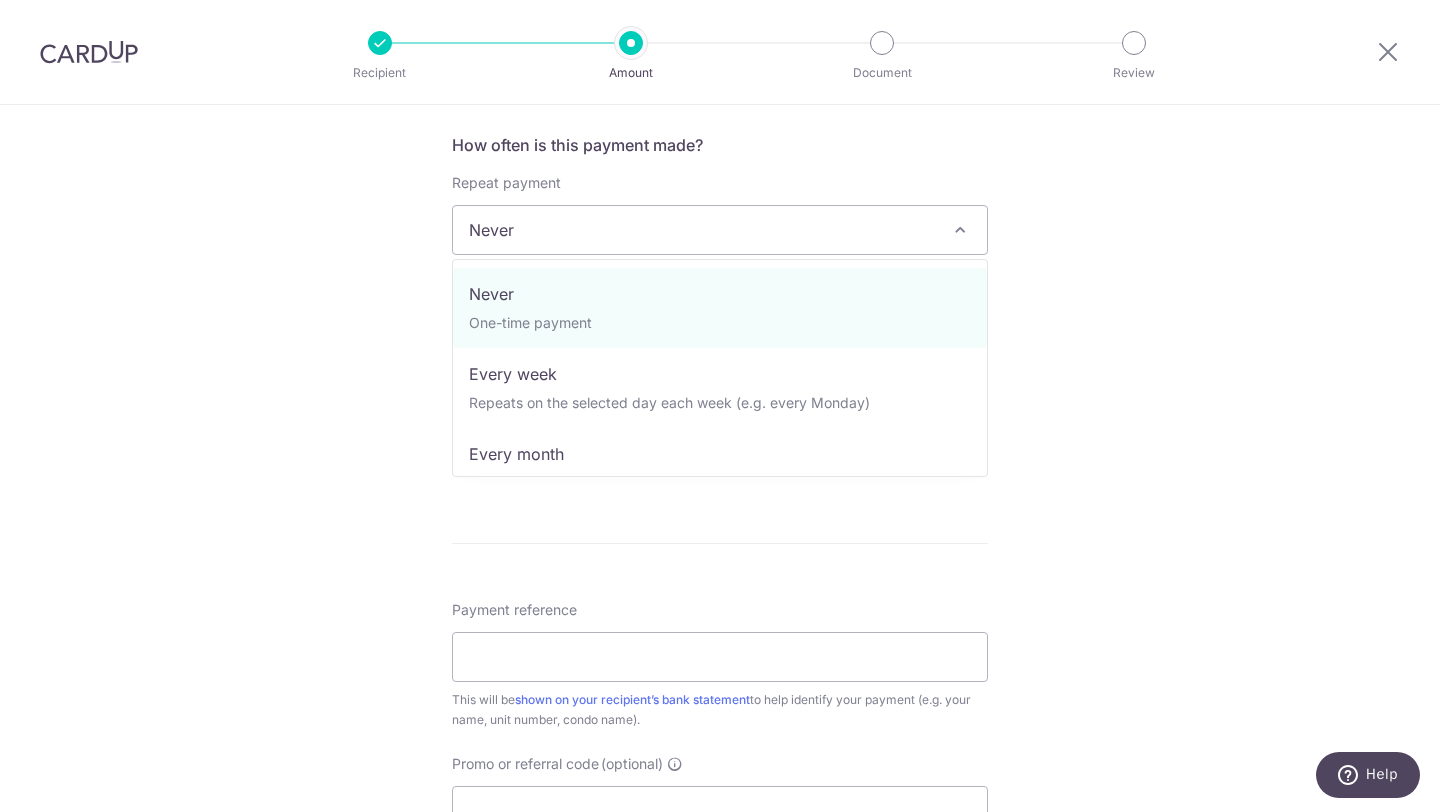 click at bounding box center [960, 230] 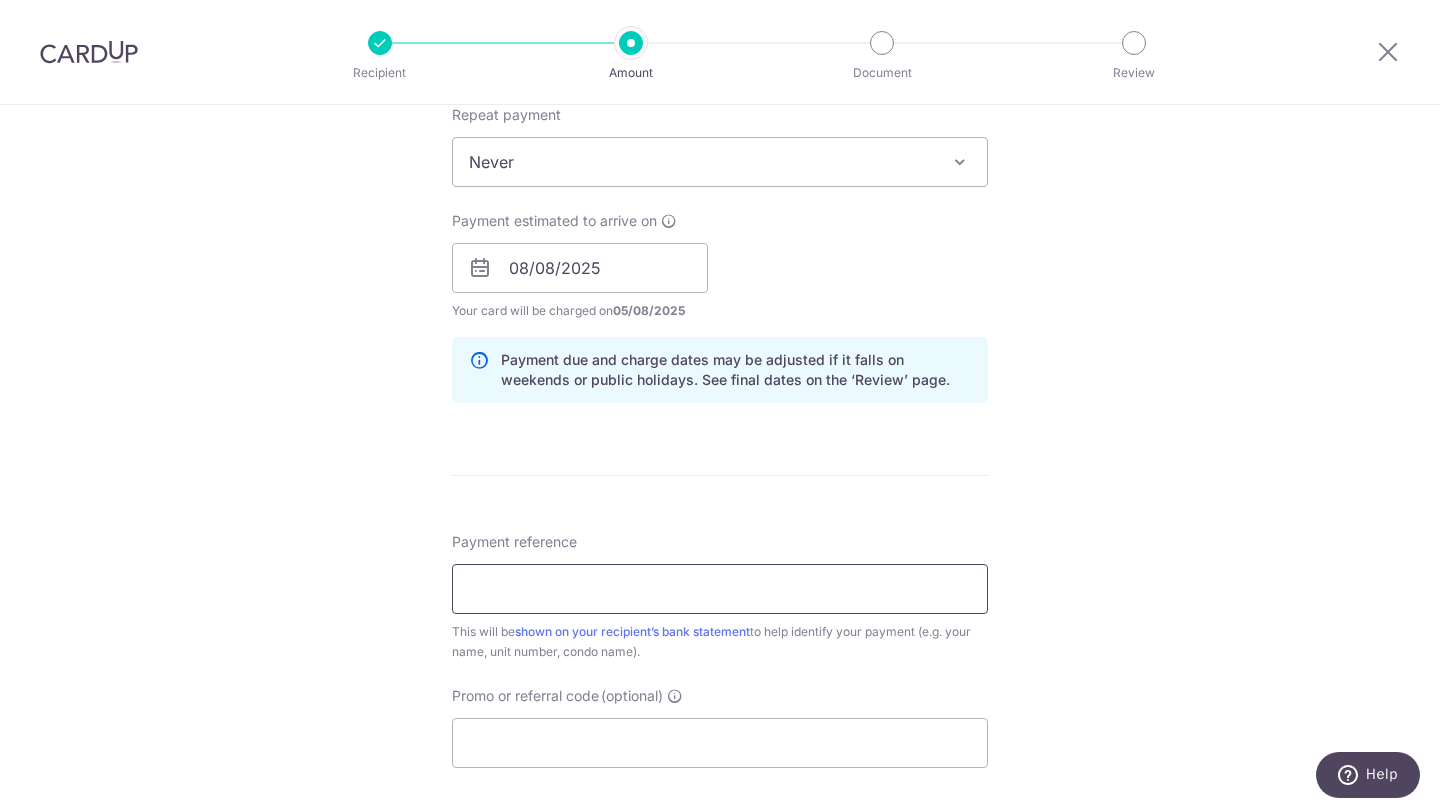 scroll, scrollTop: 825, scrollLeft: 0, axis: vertical 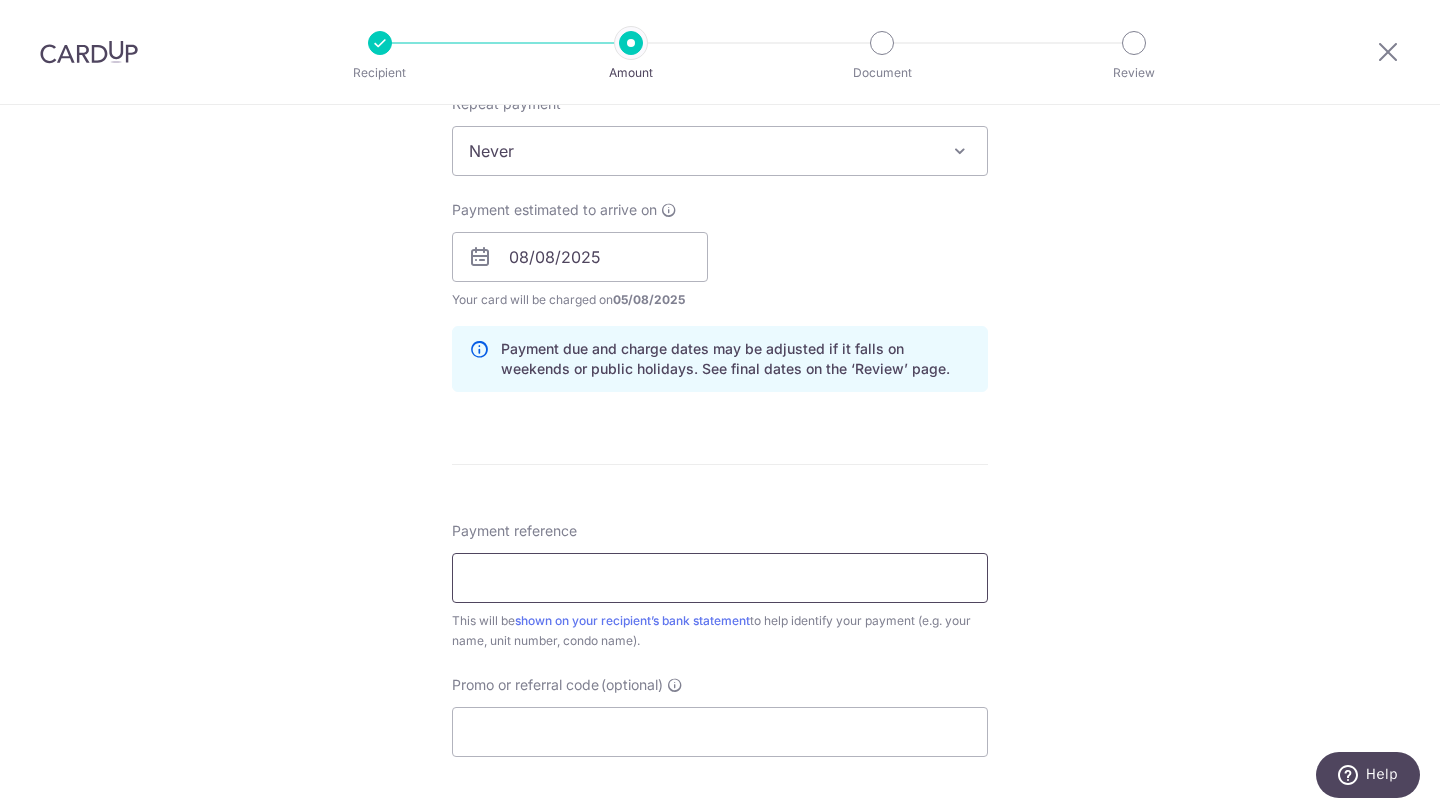 click on "Payment reference" at bounding box center [720, 578] 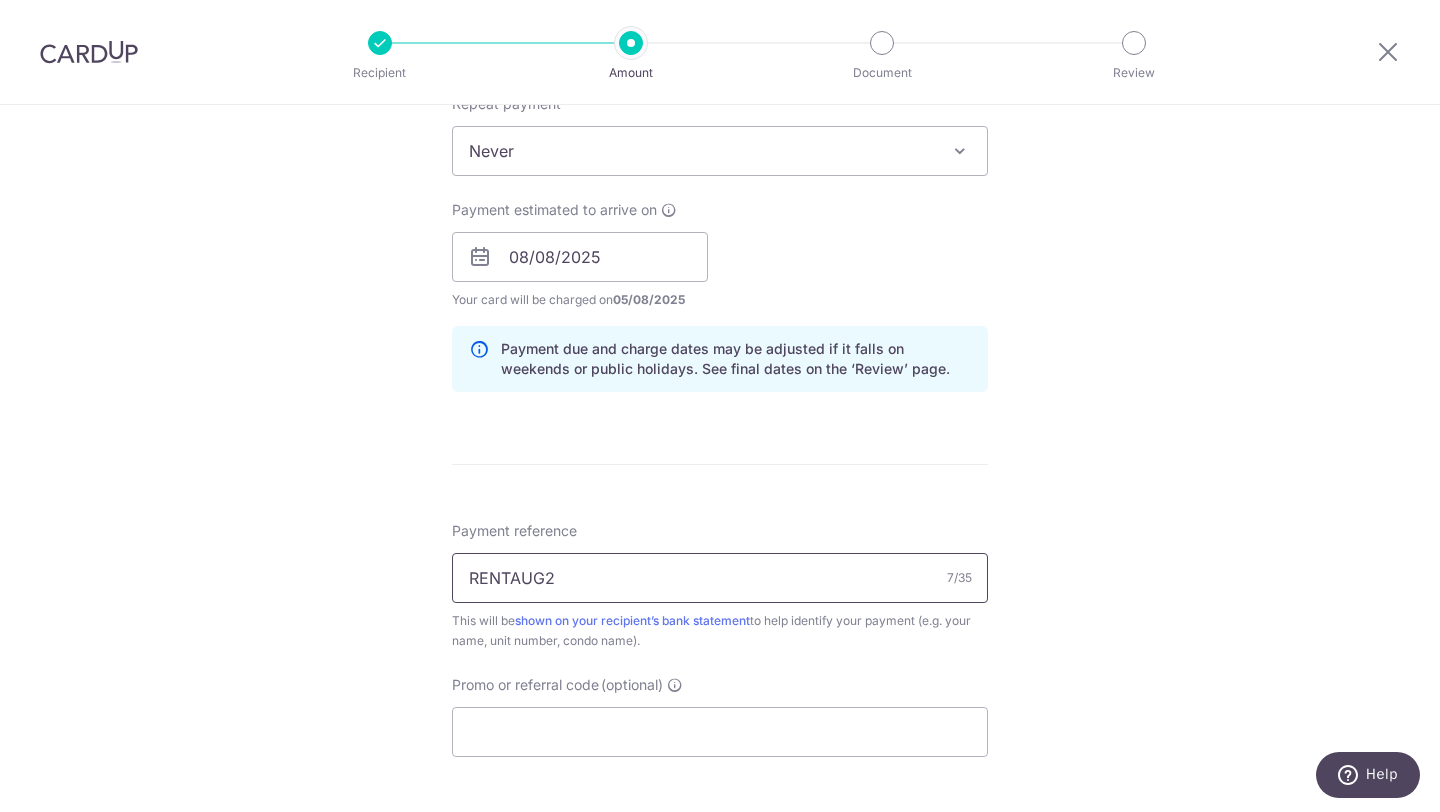 type on "RENTAUG25" 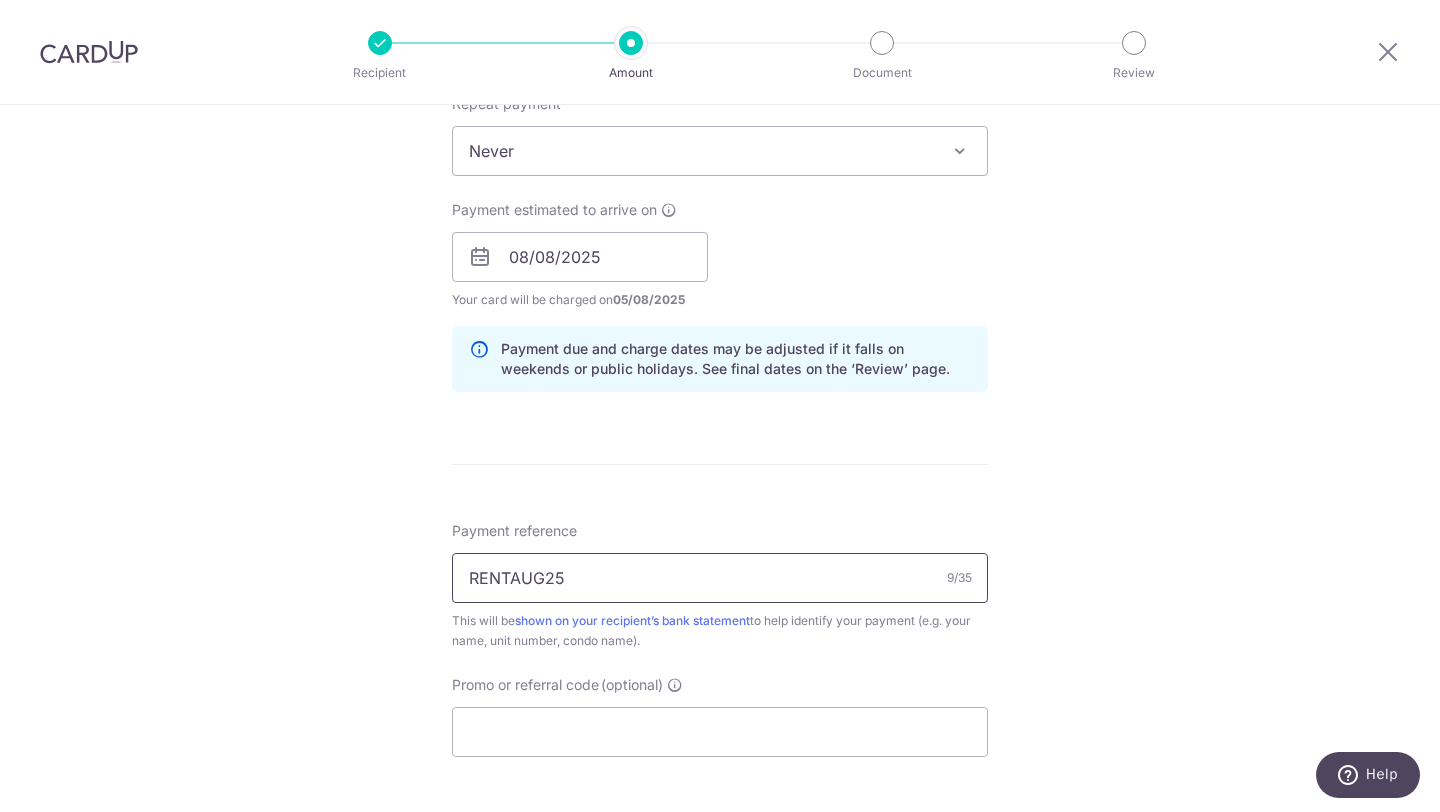 drag, startPoint x: 621, startPoint y: 584, endPoint x: 426, endPoint y: 568, distance: 195.6553 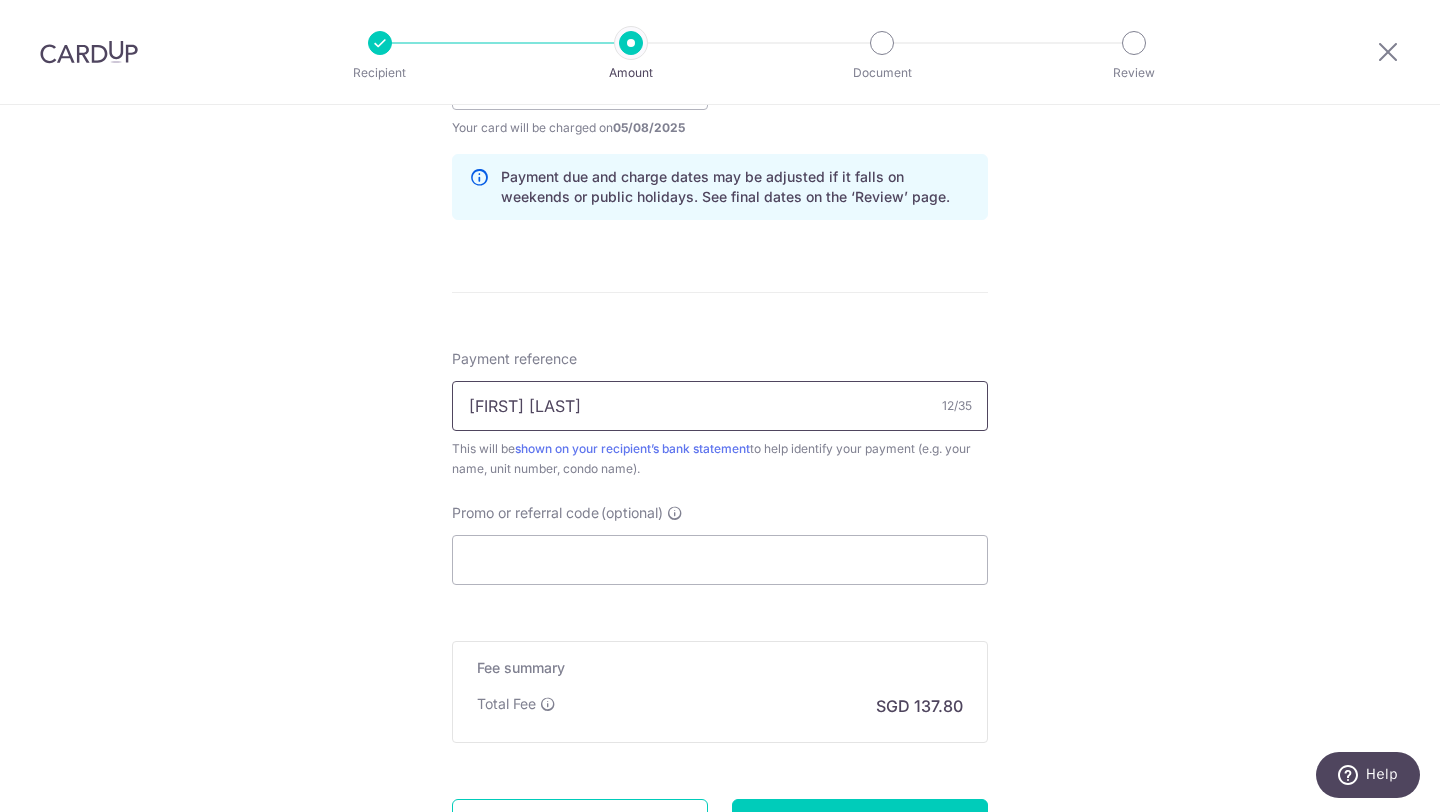 scroll, scrollTop: 1016, scrollLeft: 0, axis: vertical 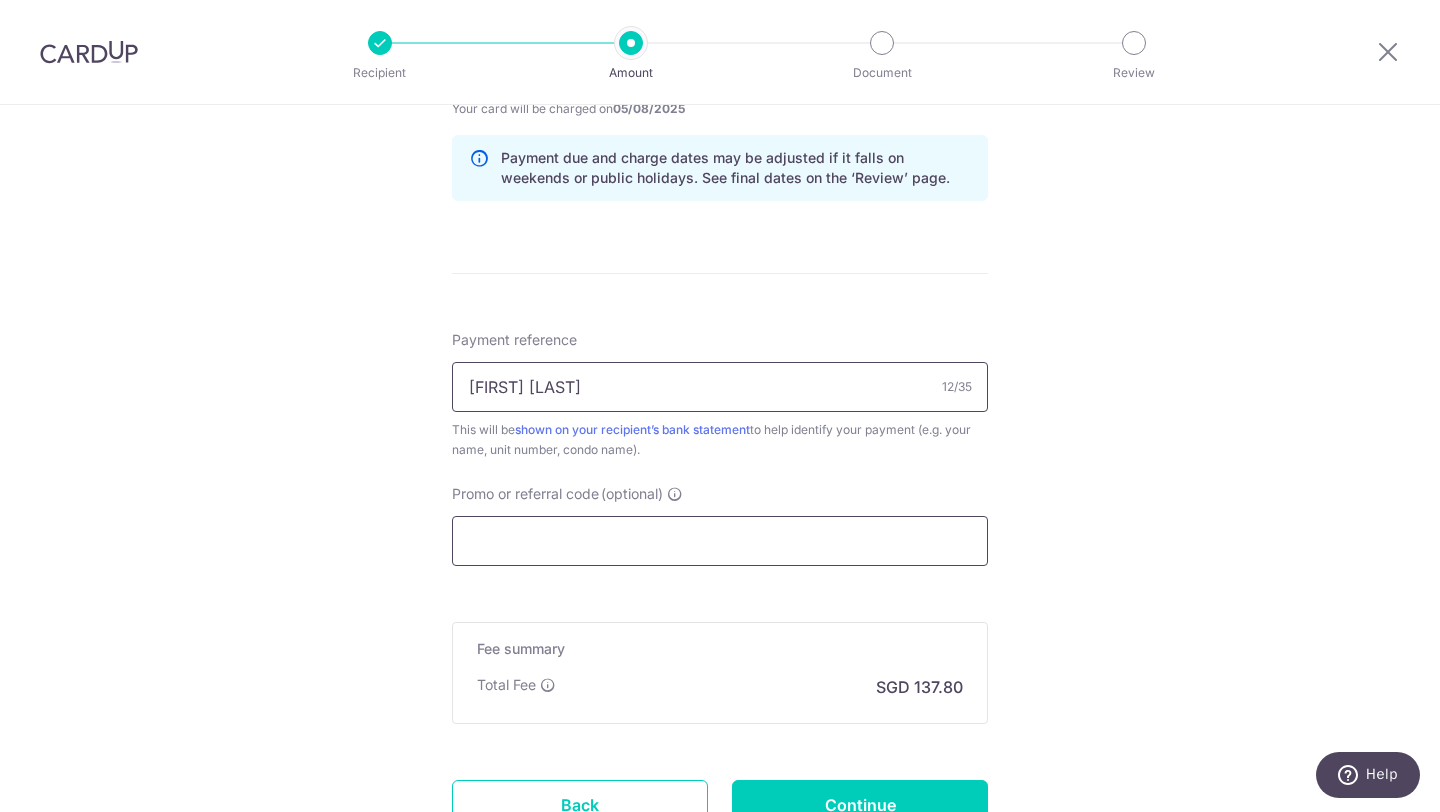 type on "JASON CALINA" 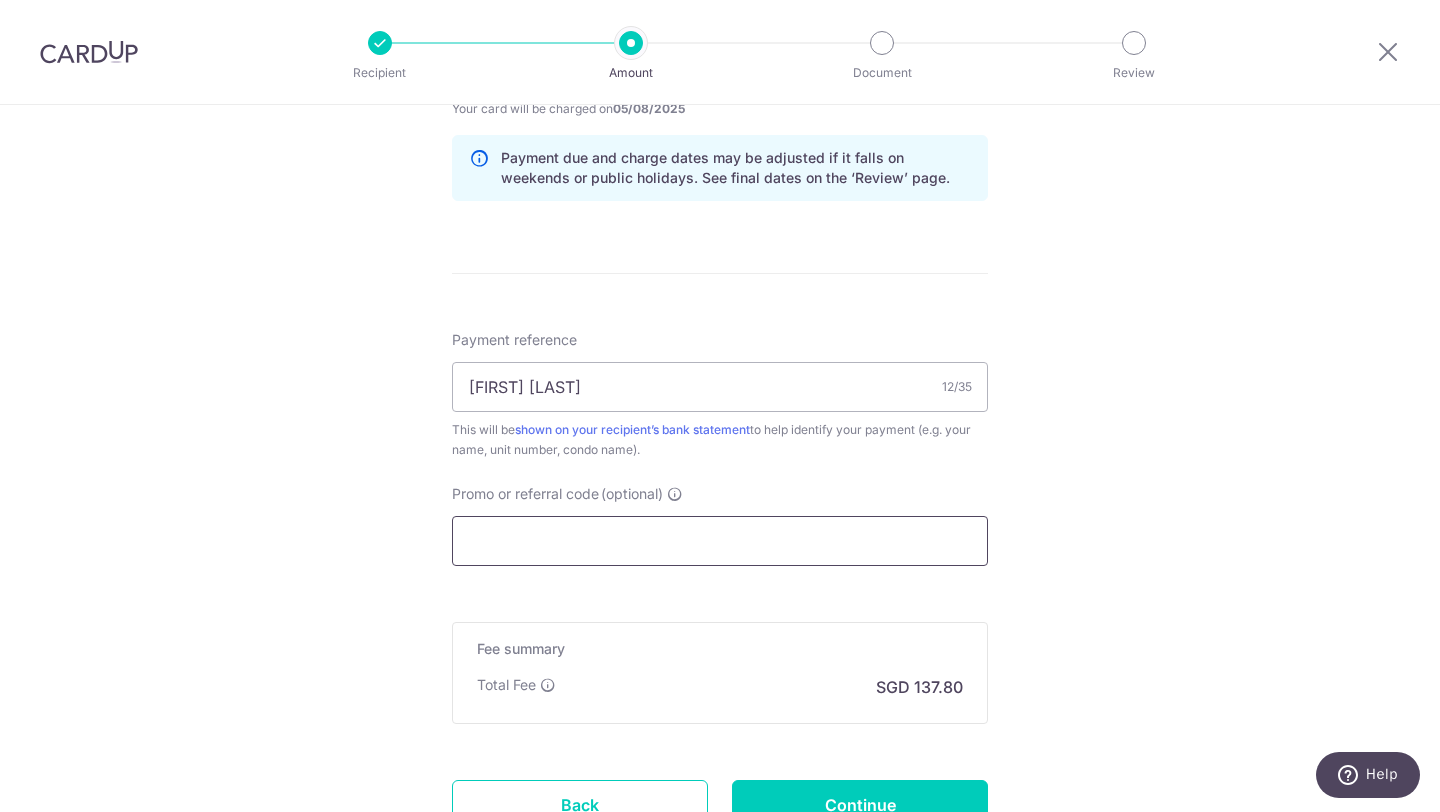 click on "Promo or referral code
(optional)" at bounding box center [720, 541] 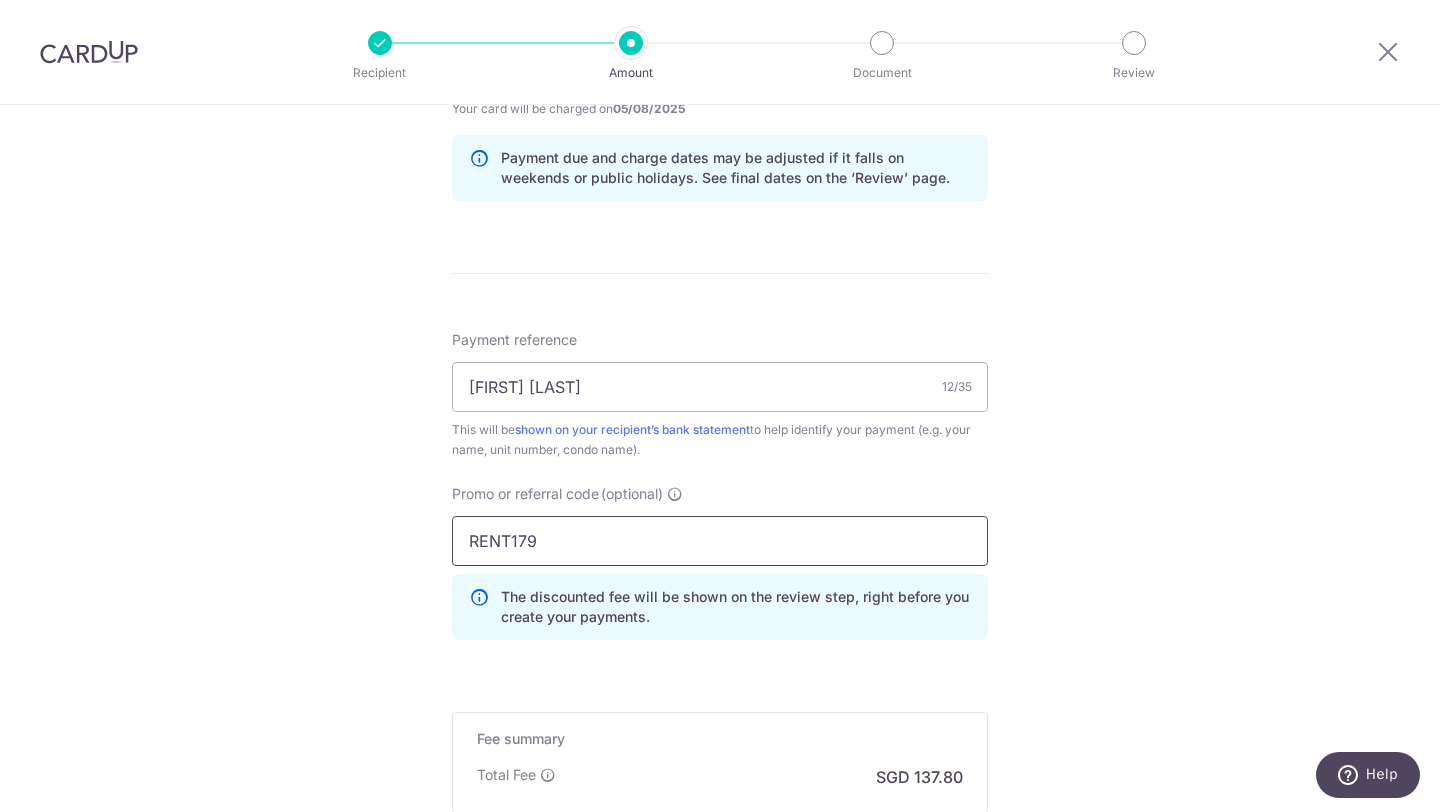 type on "RENT179" 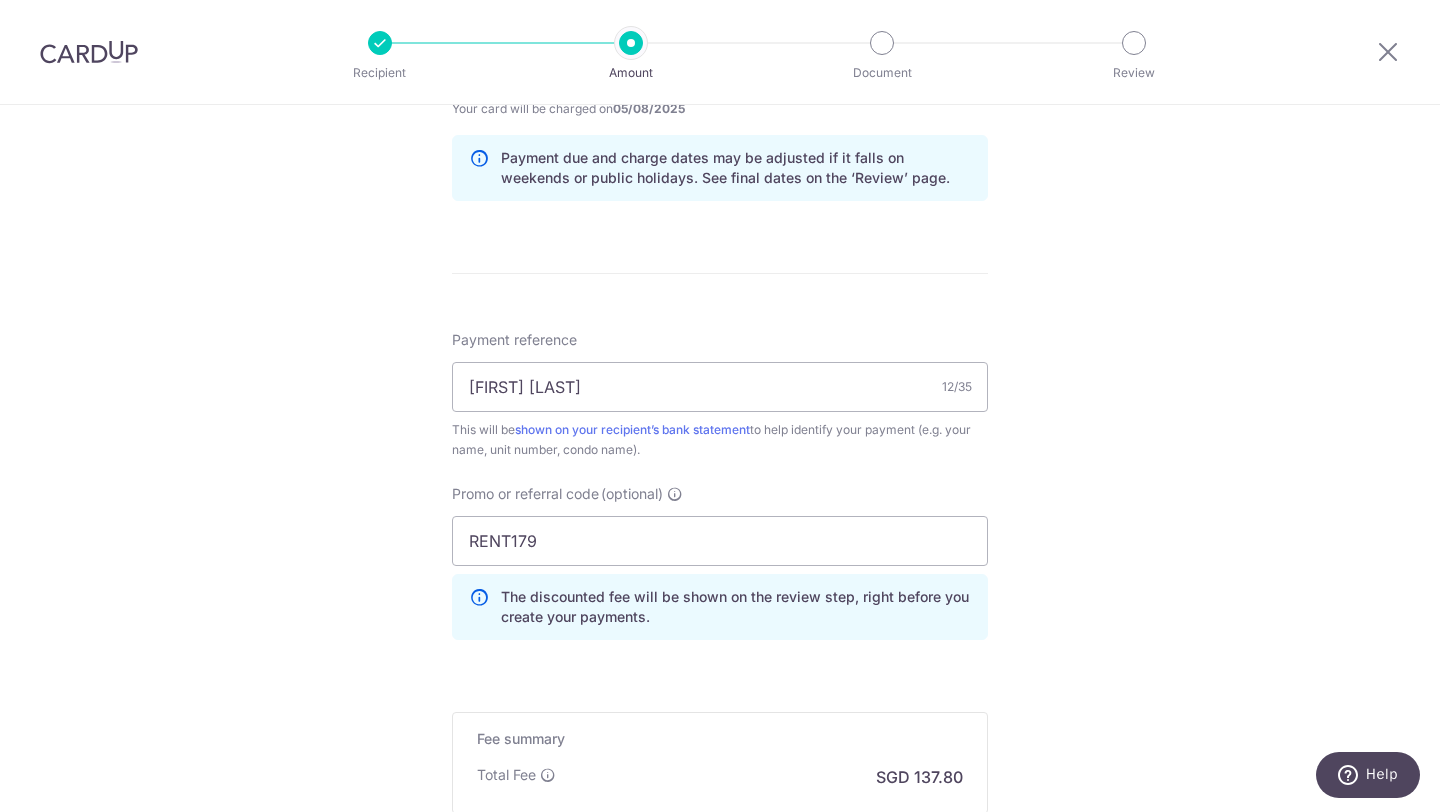 click on "RENT179
The discounted fee will be shown on the review step, right before you create your payments.
Add" at bounding box center [720, 578] 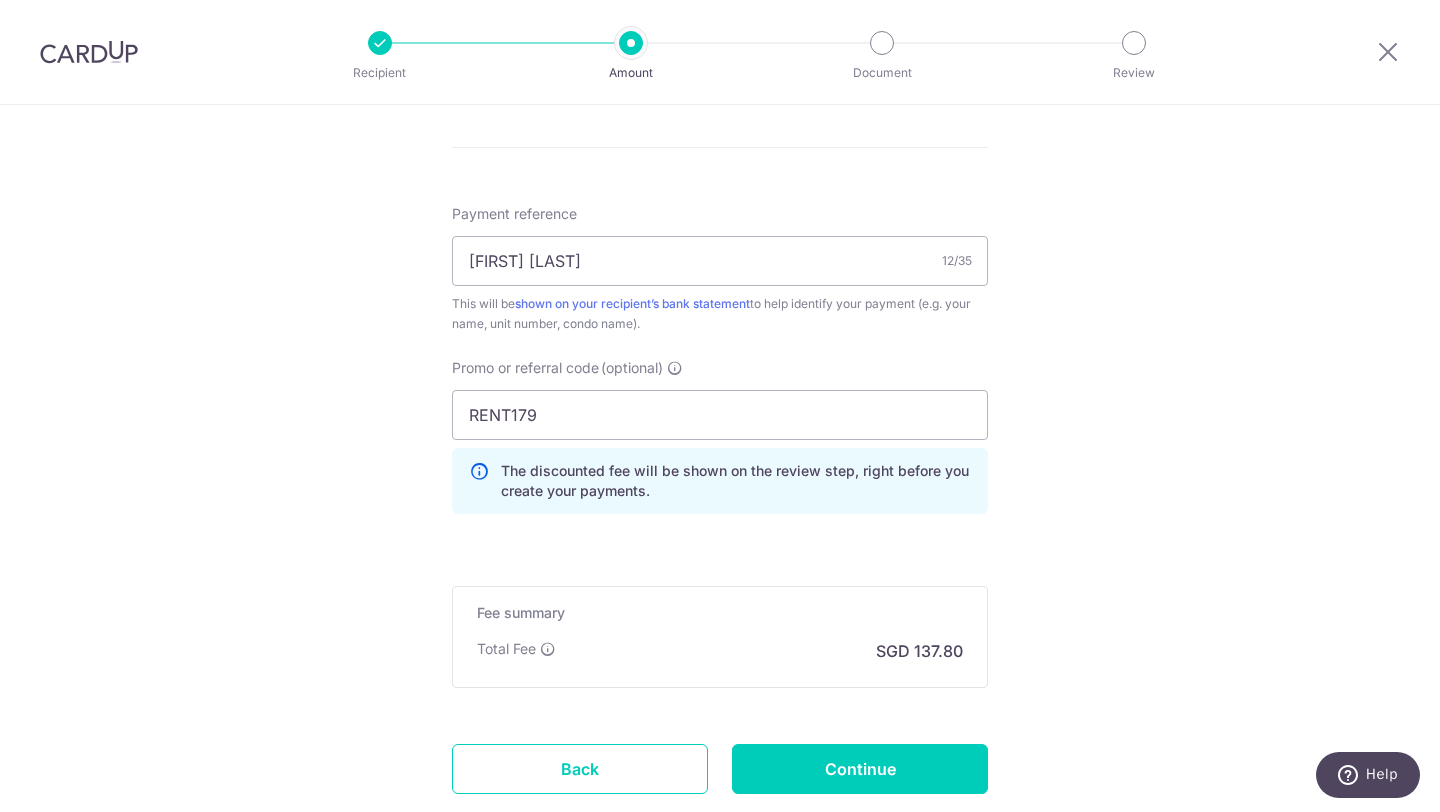 scroll, scrollTop: 1274, scrollLeft: 0, axis: vertical 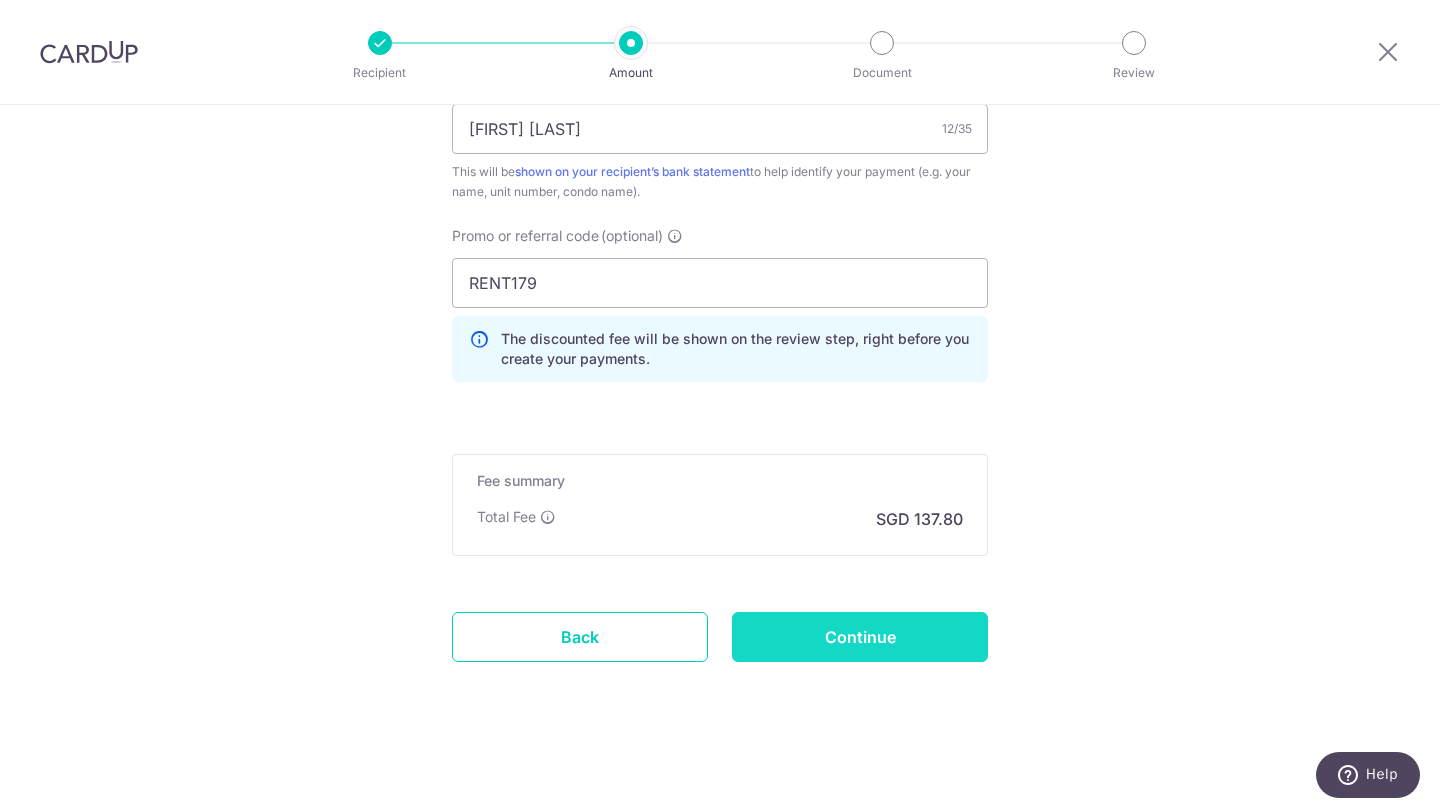 click on "Continue" at bounding box center (860, 637) 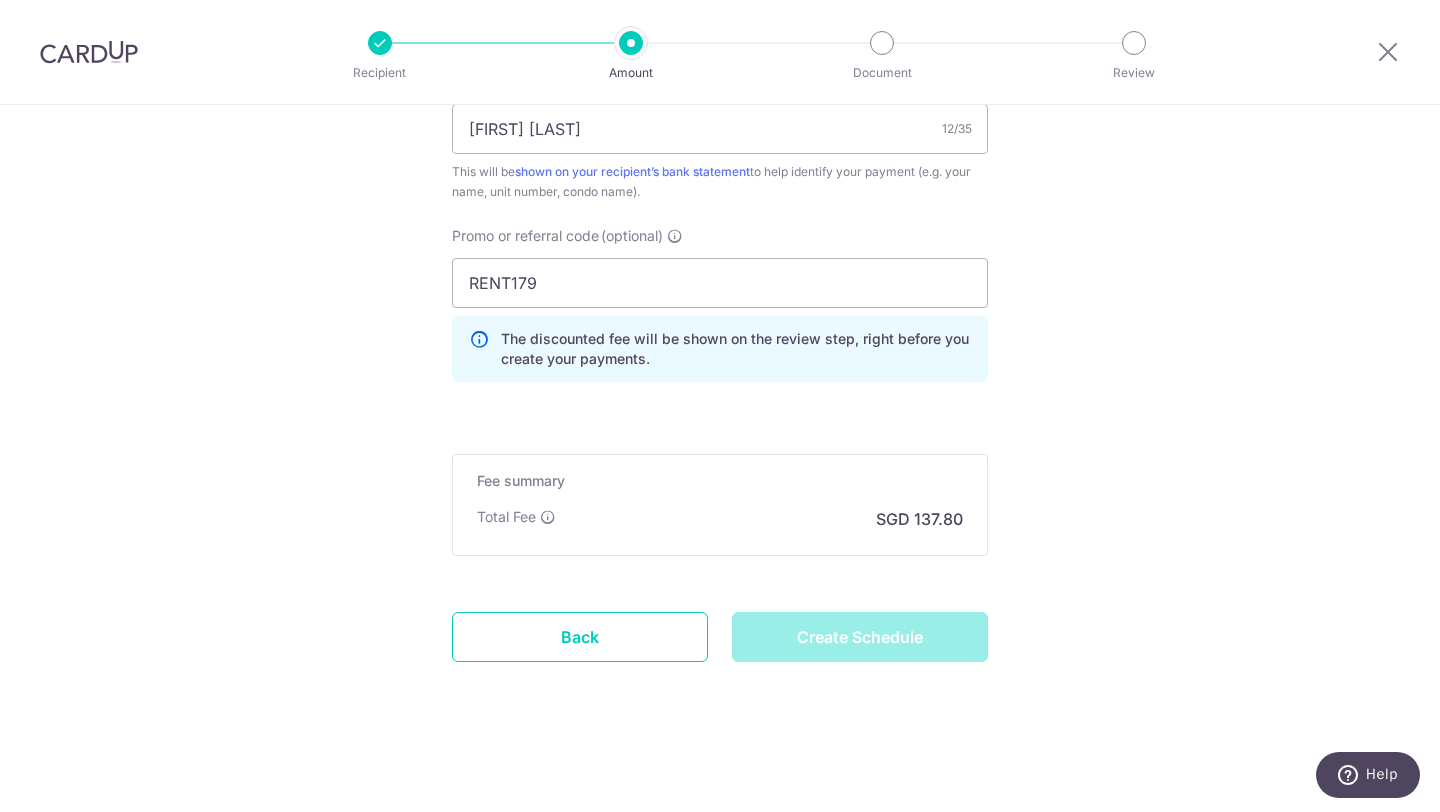 type on "Create Schedule" 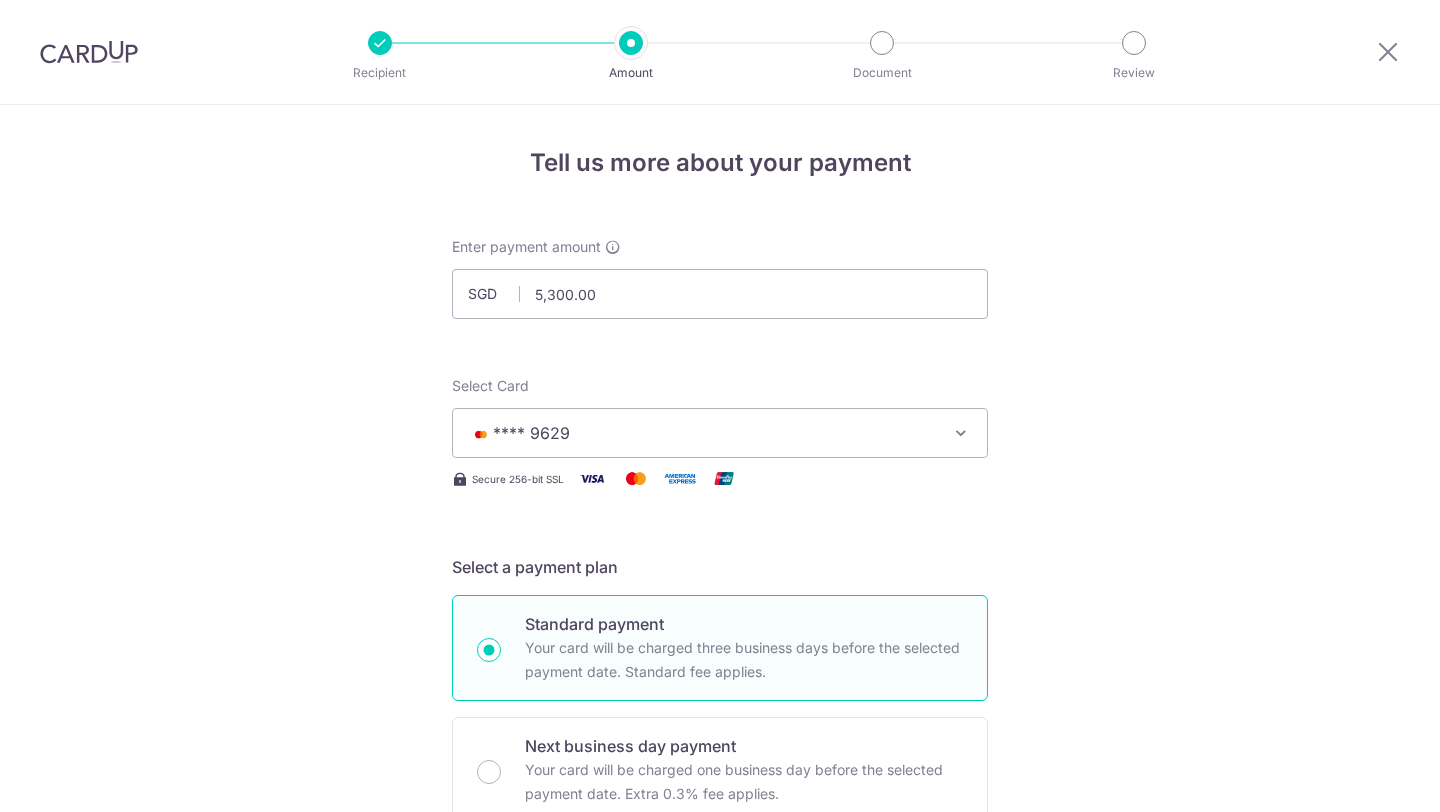 scroll, scrollTop: 0, scrollLeft: 0, axis: both 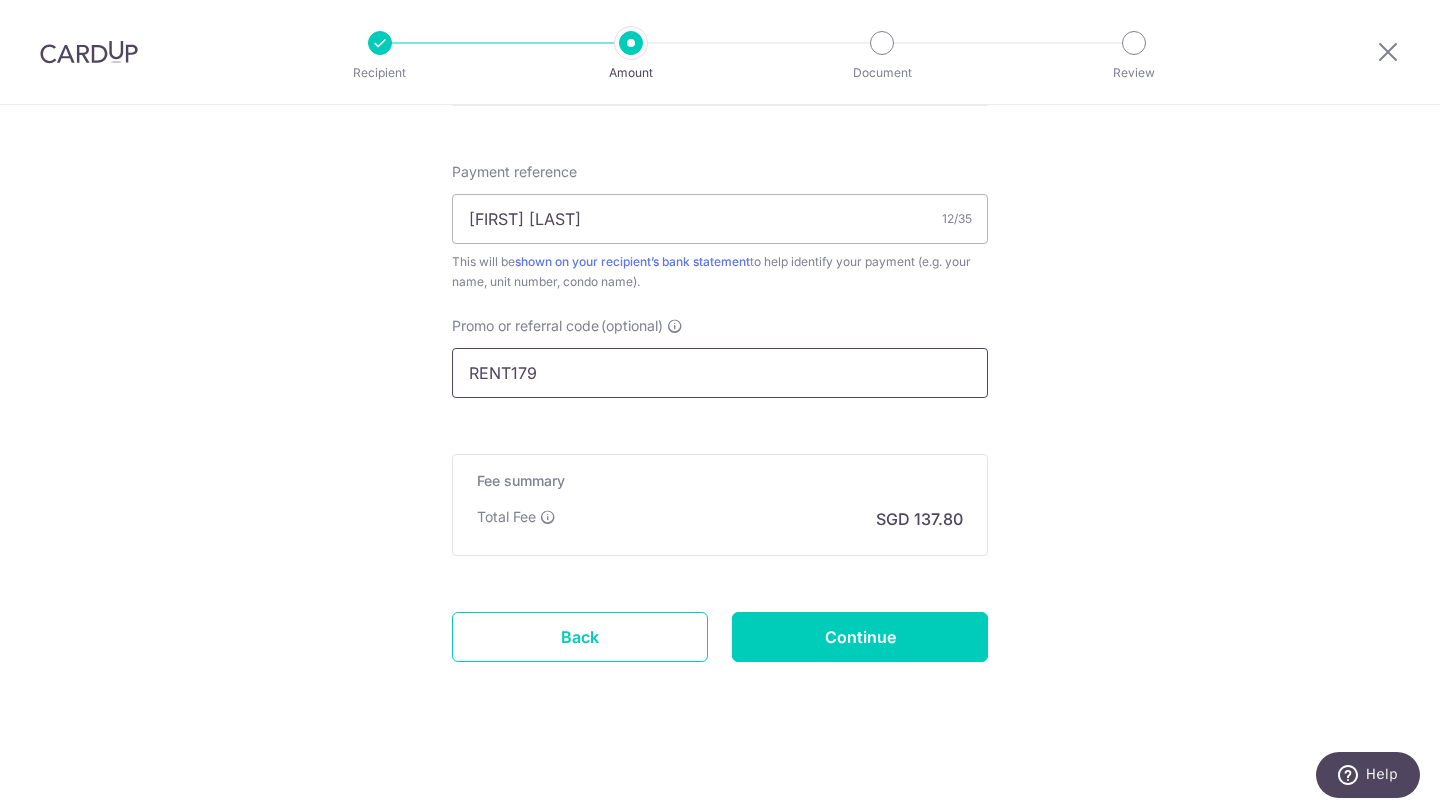 click on "RENT179" at bounding box center (720, 373) 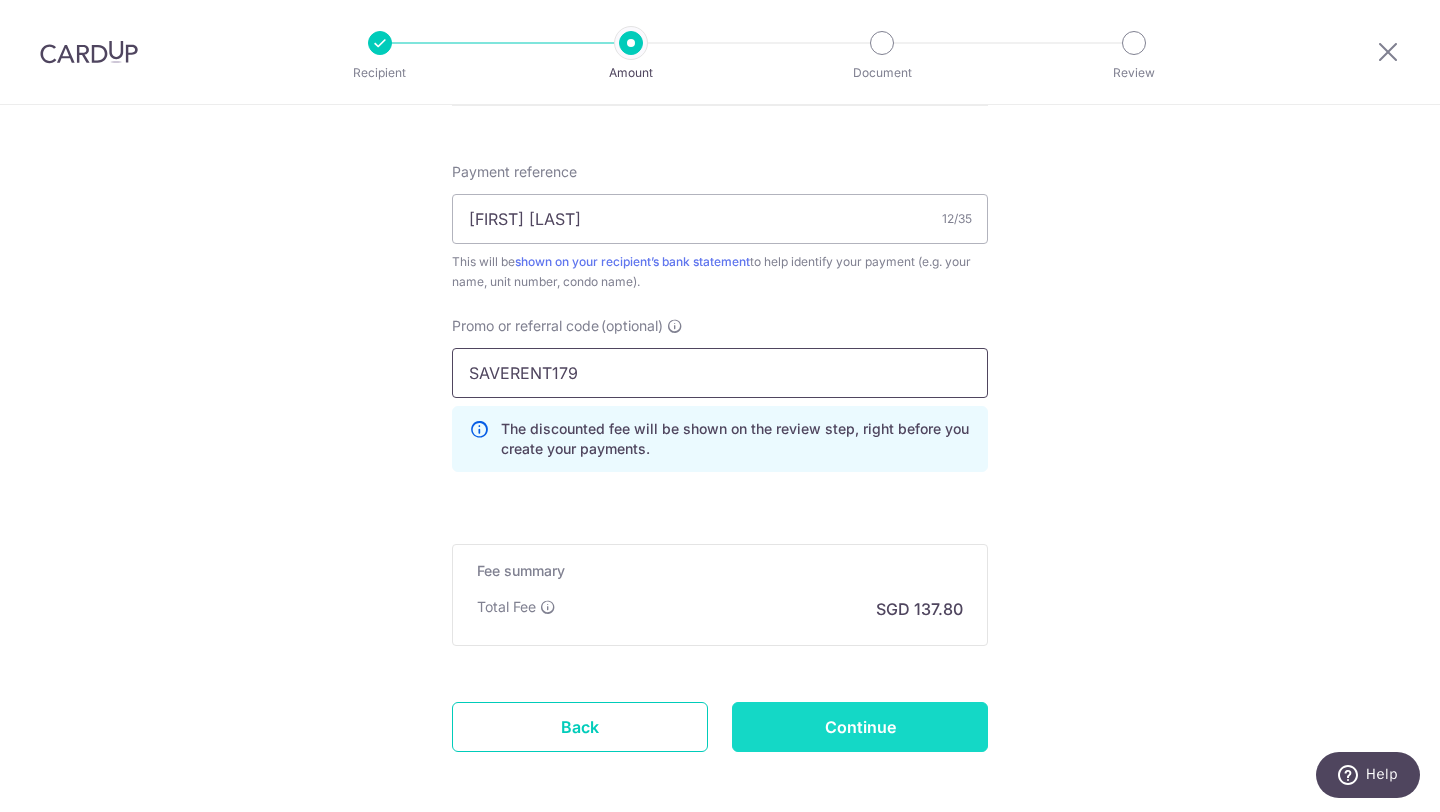 type on "SAVERENT179" 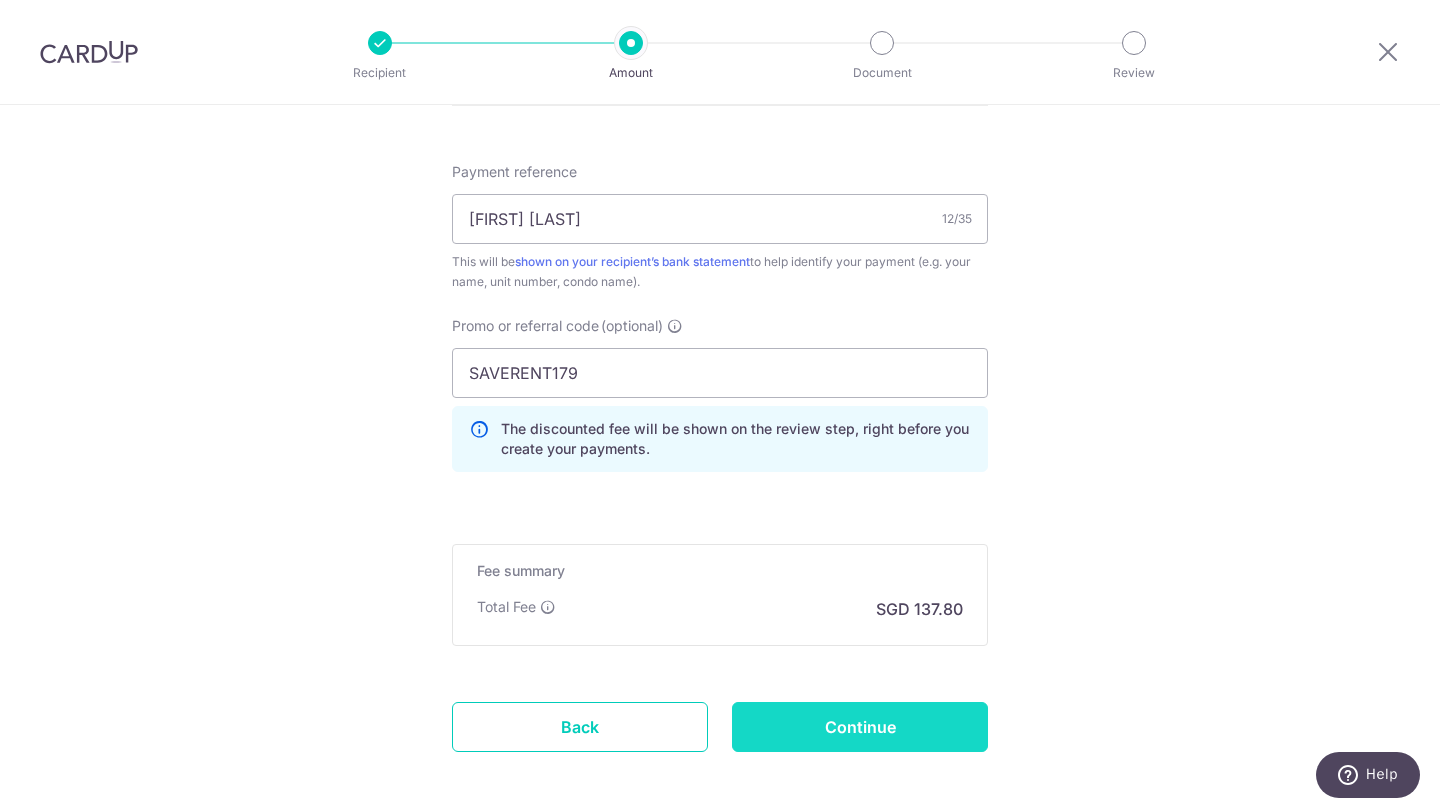 click on "Continue" at bounding box center (860, 727) 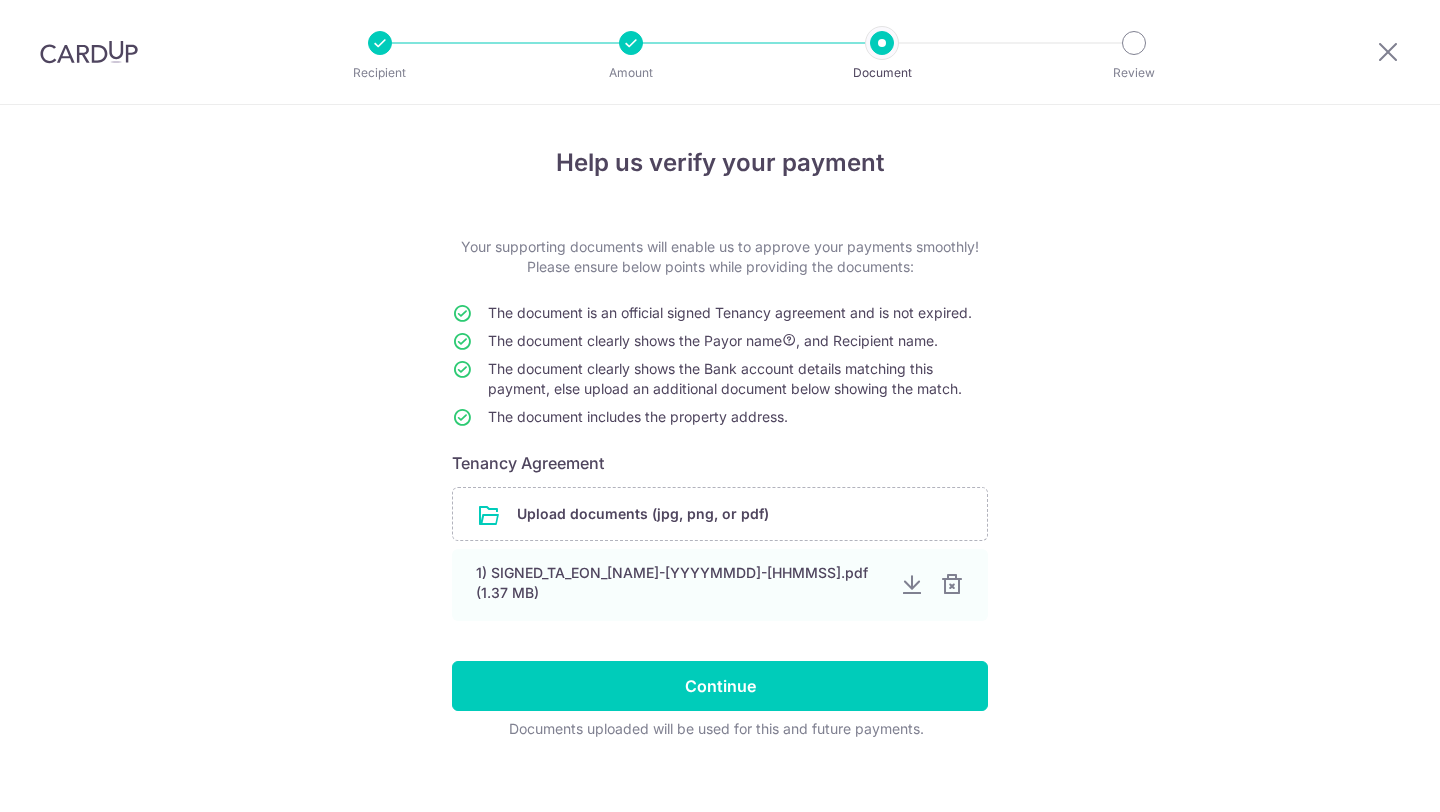 scroll, scrollTop: 0, scrollLeft: 0, axis: both 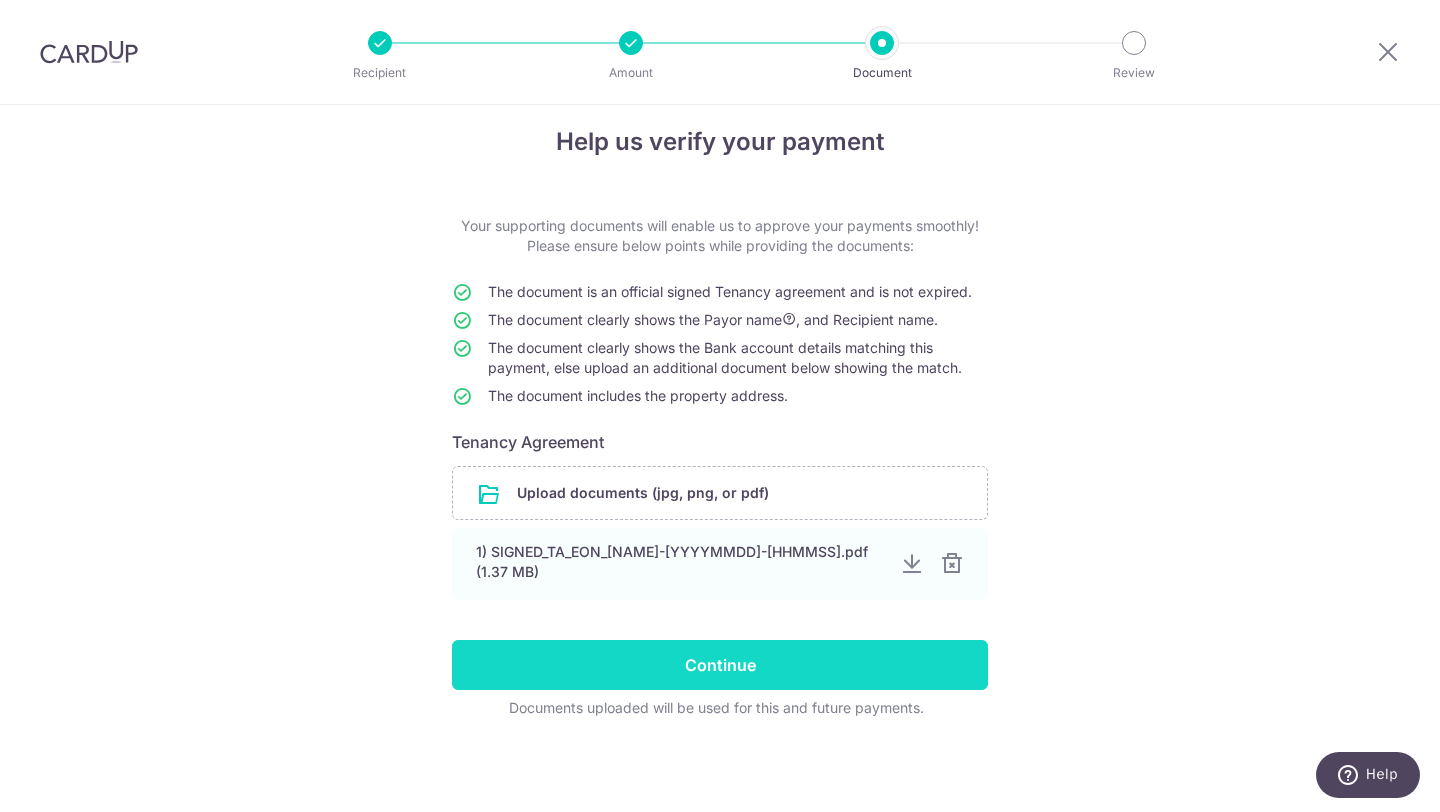 click on "Continue" at bounding box center [720, 665] 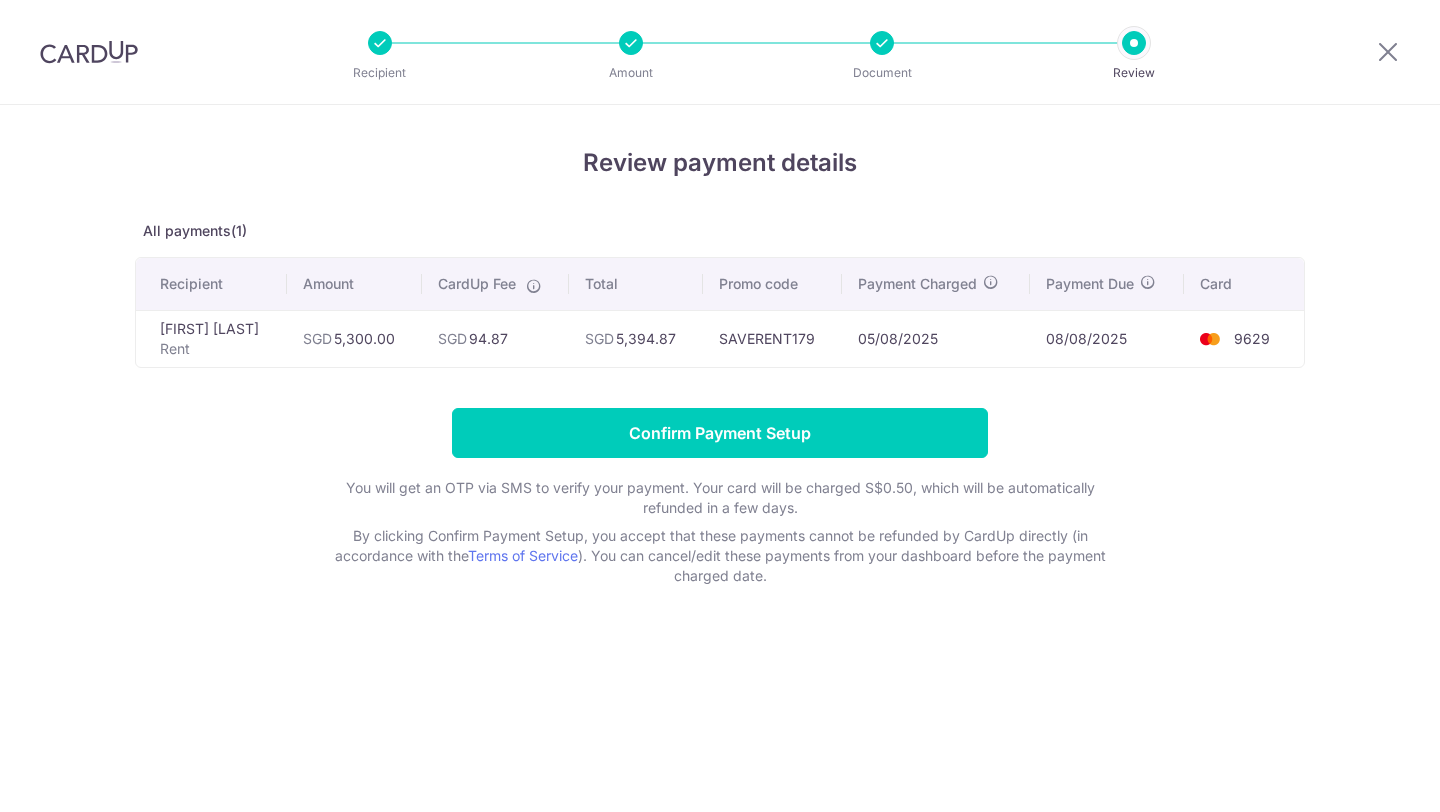 scroll, scrollTop: 0, scrollLeft: 0, axis: both 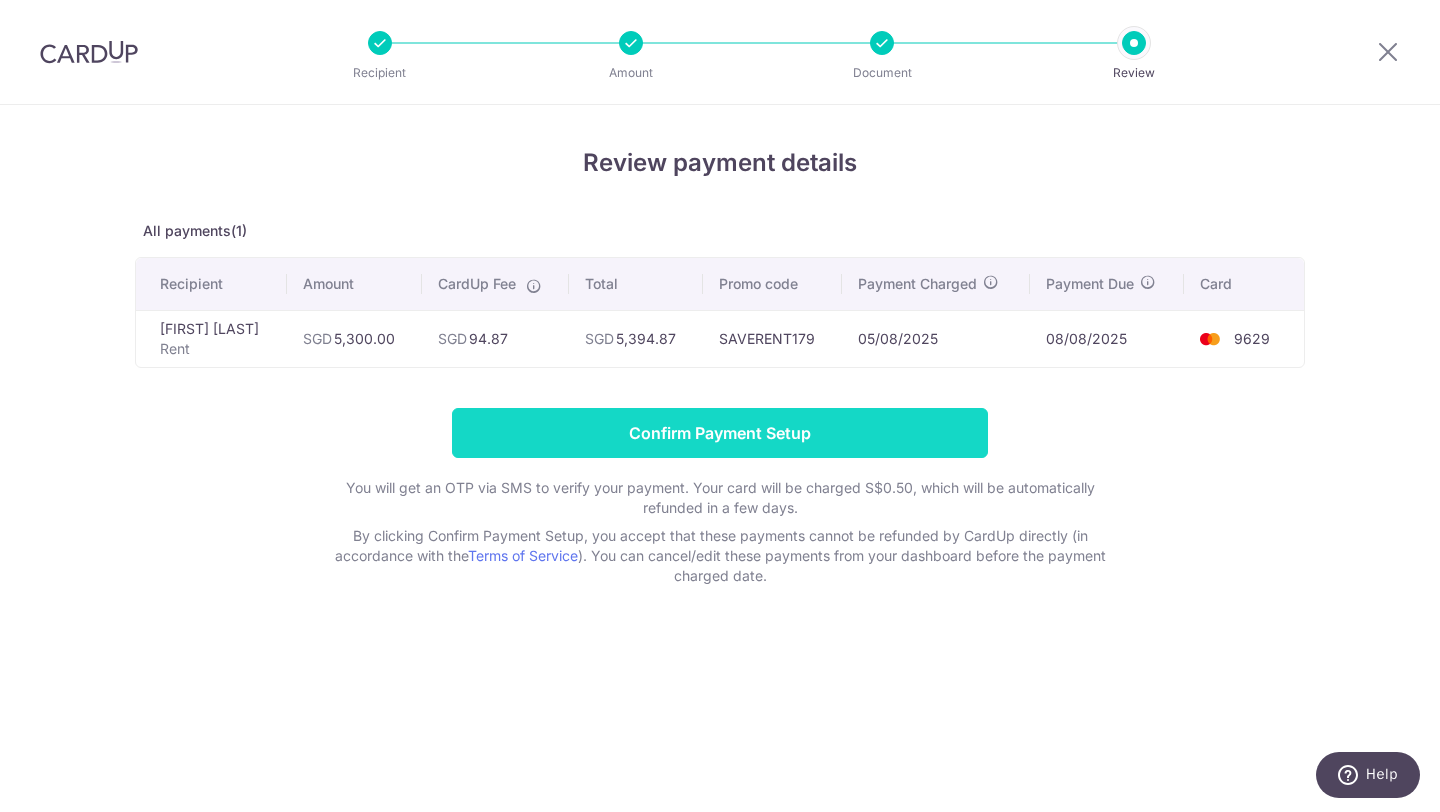 click on "Confirm Payment Setup" at bounding box center [720, 433] 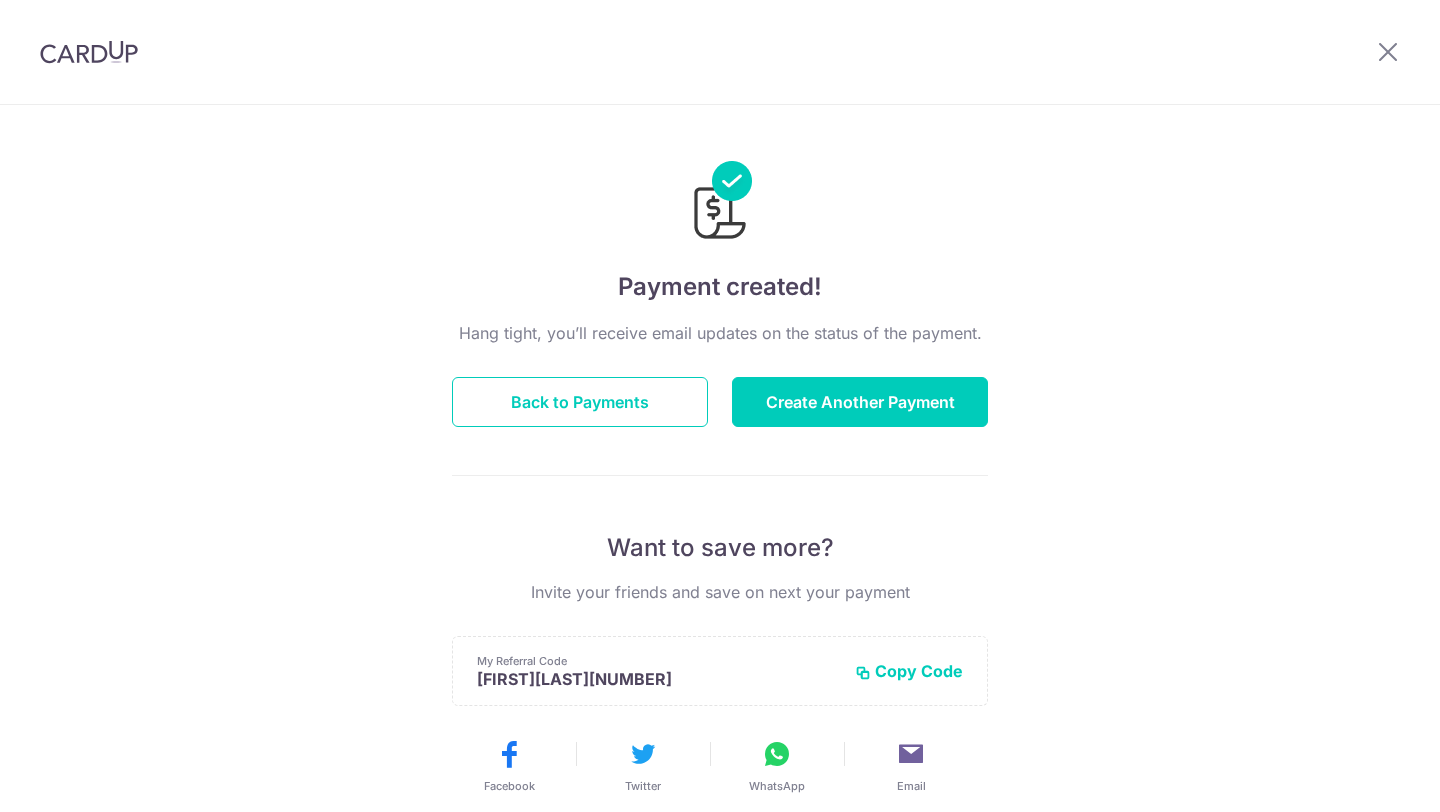 scroll, scrollTop: 0, scrollLeft: 0, axis: both 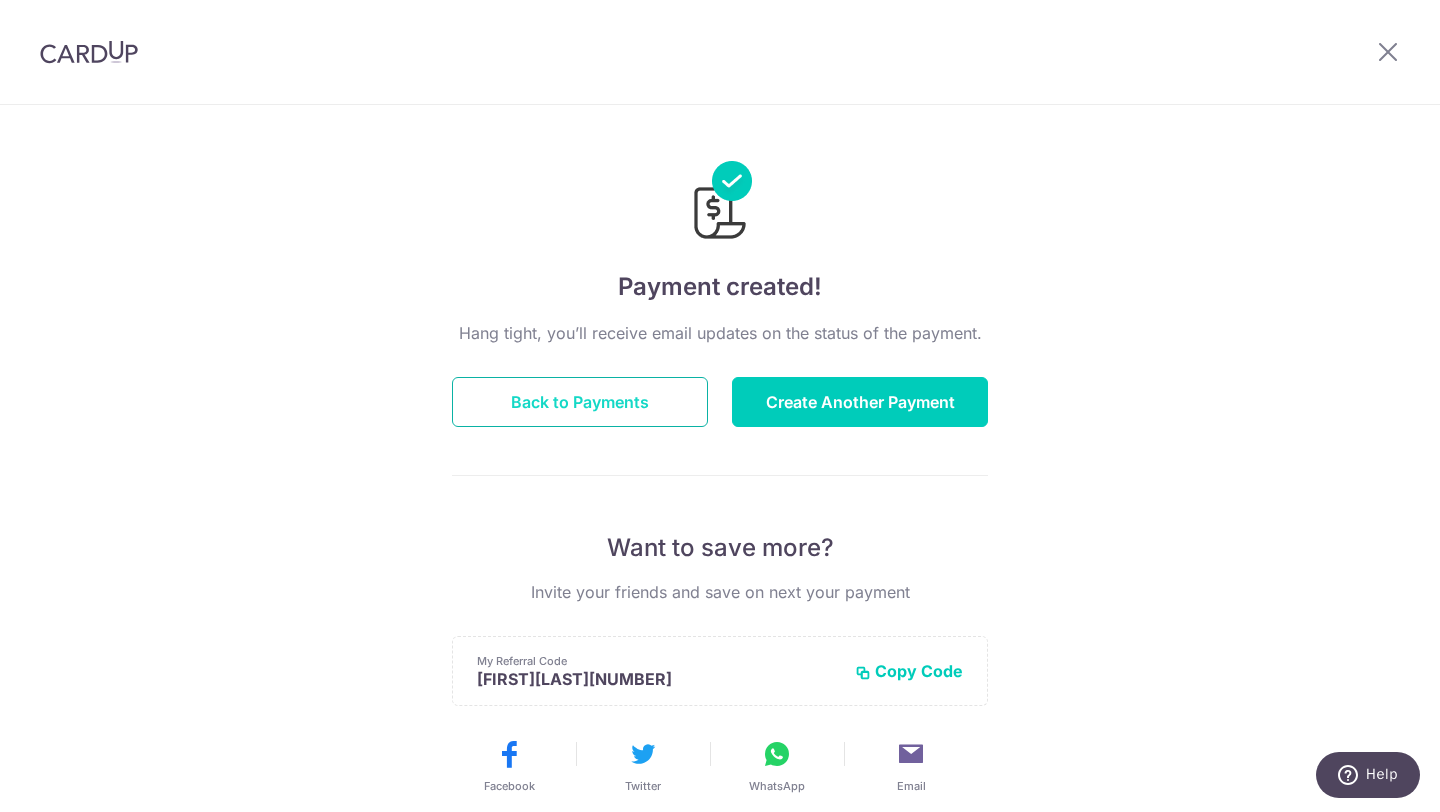 click on "Back to Payments" at bounding box center (580, 402) 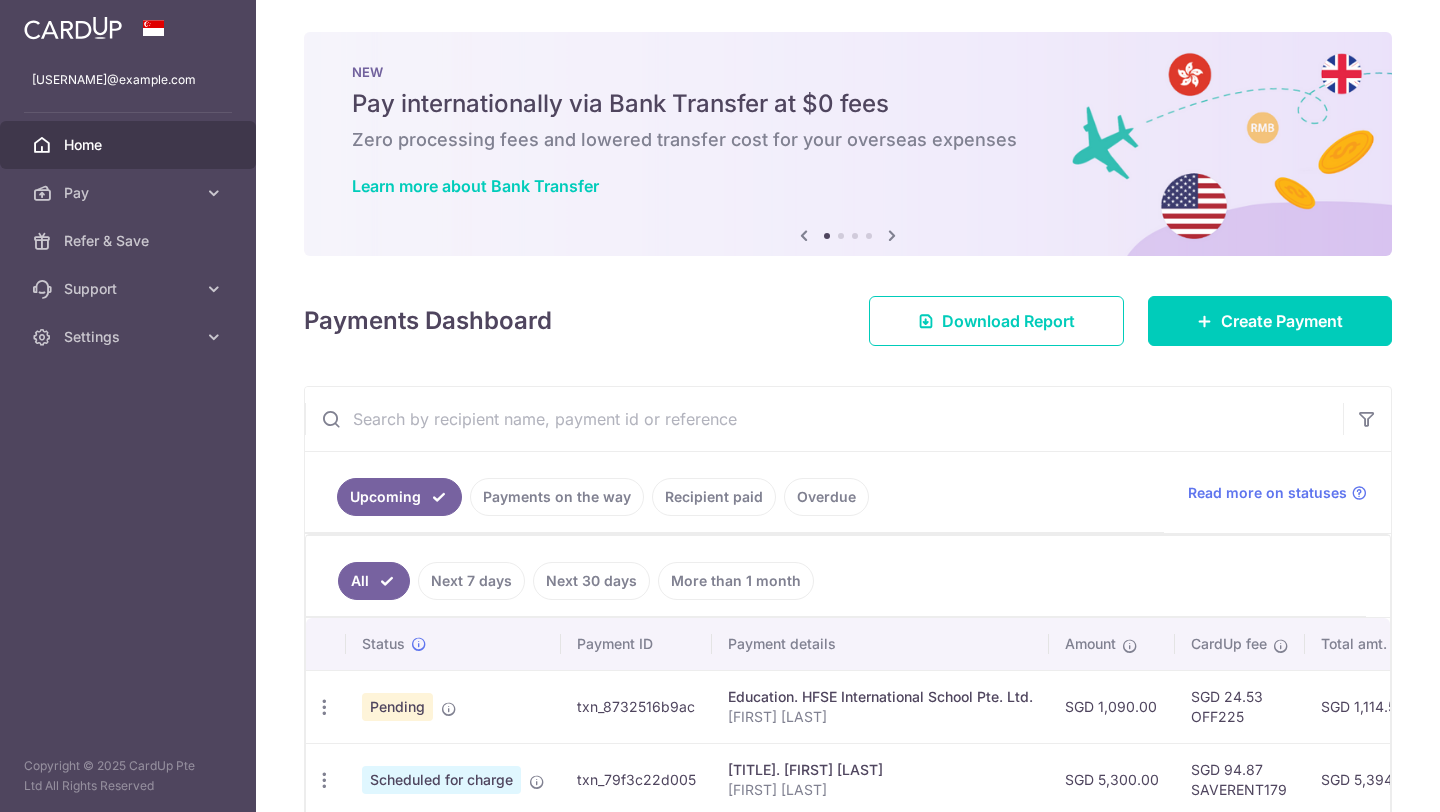 scroll, scrollTop: 0, scrollLeft: 0, axis: both 